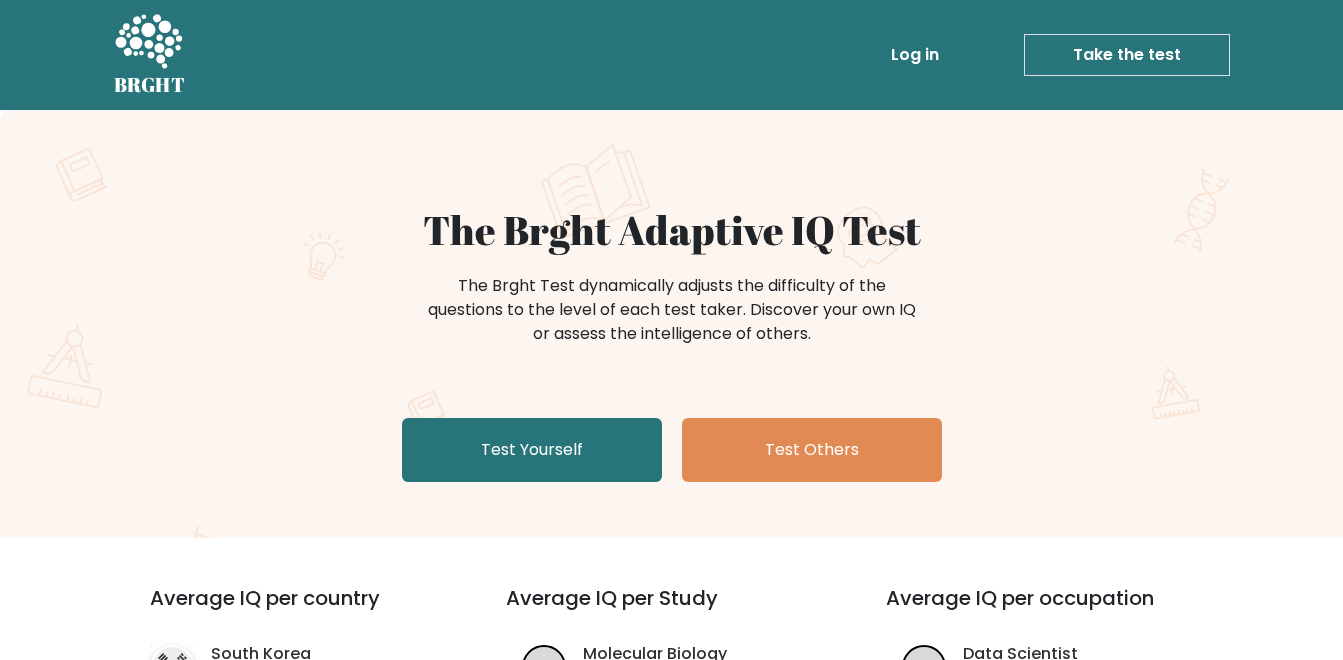 scroll, scrollTop: 0, scrollLeft: 0, axis: both 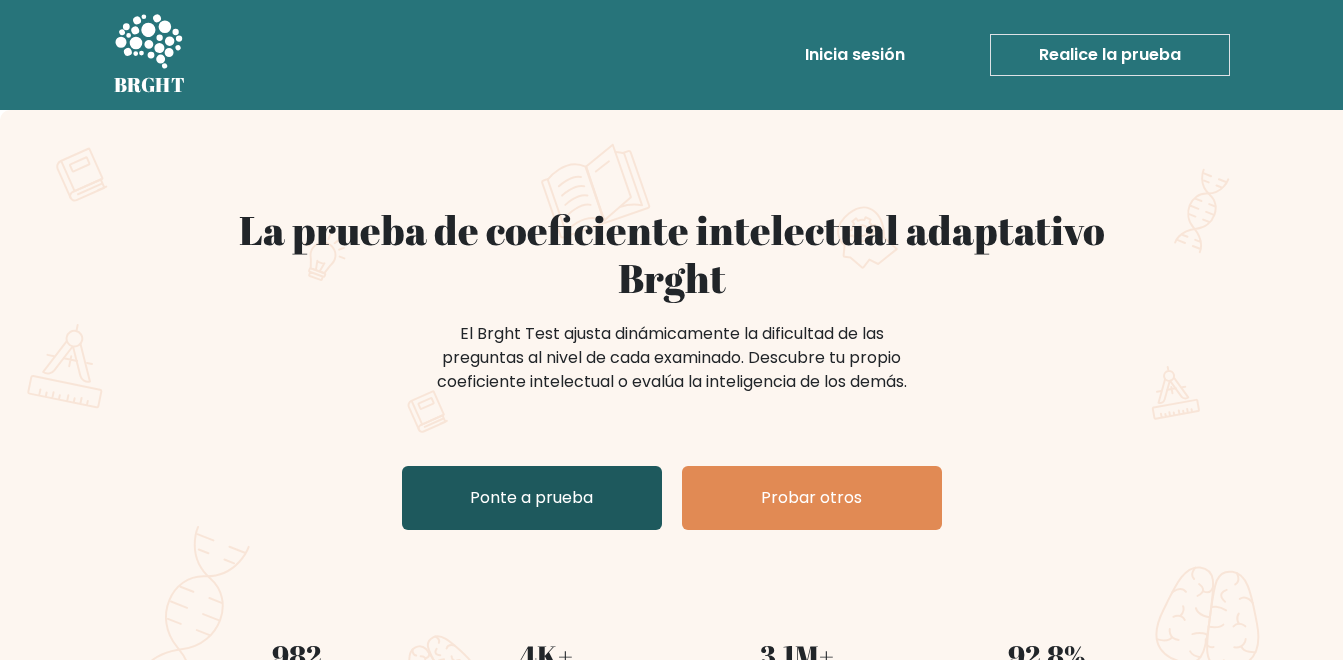 click on "Ponte a prueba" at bounding box center [532, 498] 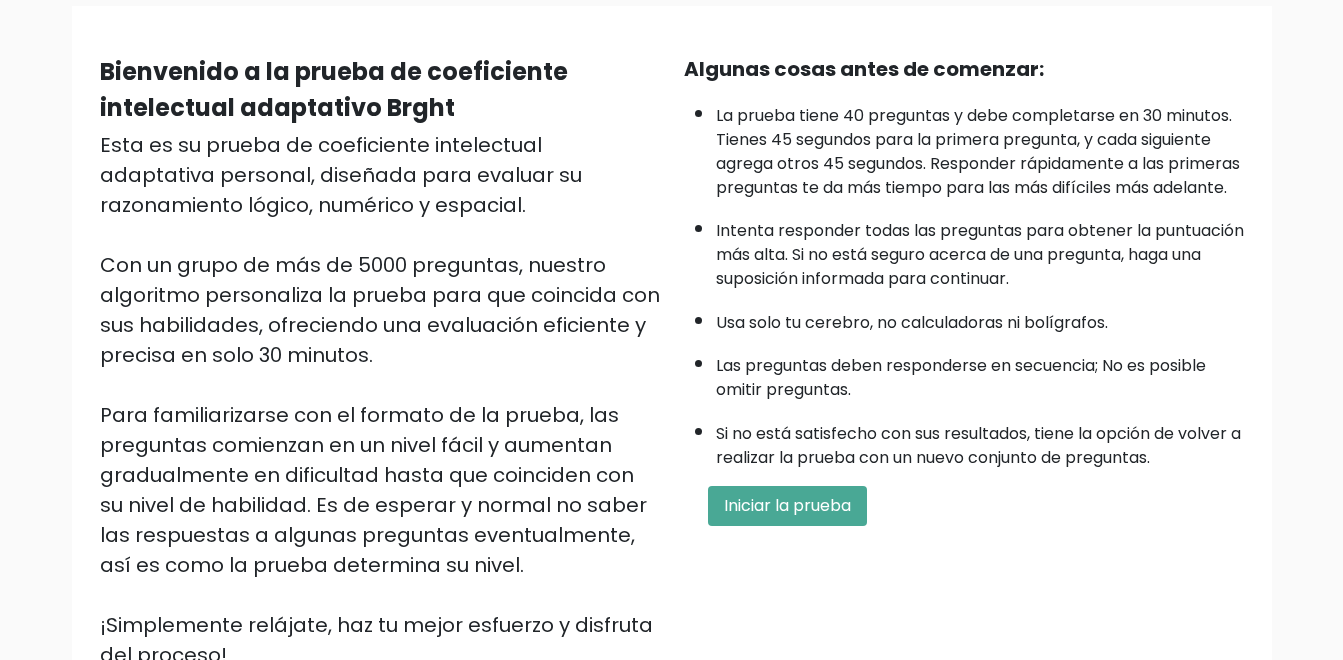 scroll, scrollTop: 163, scrollLeft: 0, axis: vertical 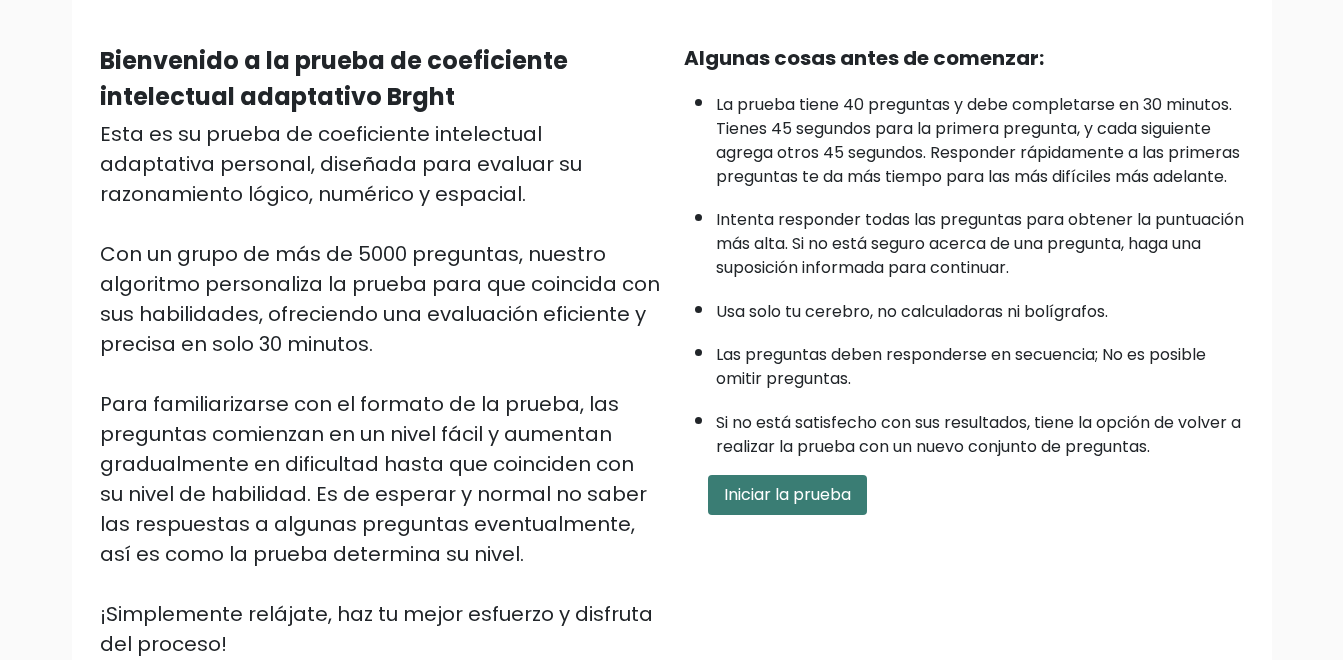 click on "Iniciar la prueba" at bounding box center (787, 495) 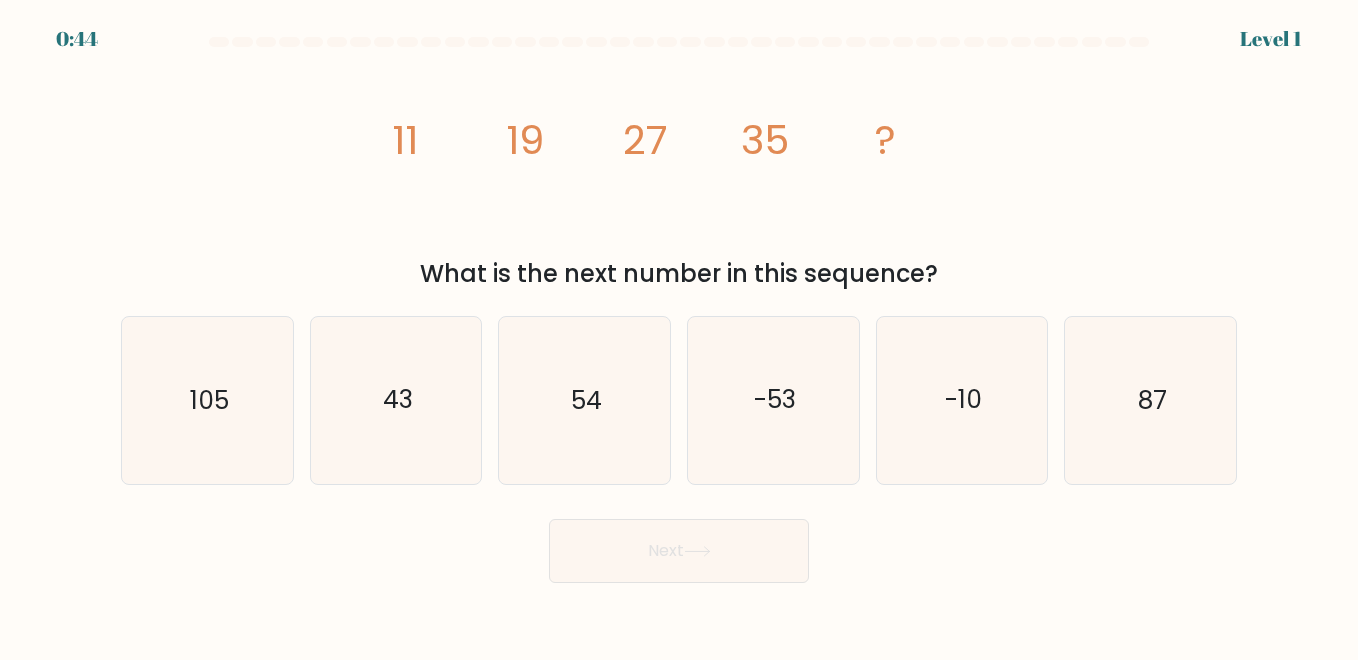 scroll, scrollTop: 0, scrollLeft: 0, axis: both 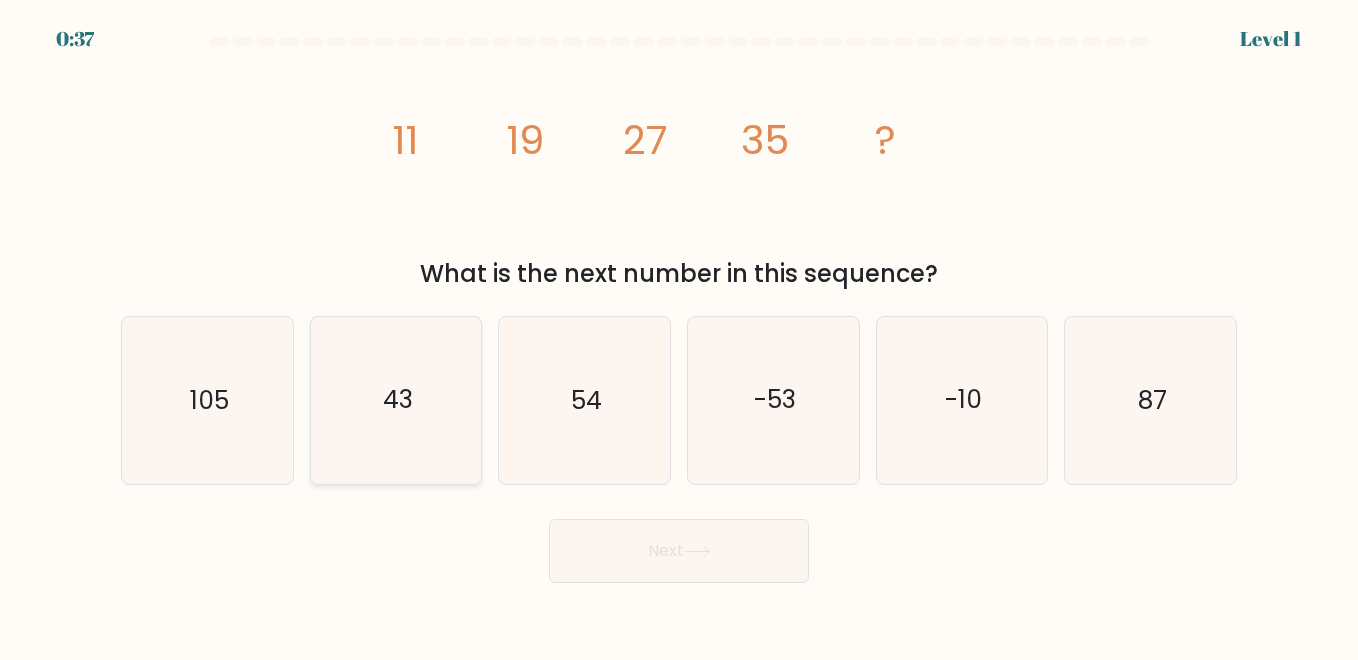 click on "43" 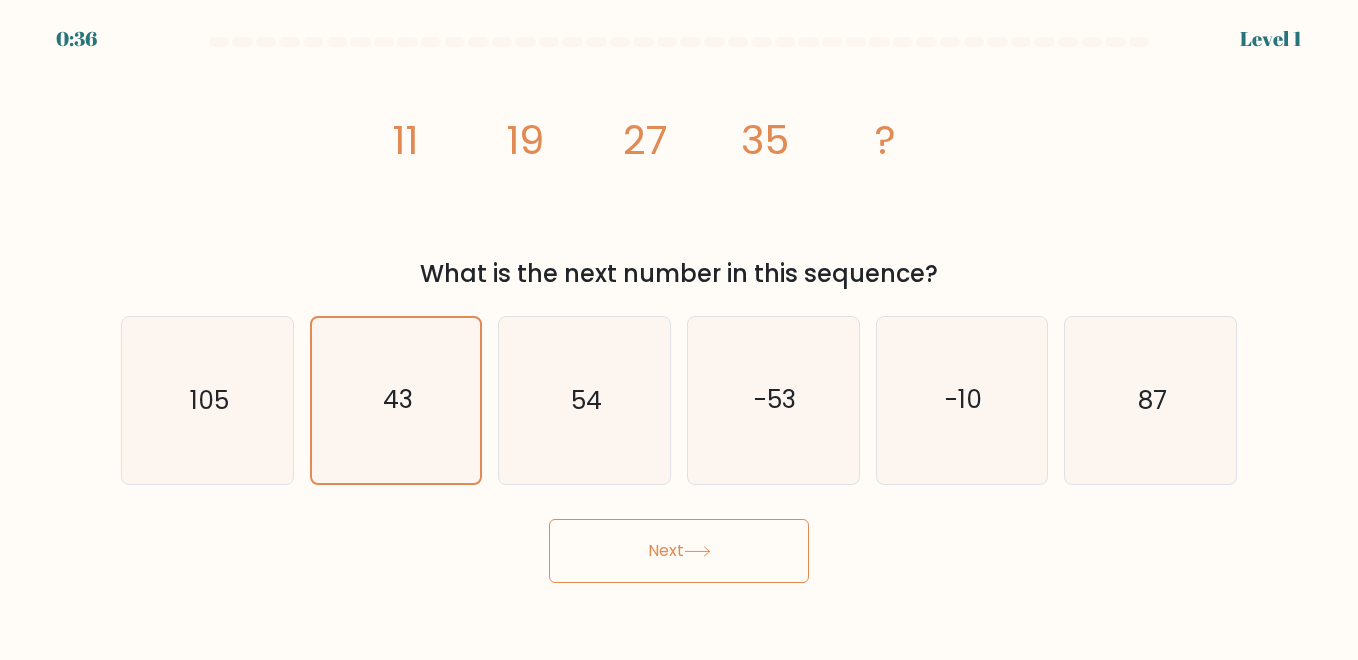click on "Next" at bounding box center (679, 551) 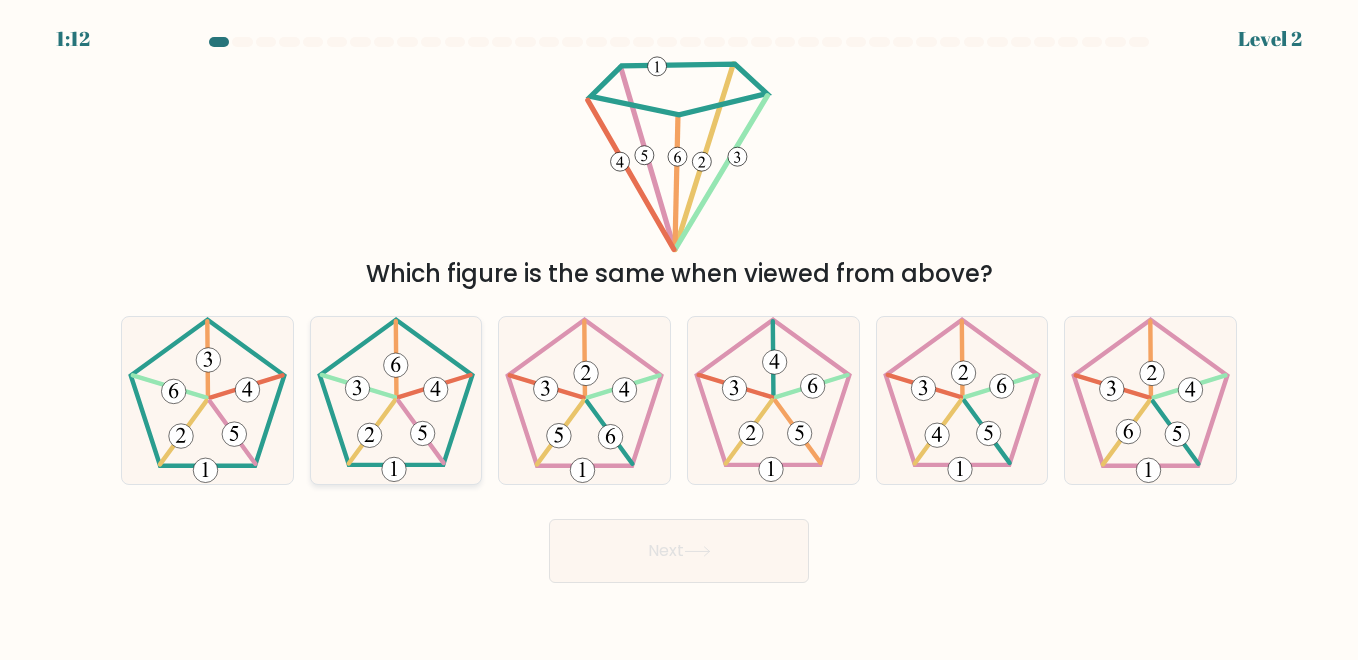 click 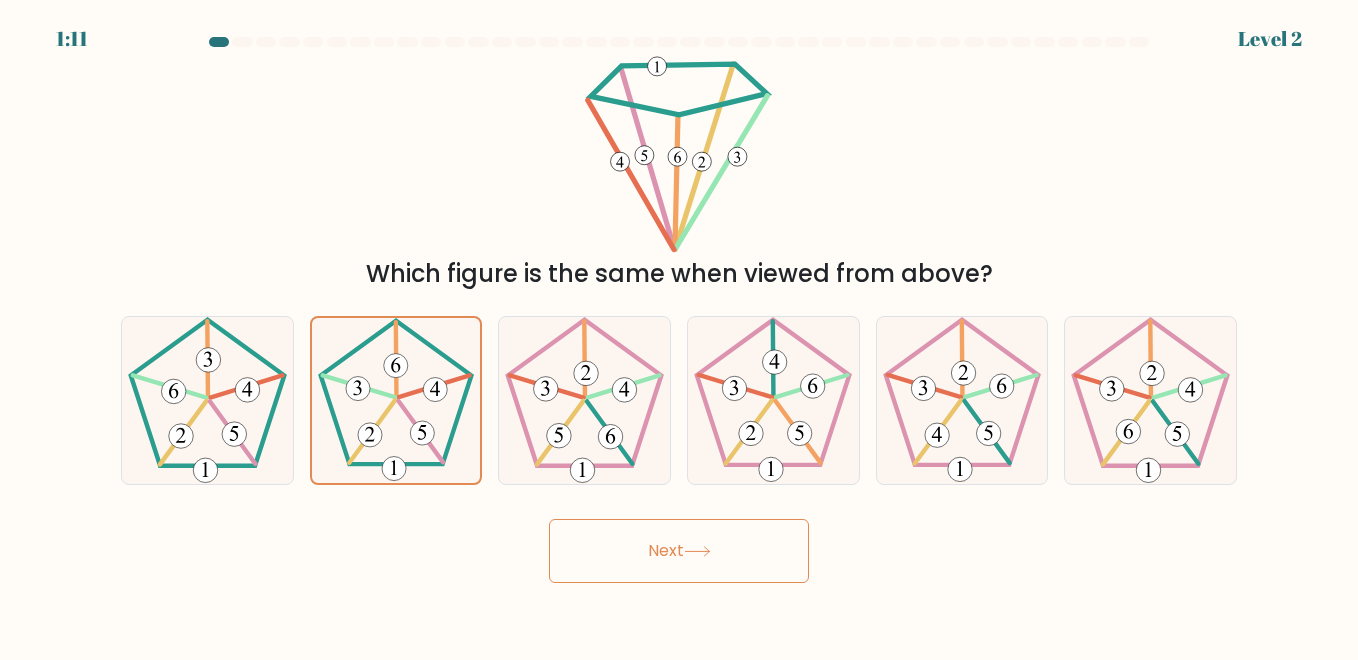 click on "Next" at bounding box center (679, 551) 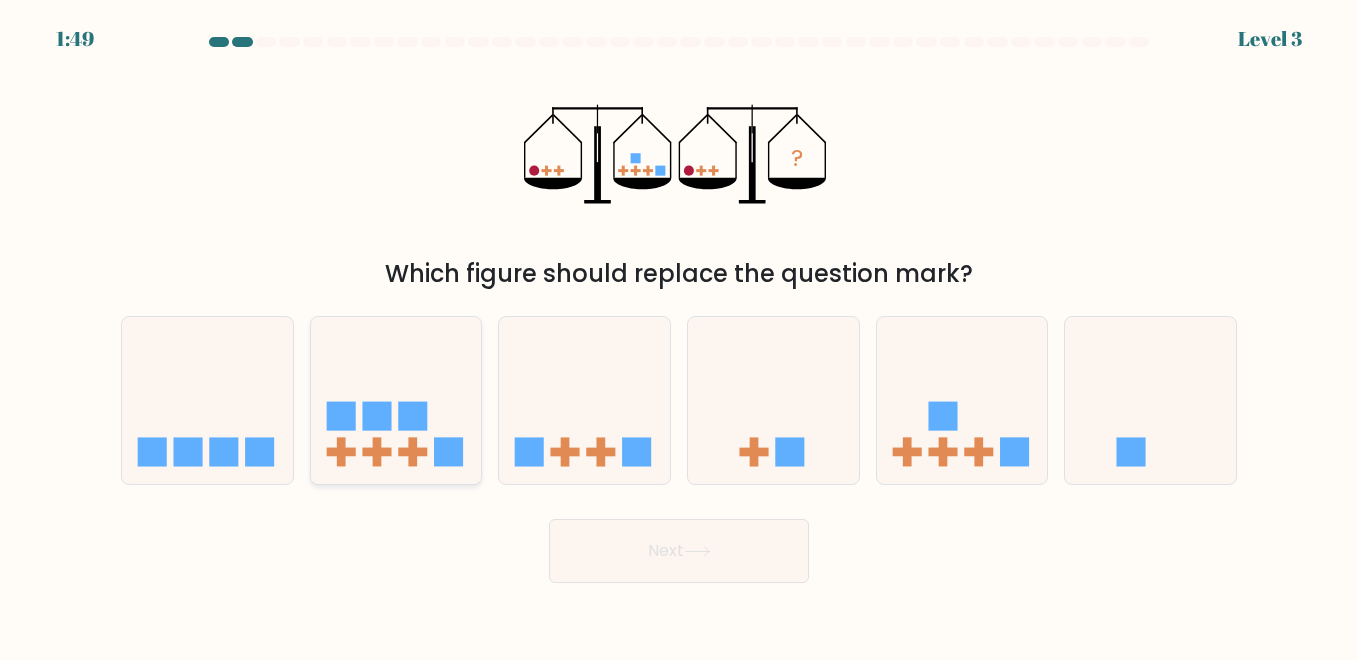 click 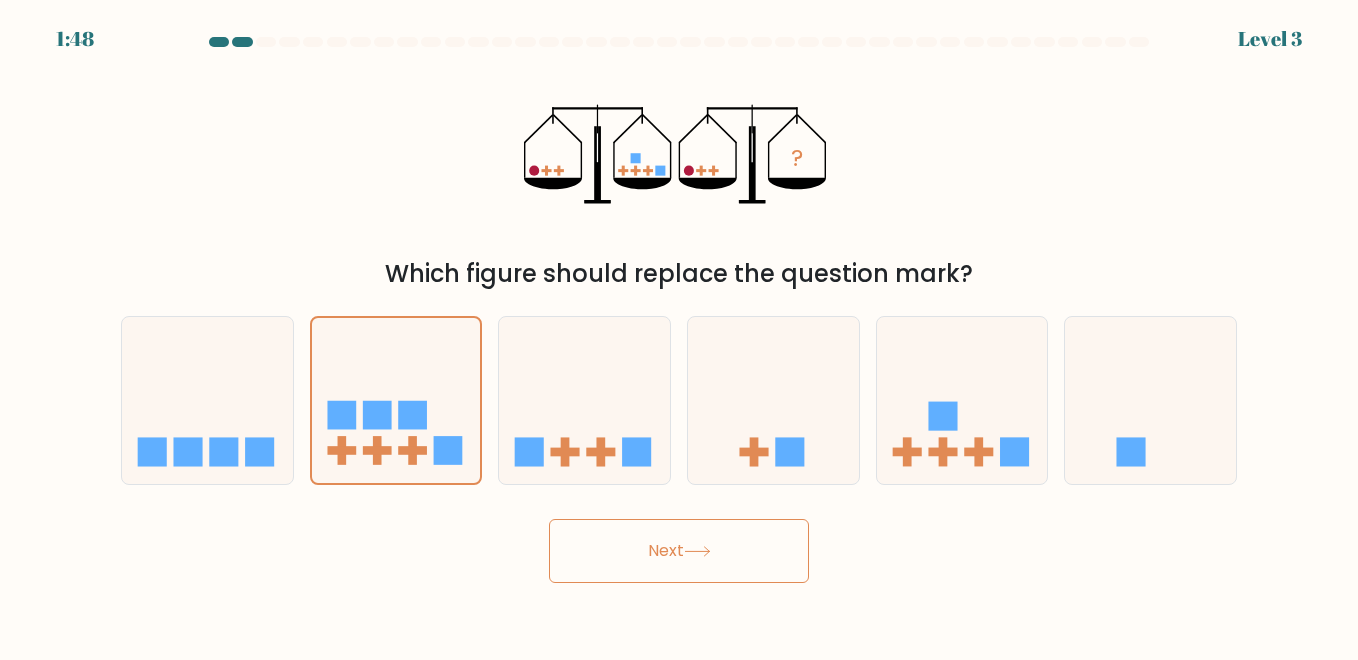 click on "Next" at bounding box center [679, 551] 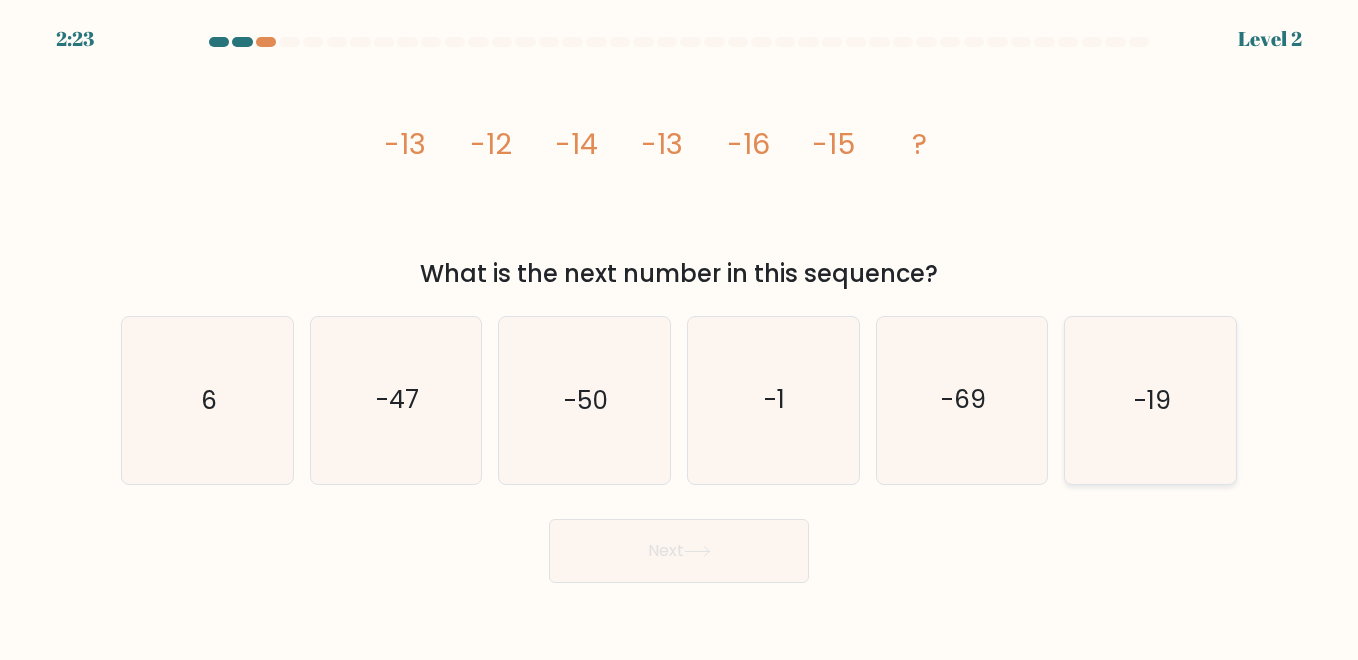 click on "-19" 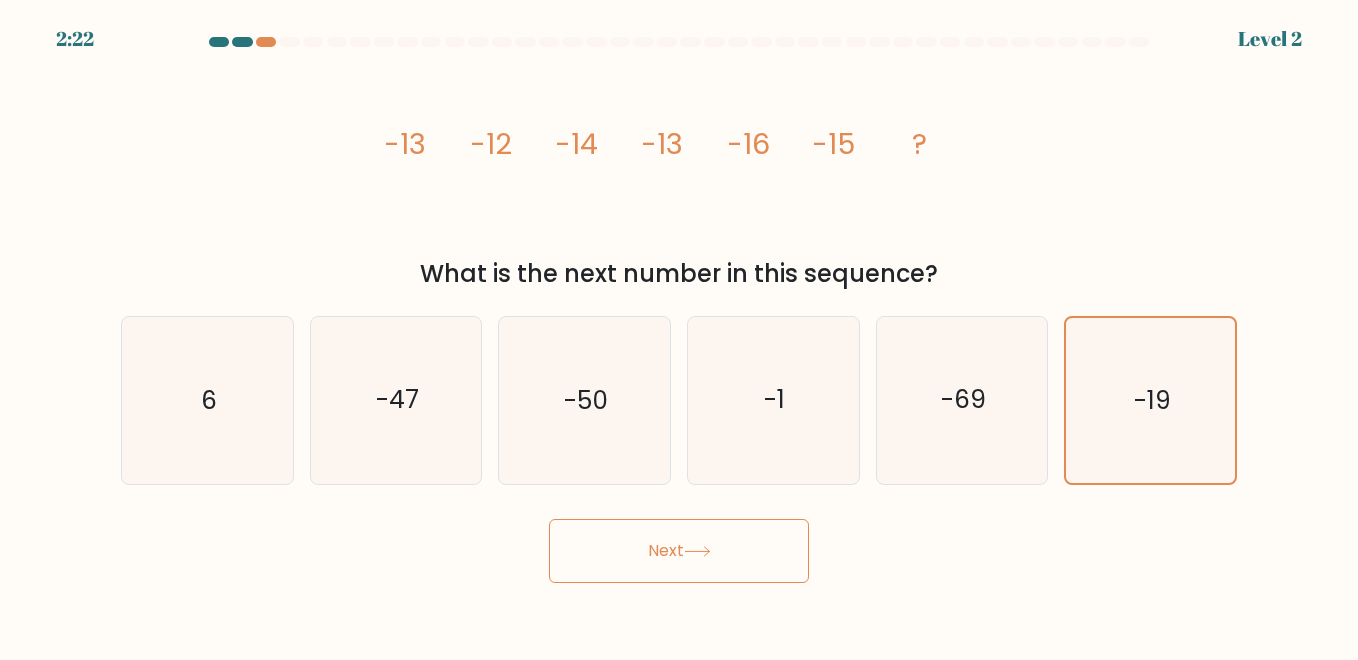 click on "Next" at bounding box center [679, 551] 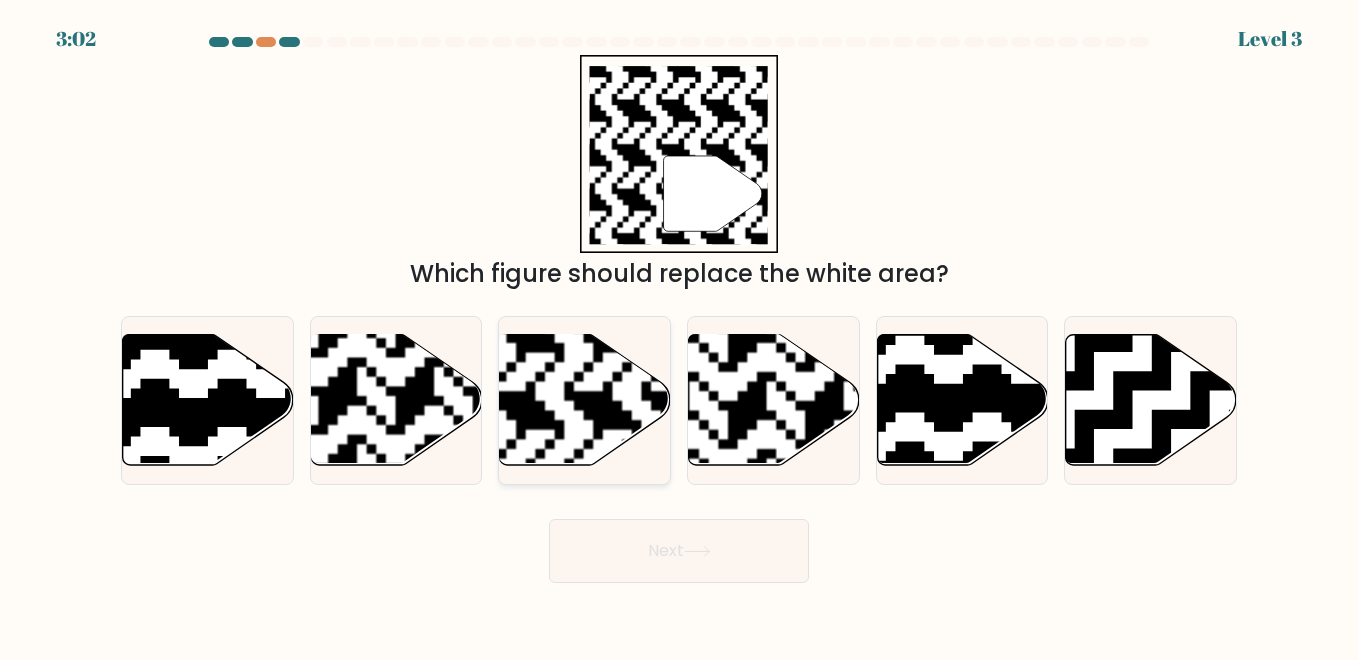 click 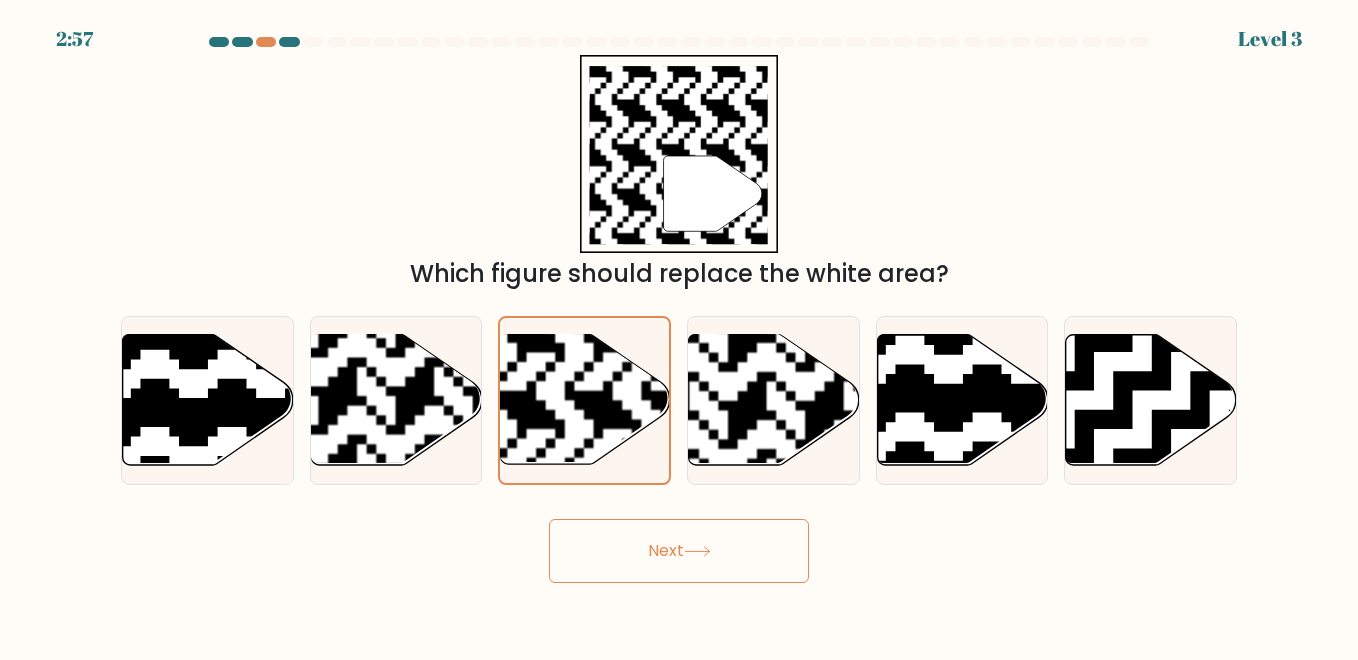 click on "Next" at bounding box center [679, 551] 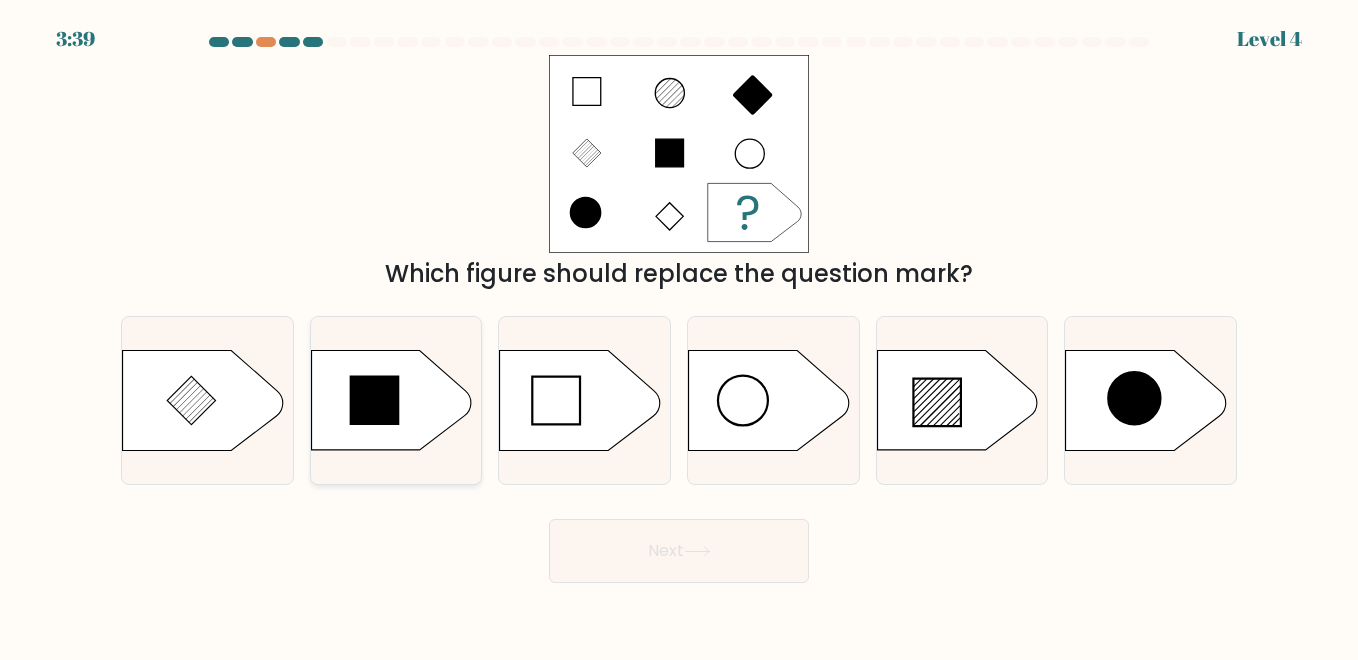 click 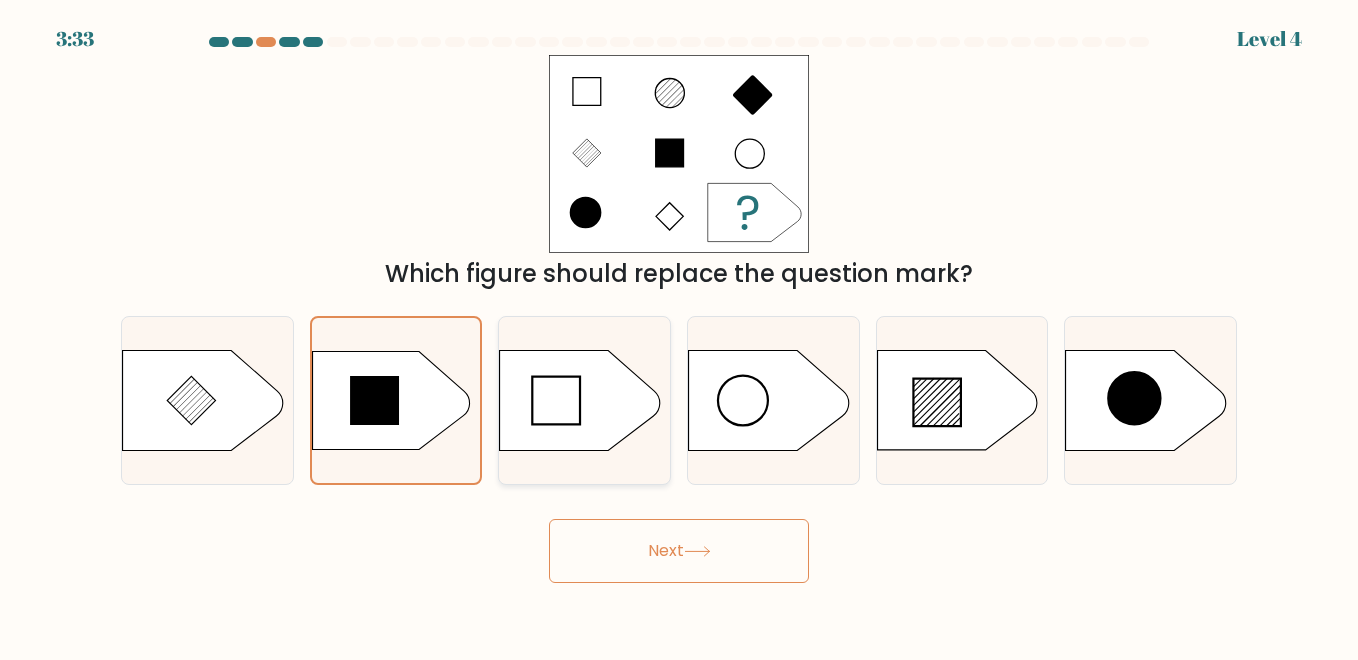 click 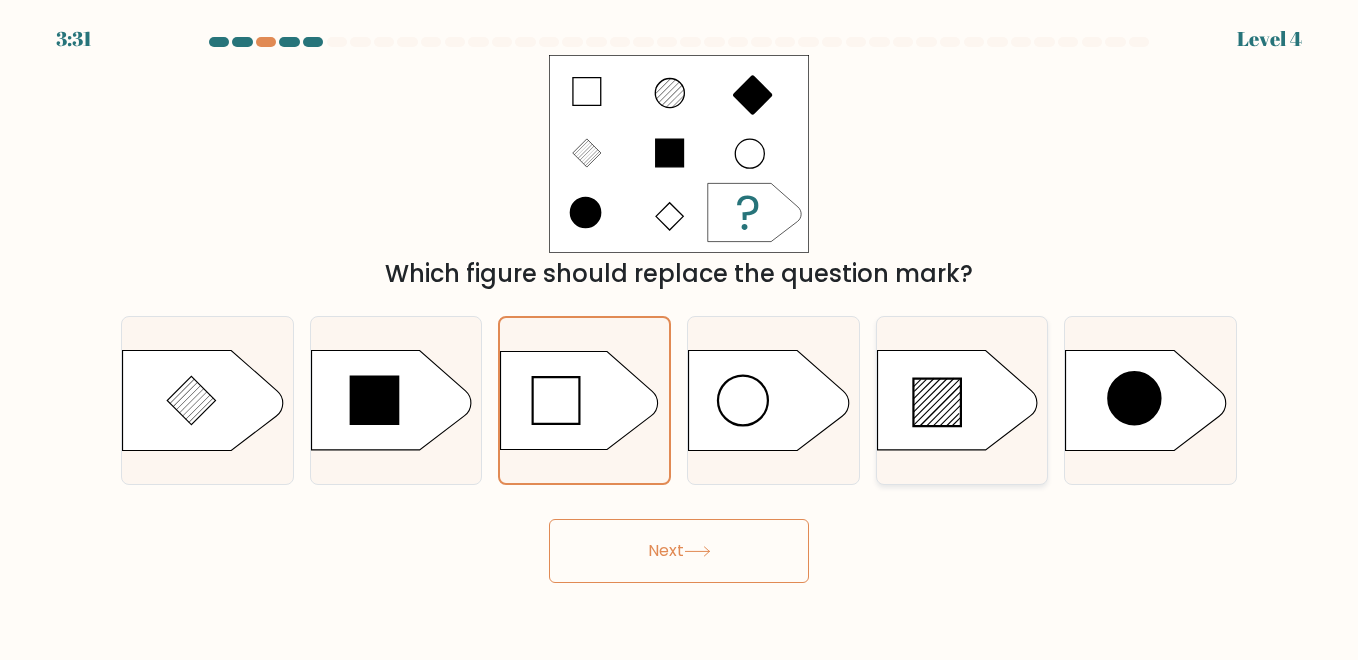 click 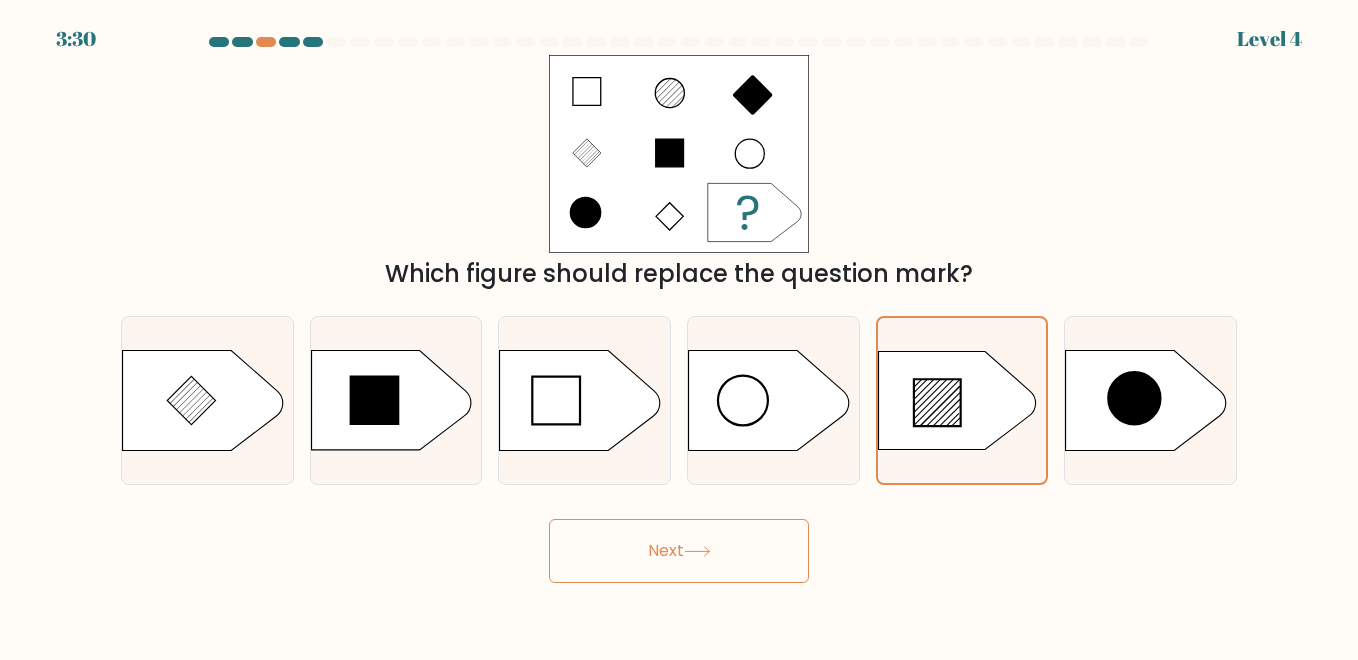 click on "Next" at bounding box center (679, 551) 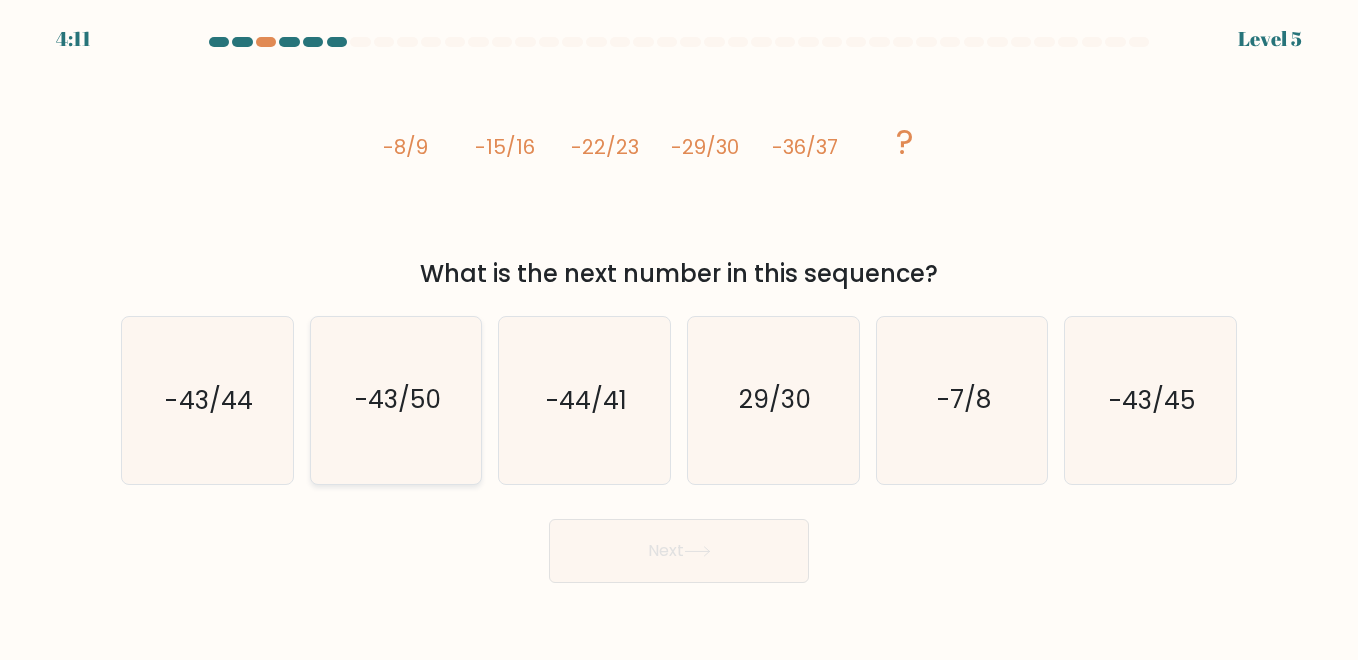 click on "-43/50" 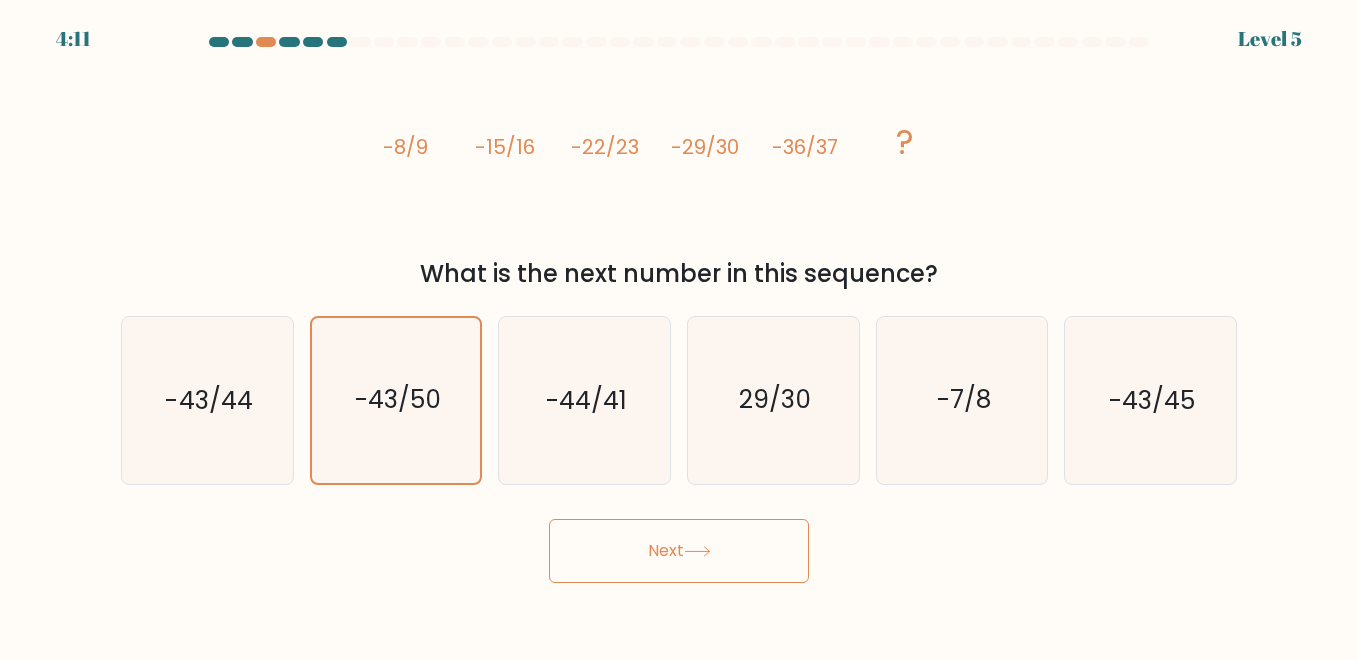 click on "Next" at bounding box center (679, 551) 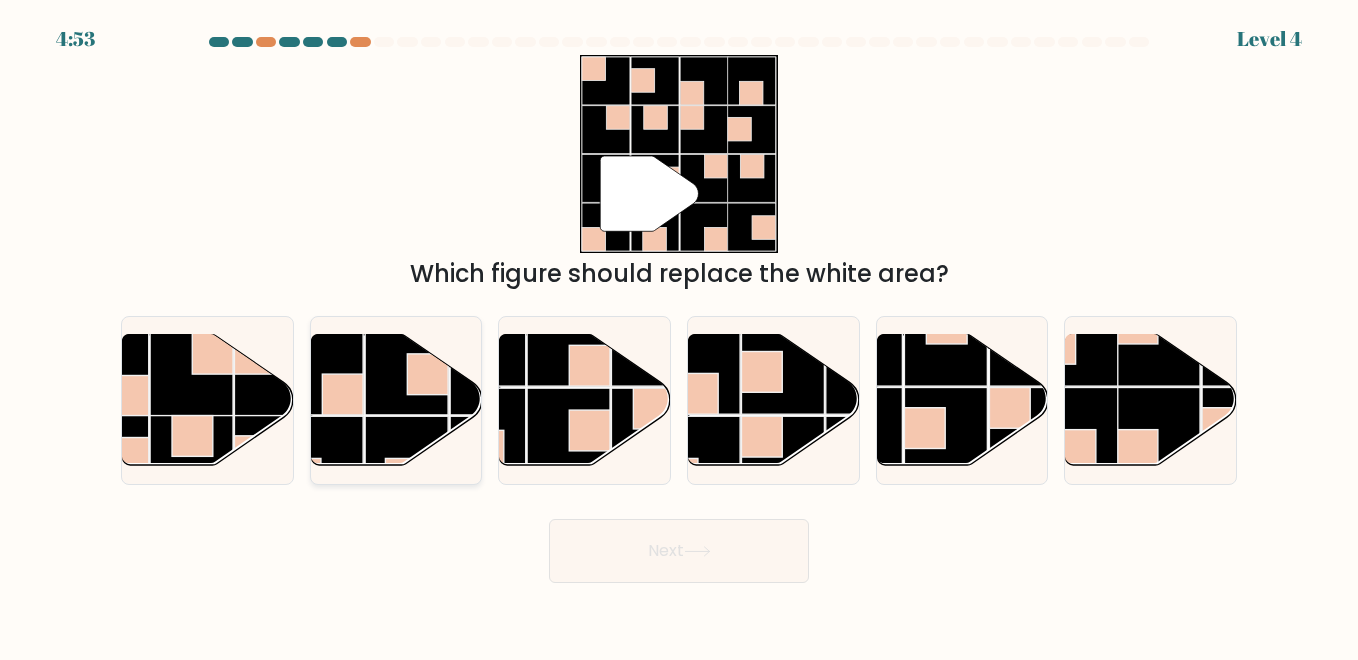 click 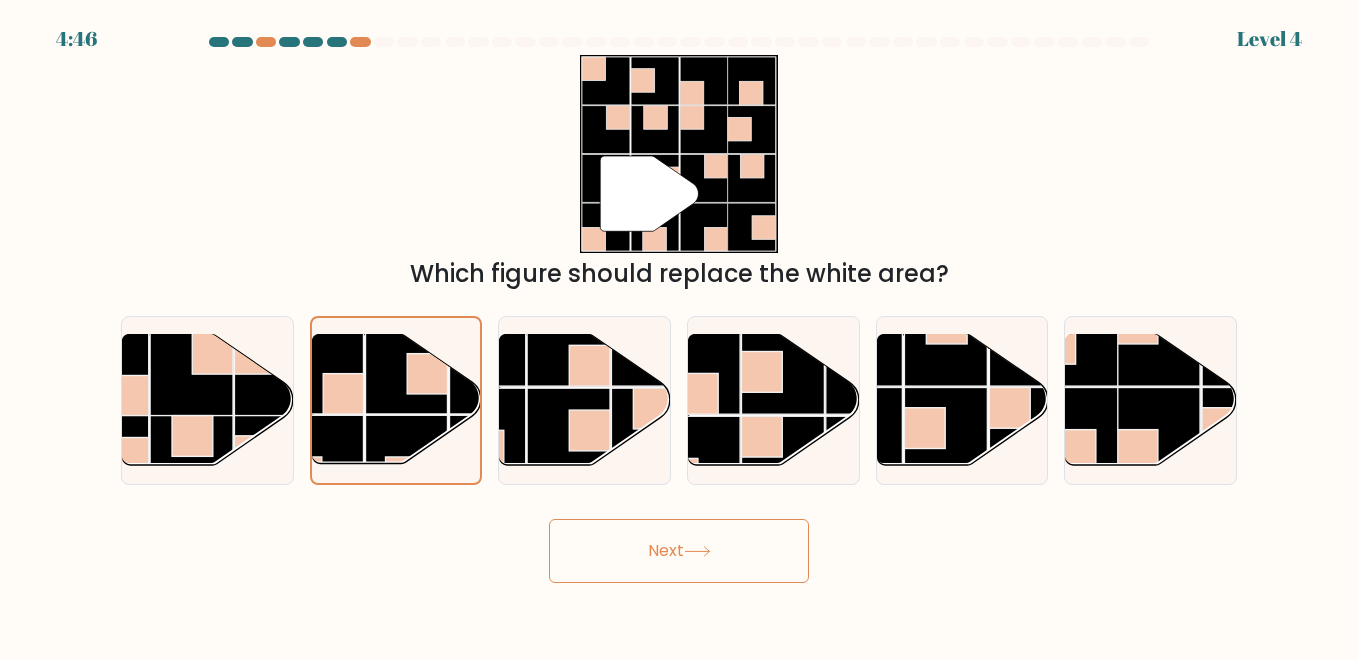 click on "Next" at bounding box center [679, 551] 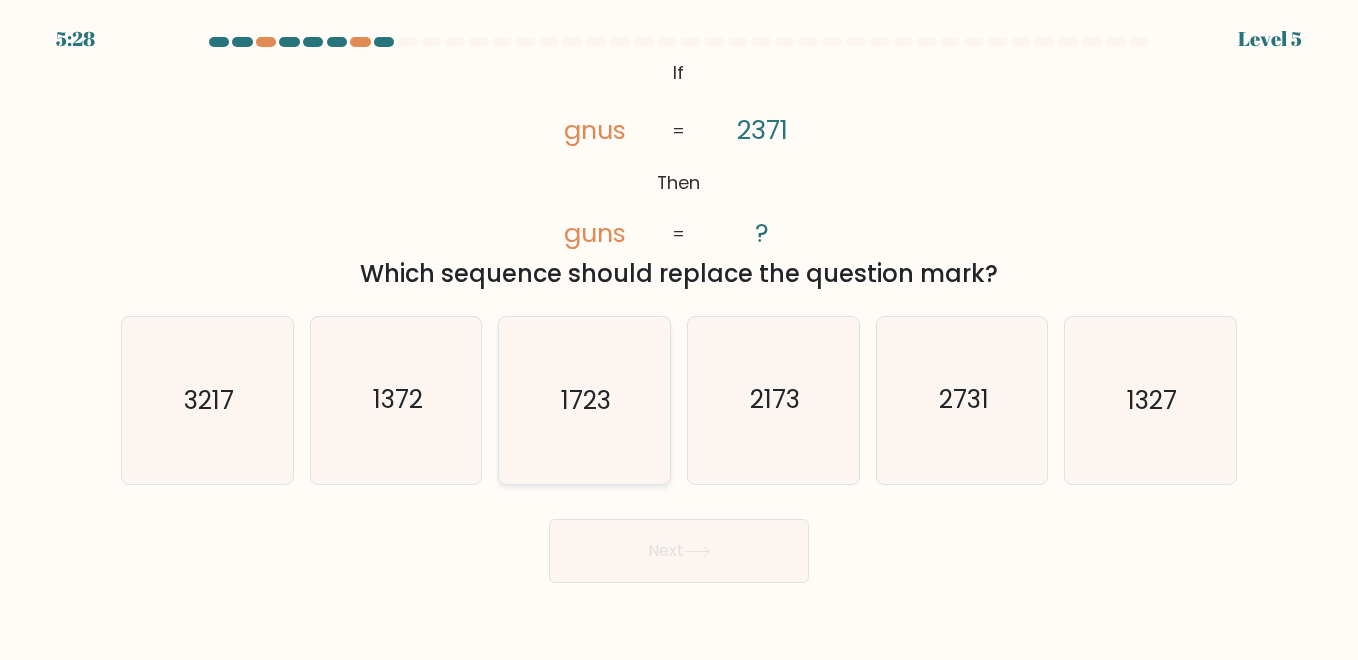 click on "1723" 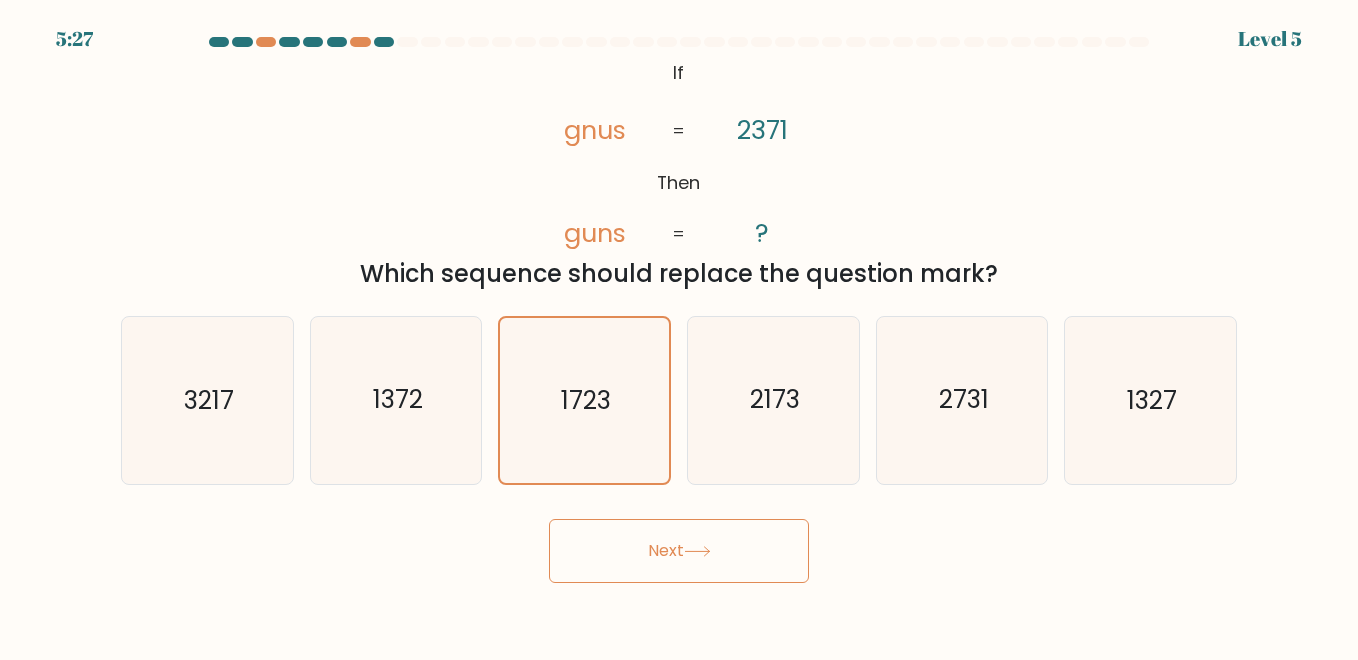 click on "Next" at bounding box center (679, 551) 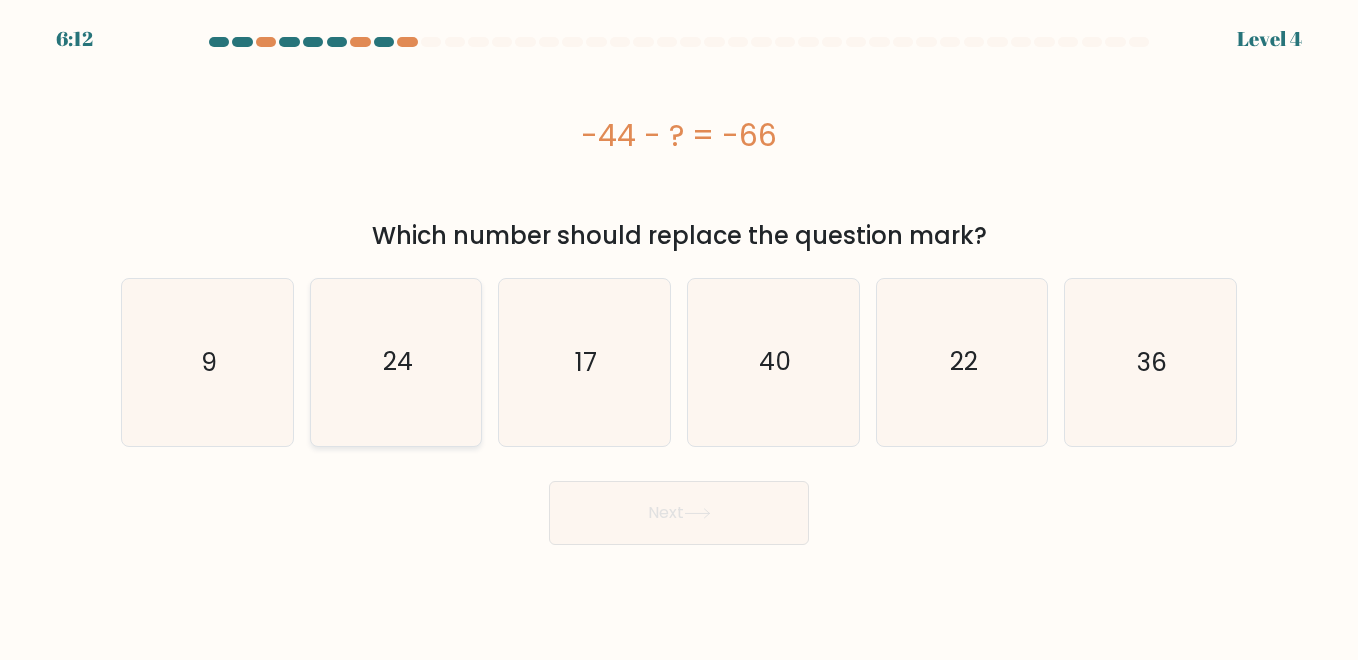 click on "24" 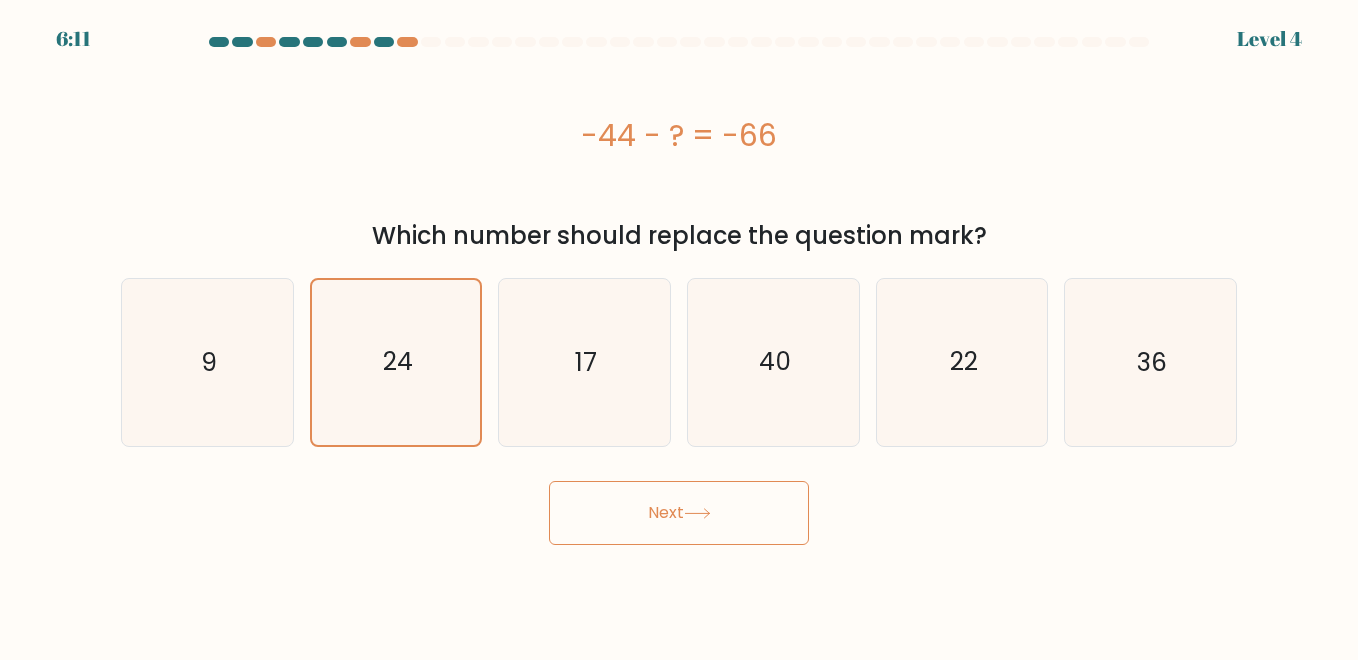 click on "Next" at bounding box center (679, 513) 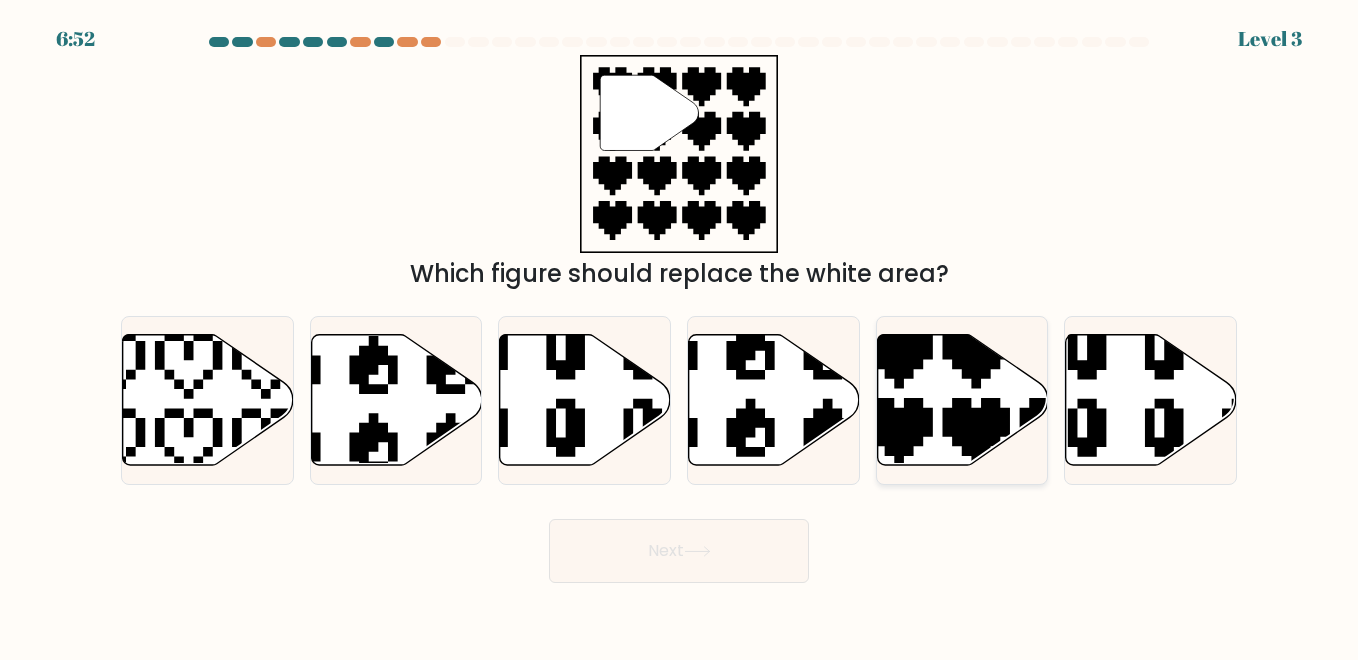 click 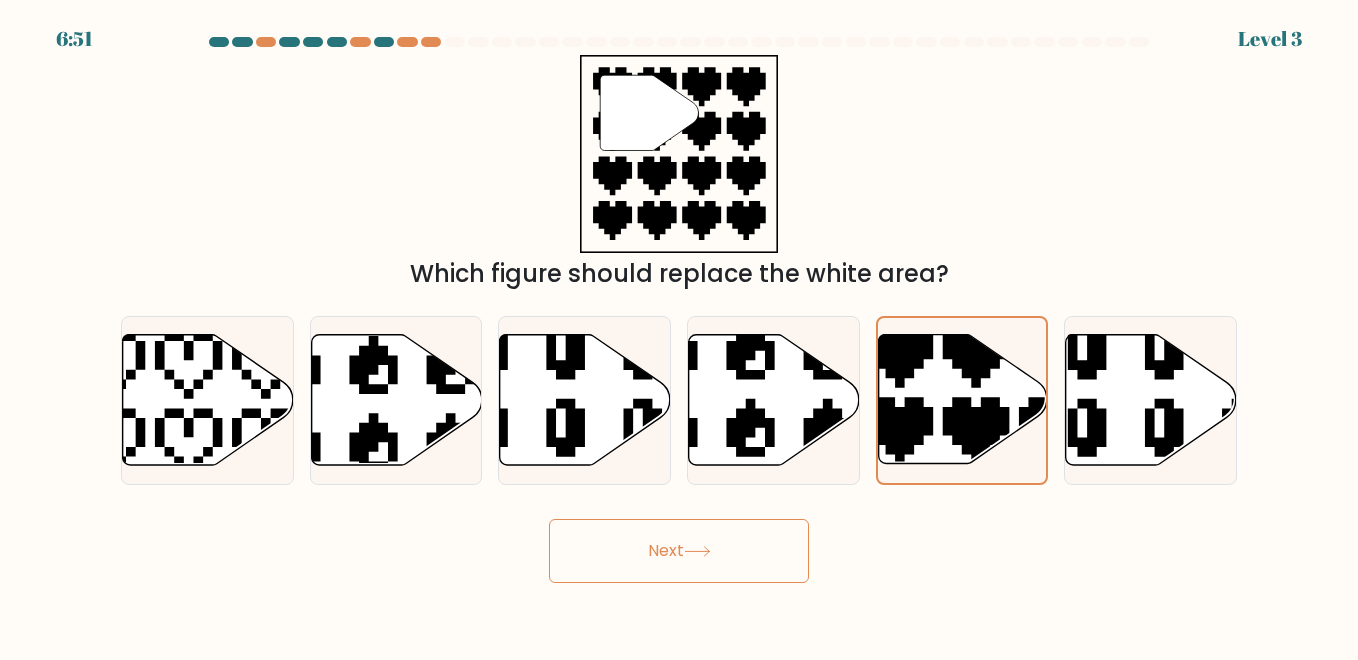 click 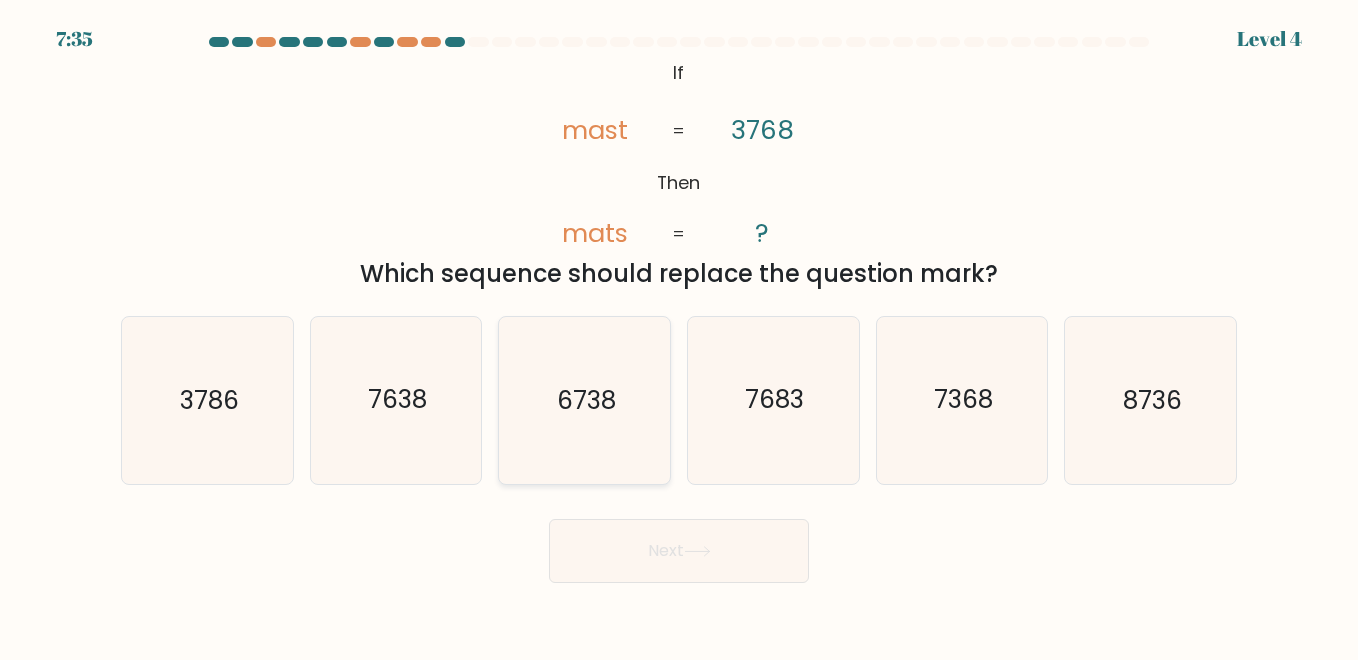 click on "6738" 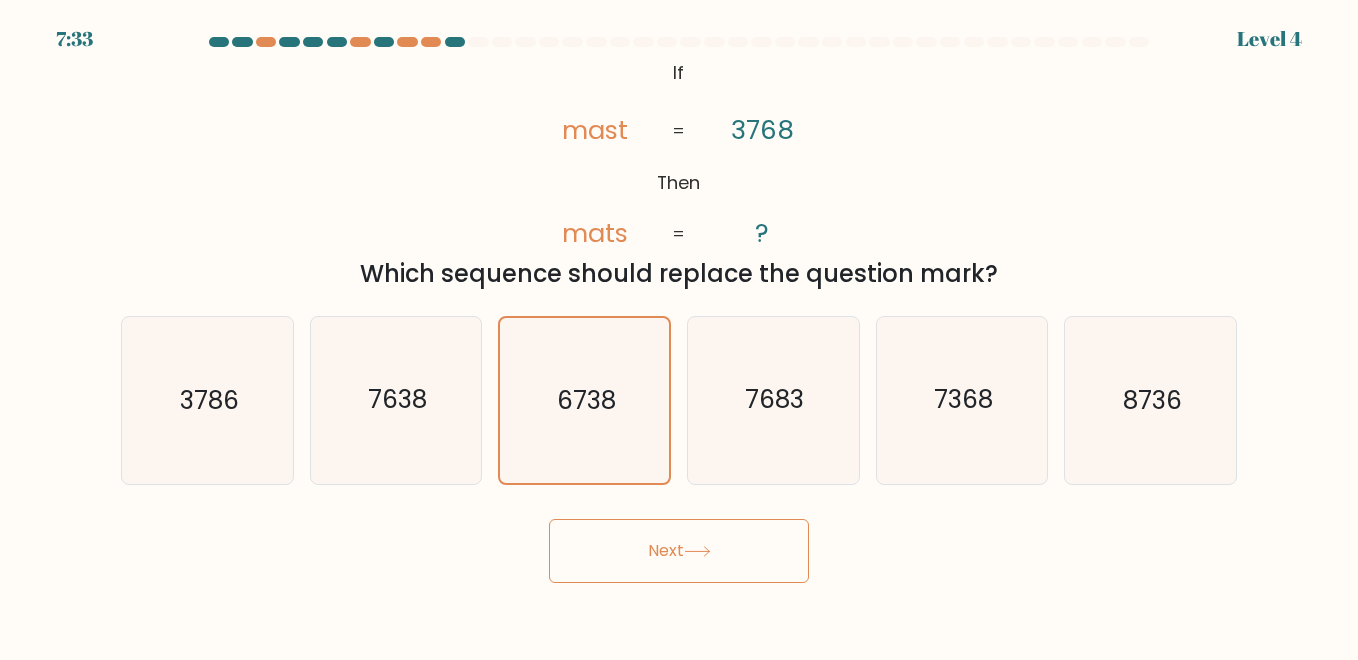 click on "Next" at bounding box center [679, 551] 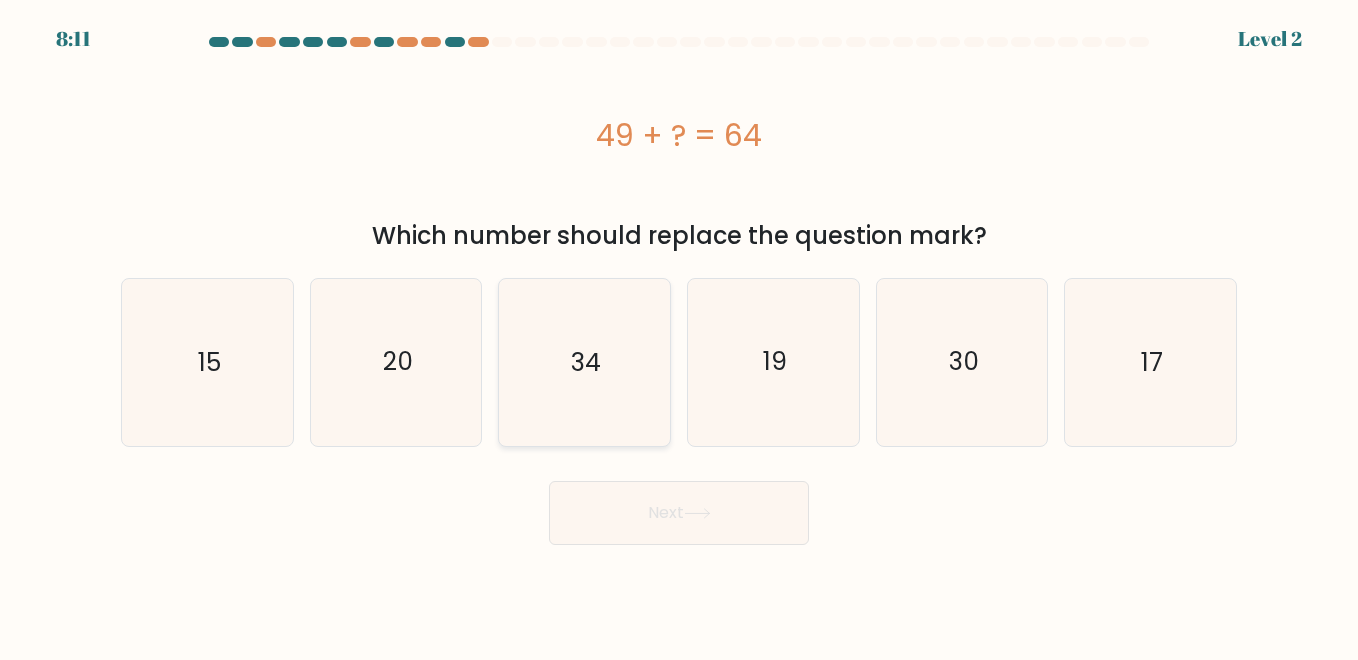 click on "34" 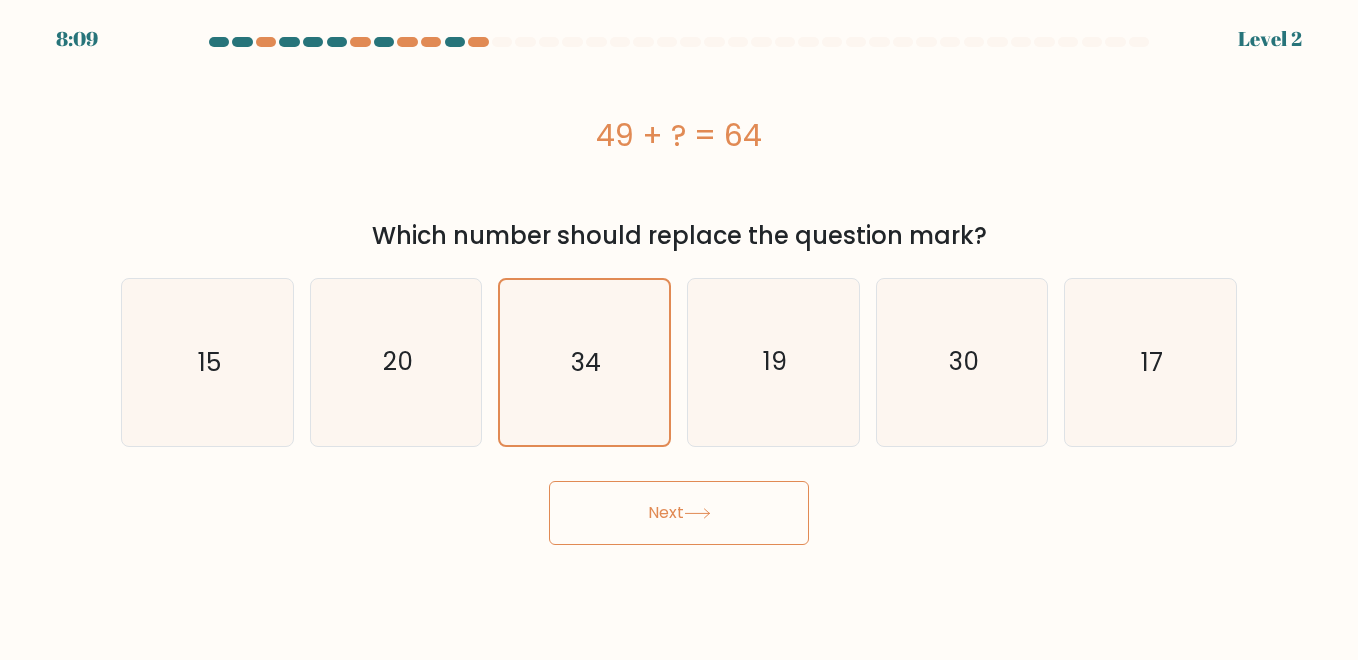 click on "Next" at bounding box center (679, 513) 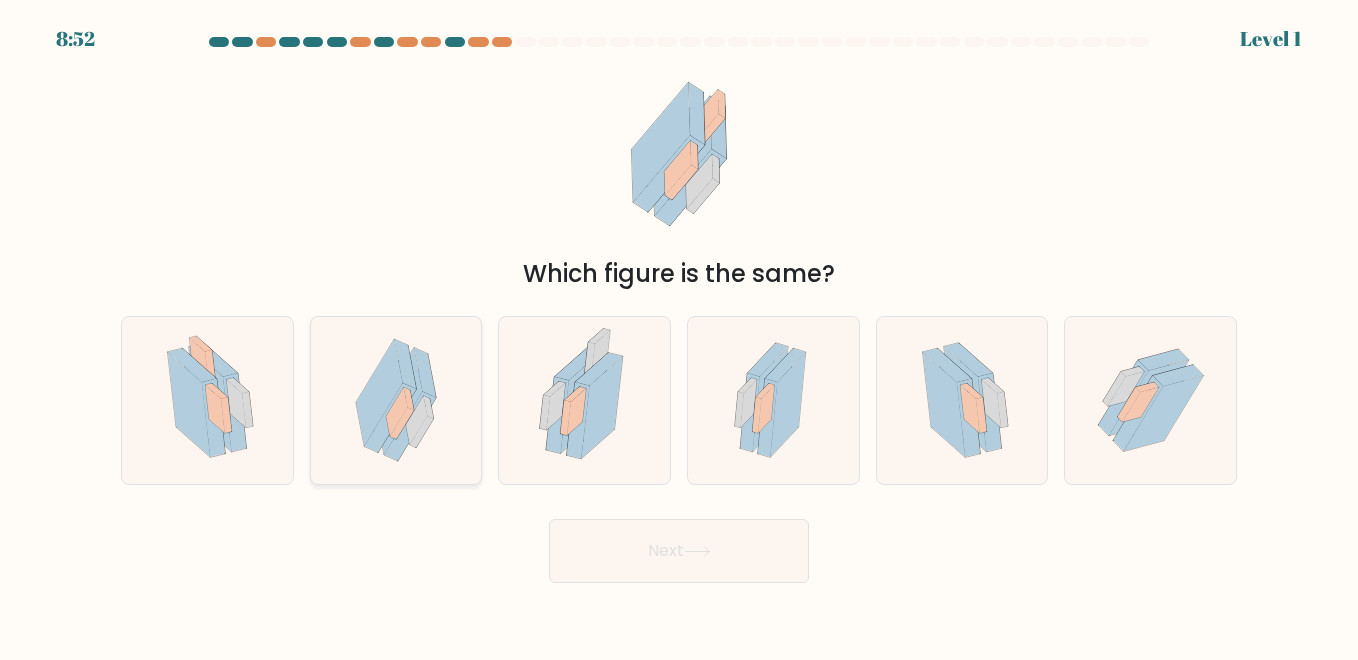 drag, startPoint x: 544, startPoint y: 383, endPoint x: 434, endPoint y: 458, distance: 133.13527 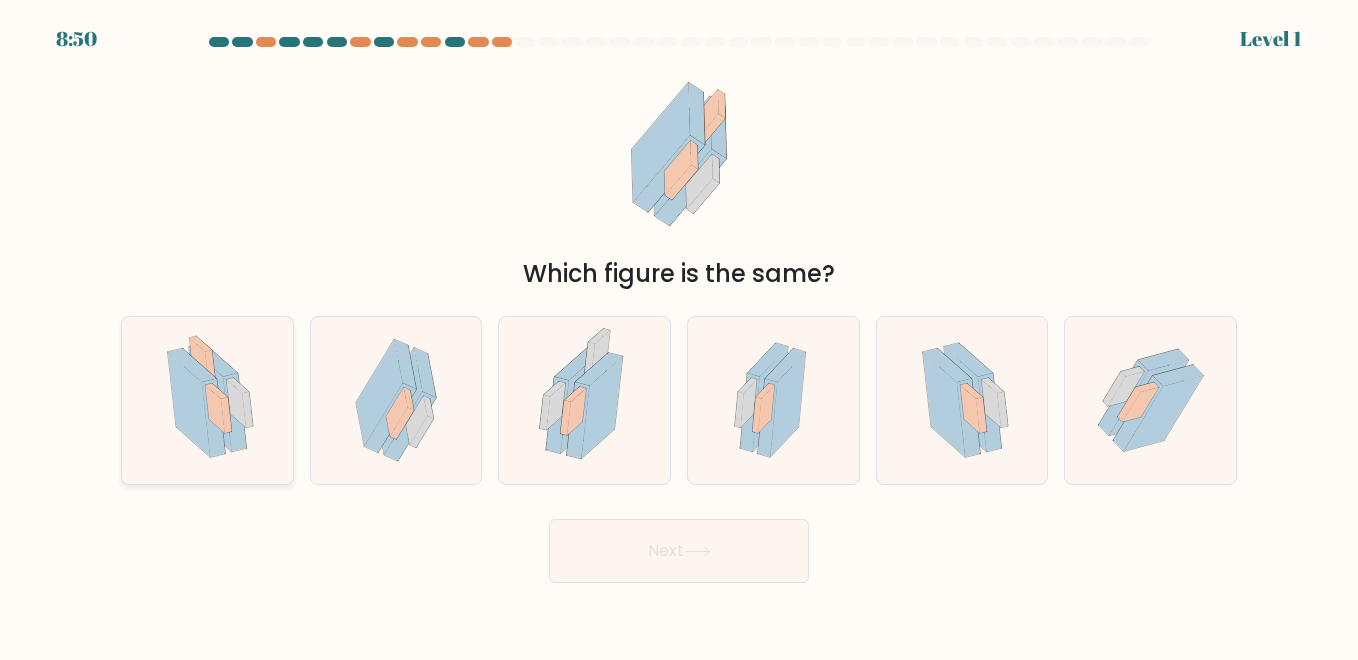 click 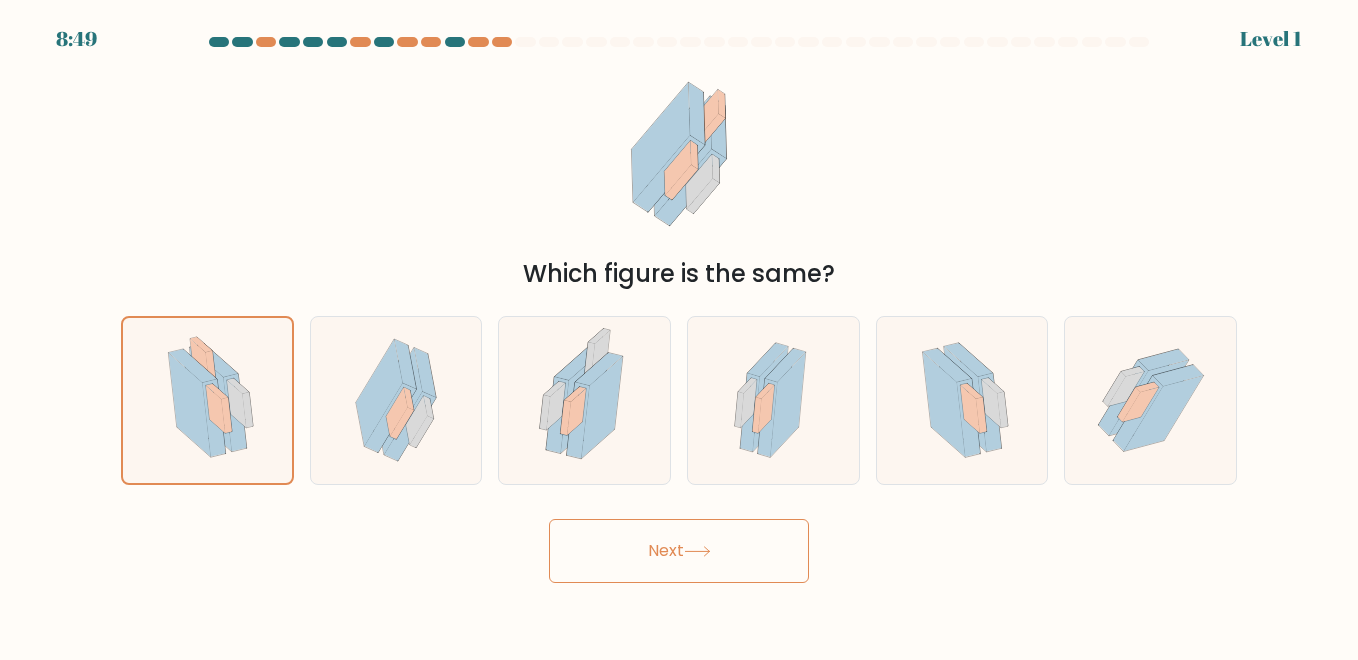 click on "Next" at bounding box center (679, 551) 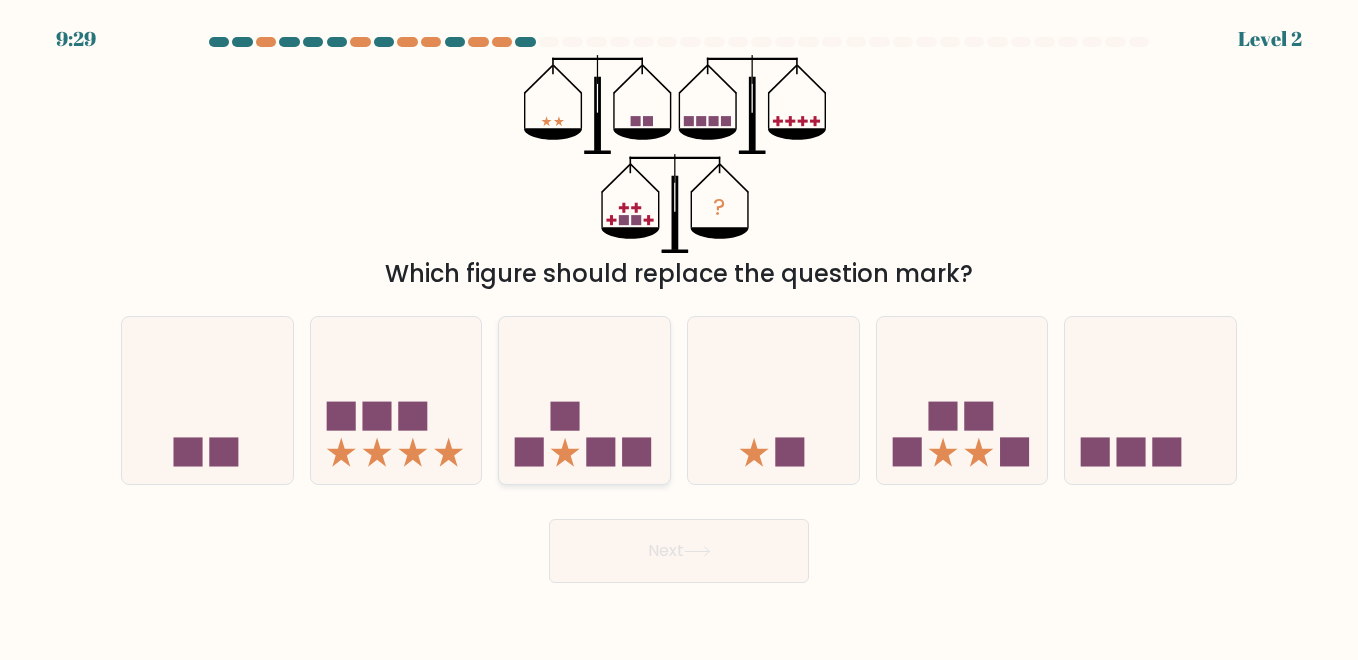 click 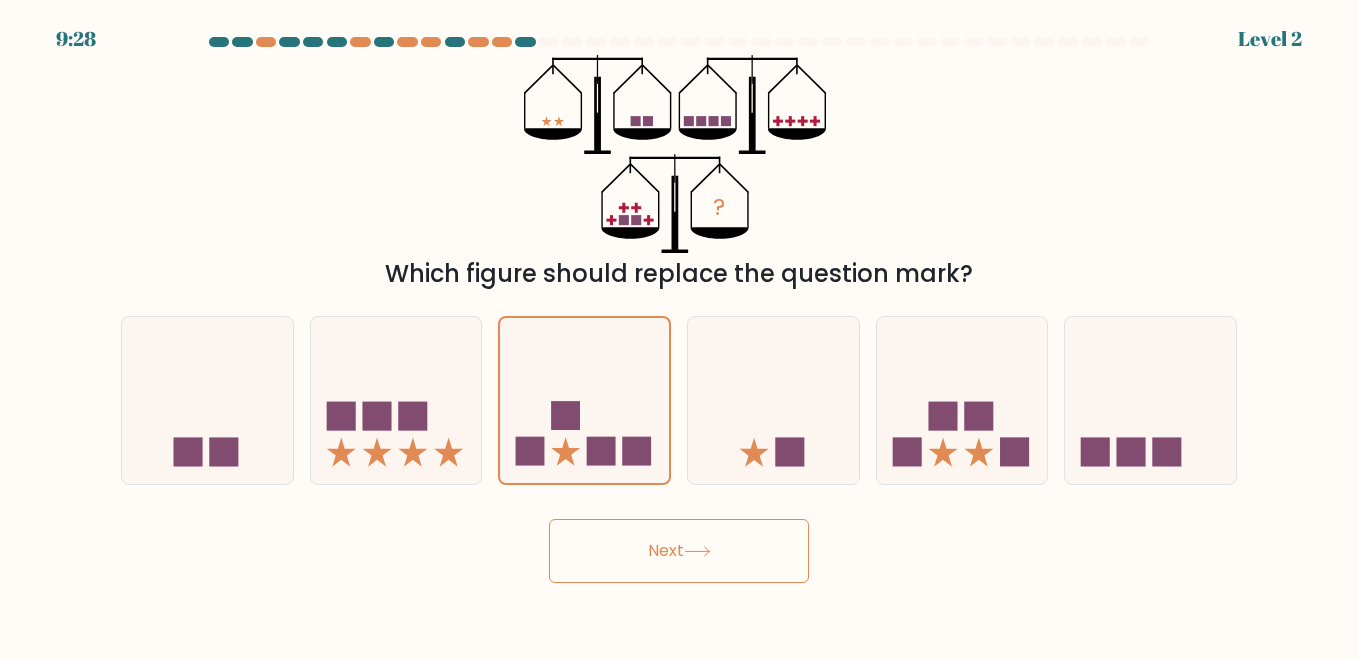 click on "Next" at bounding box center (679, 551) 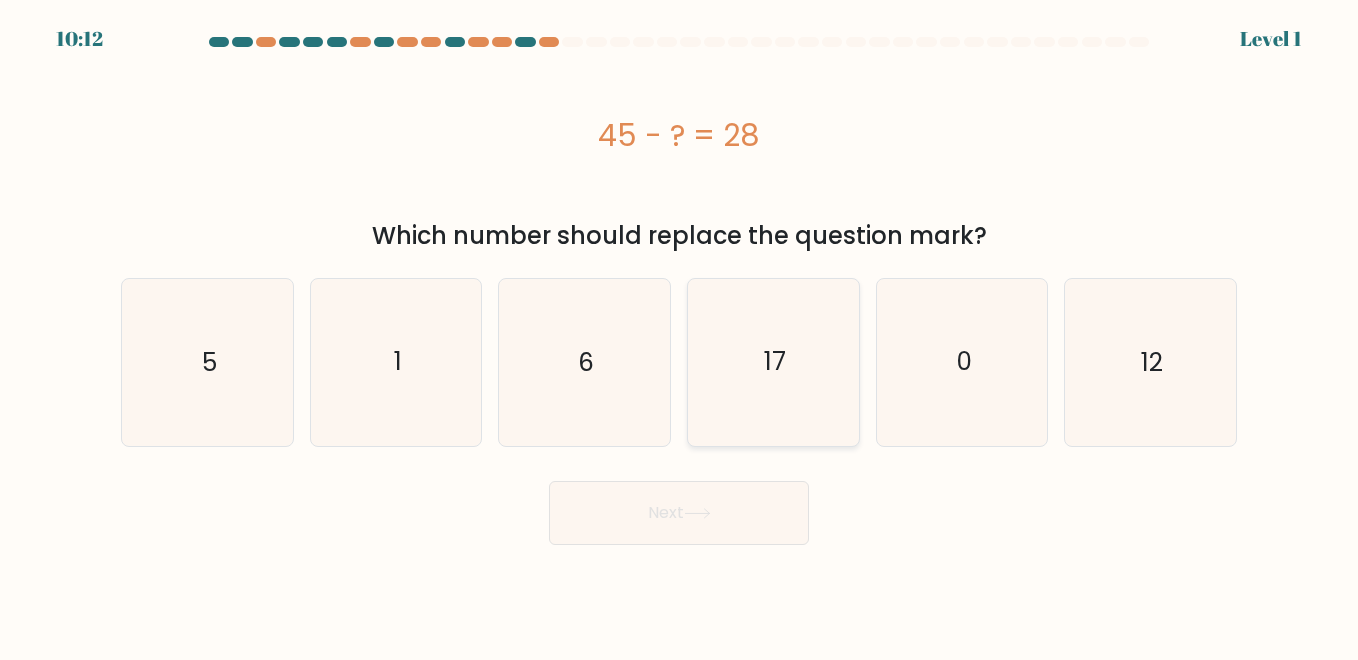 click on "17" 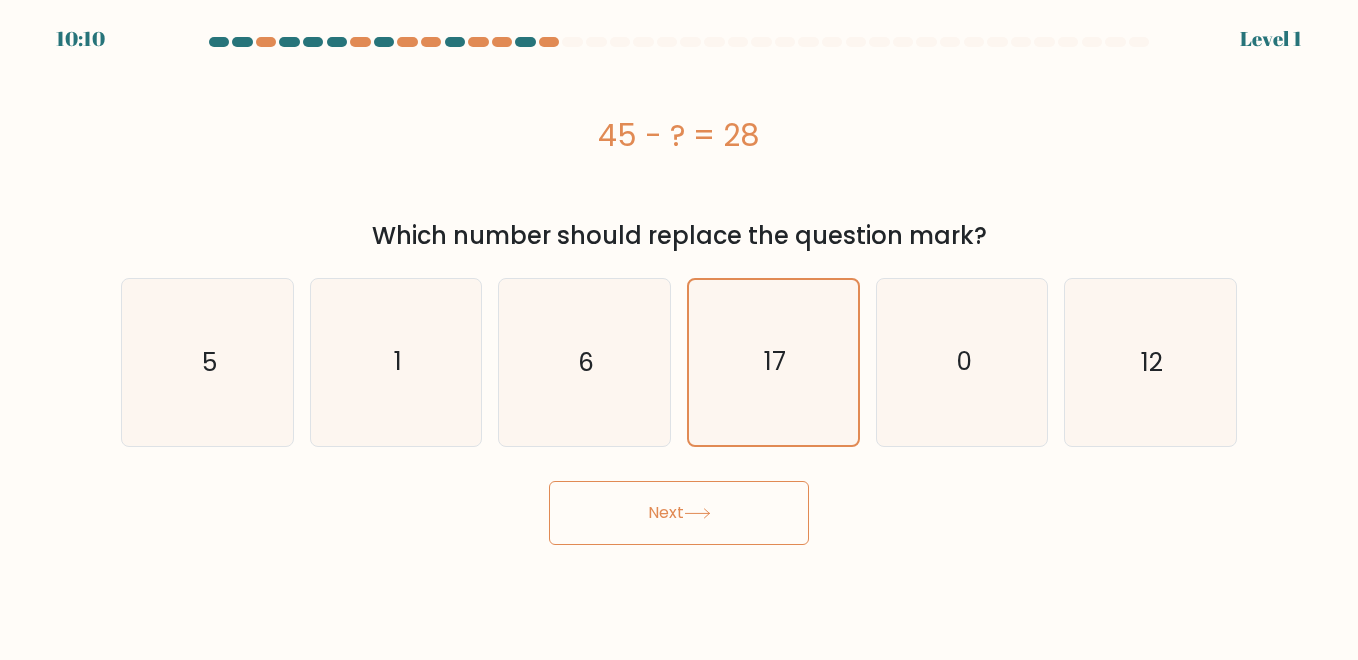 click on "Next" at bounding box center (679, 513) 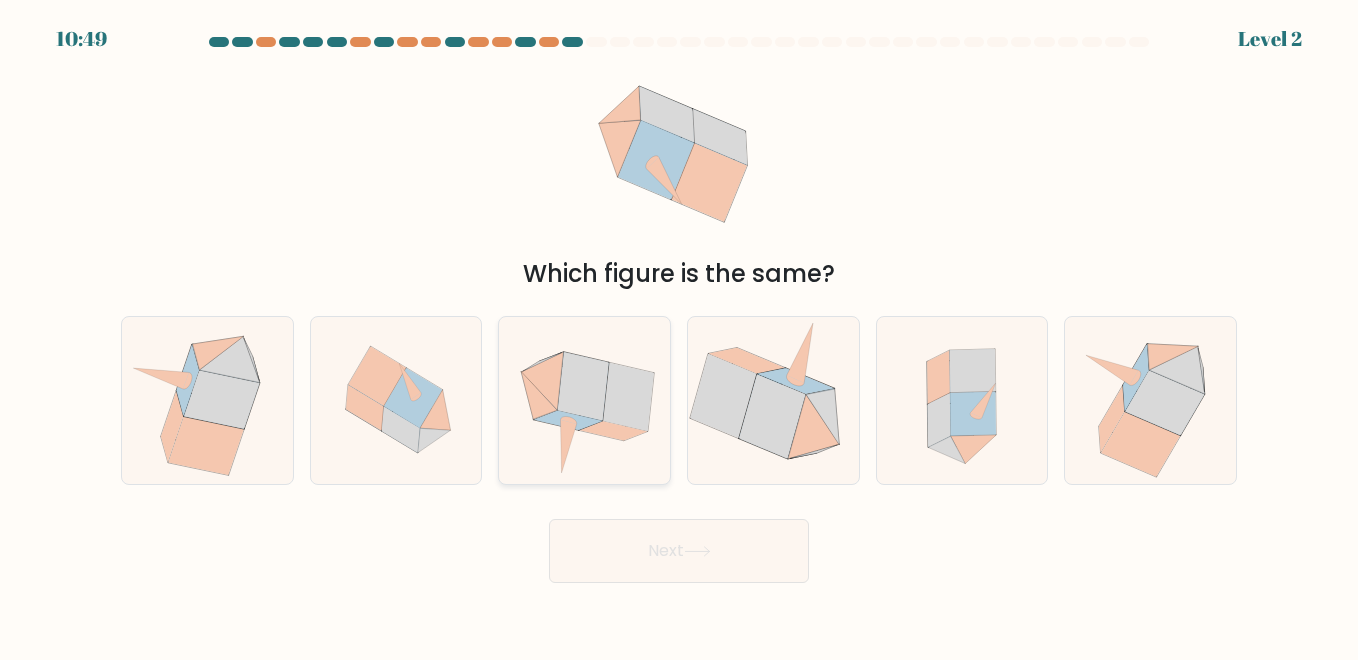 click 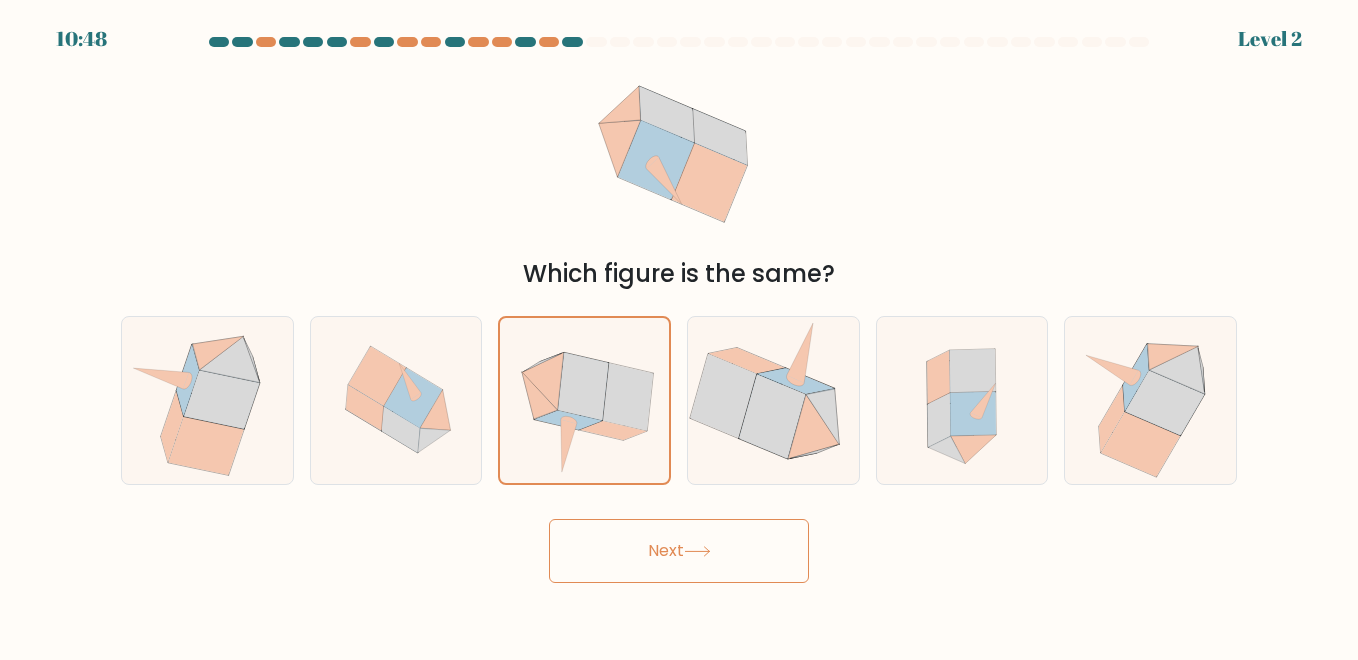 click 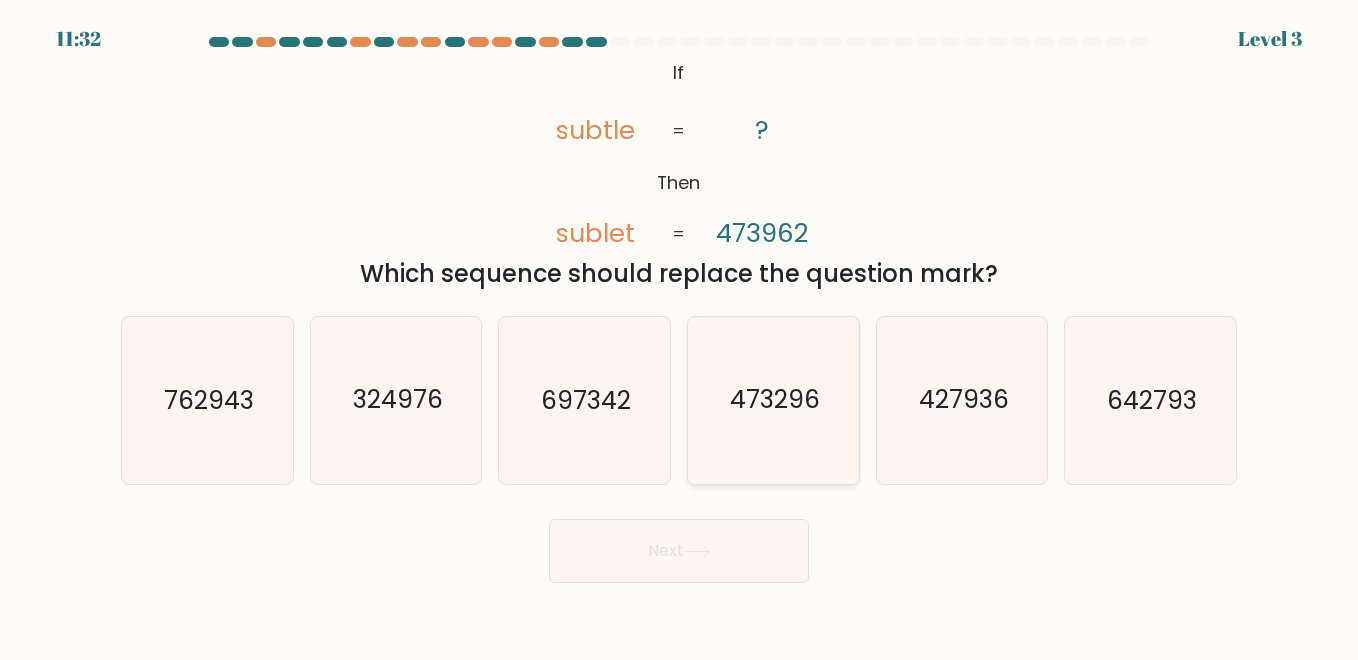 click on "473296" 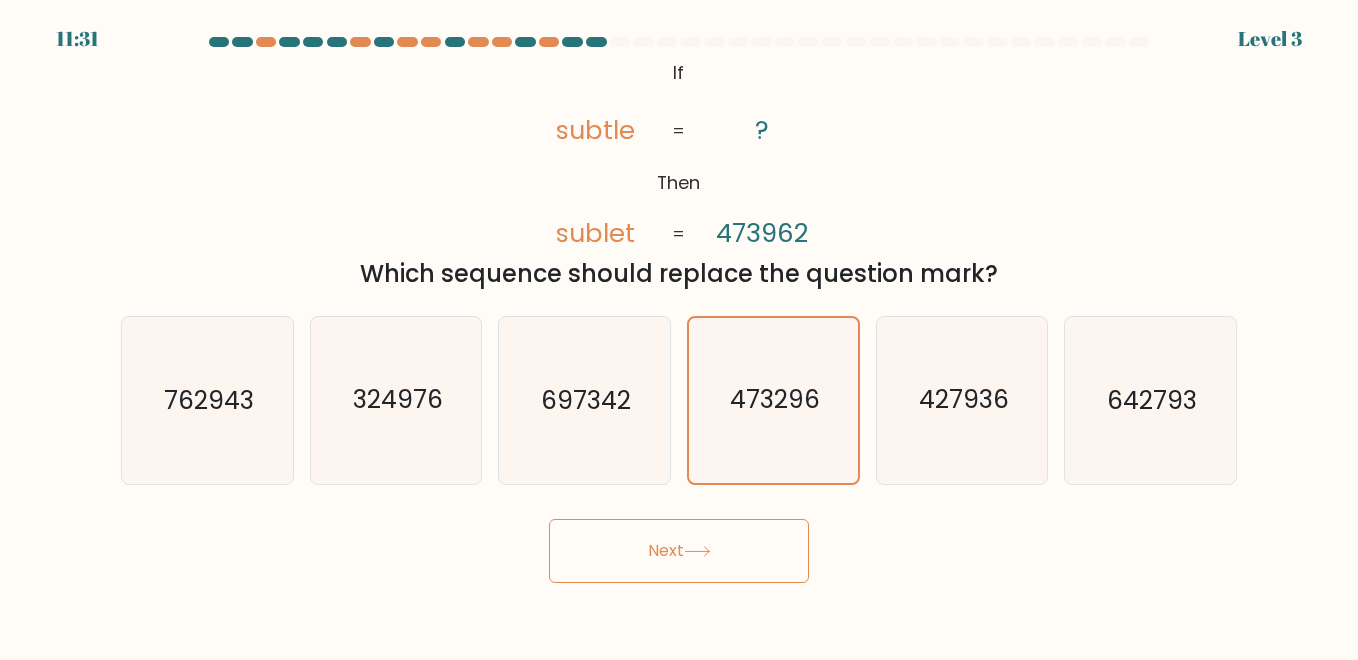 click 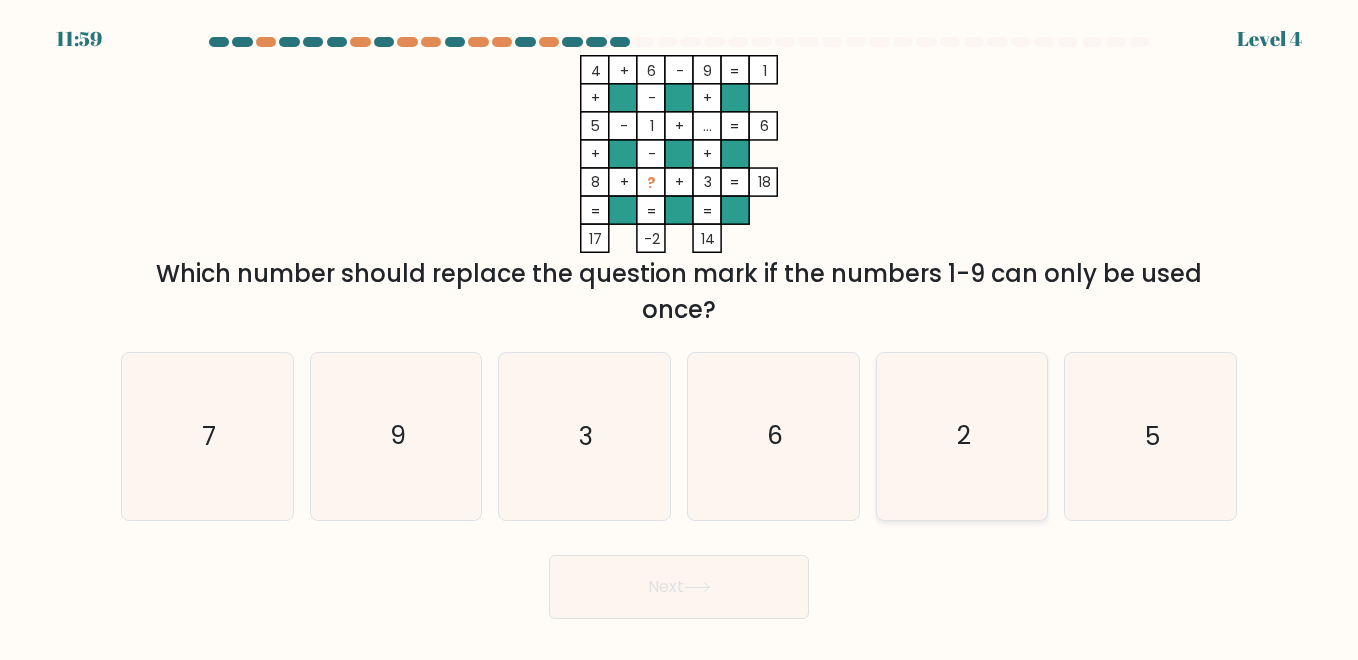 click on "2" 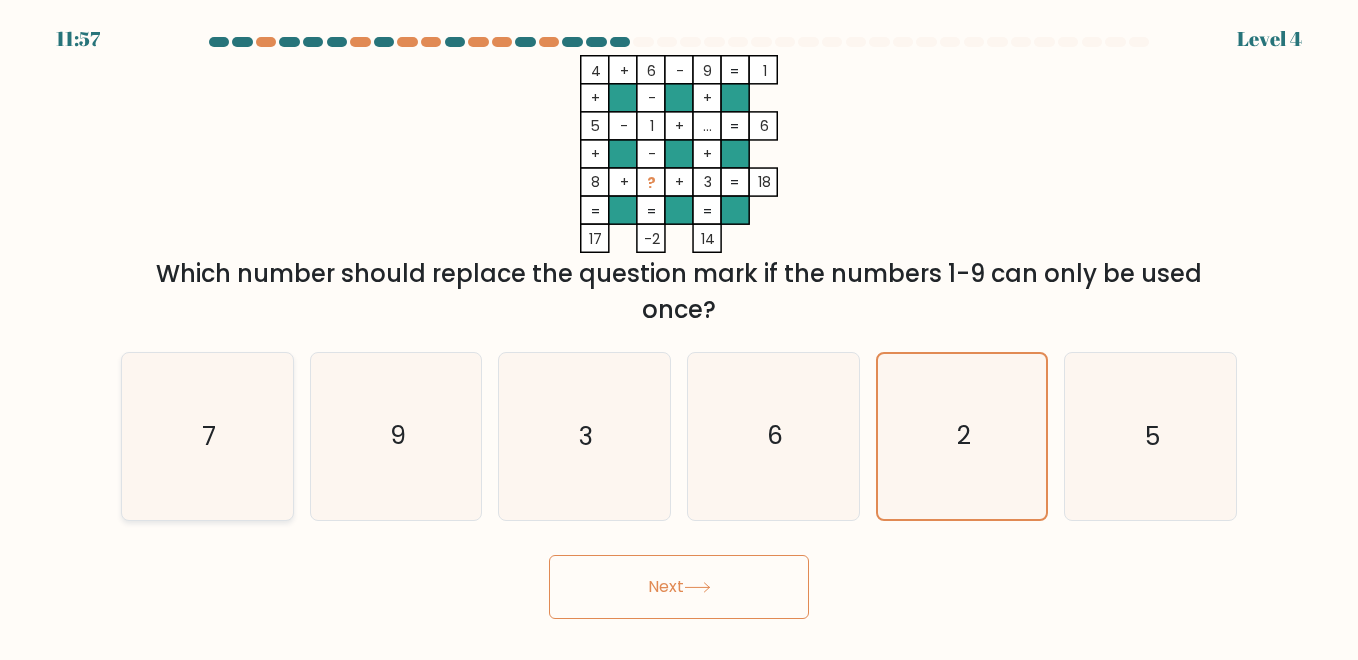click on "7" 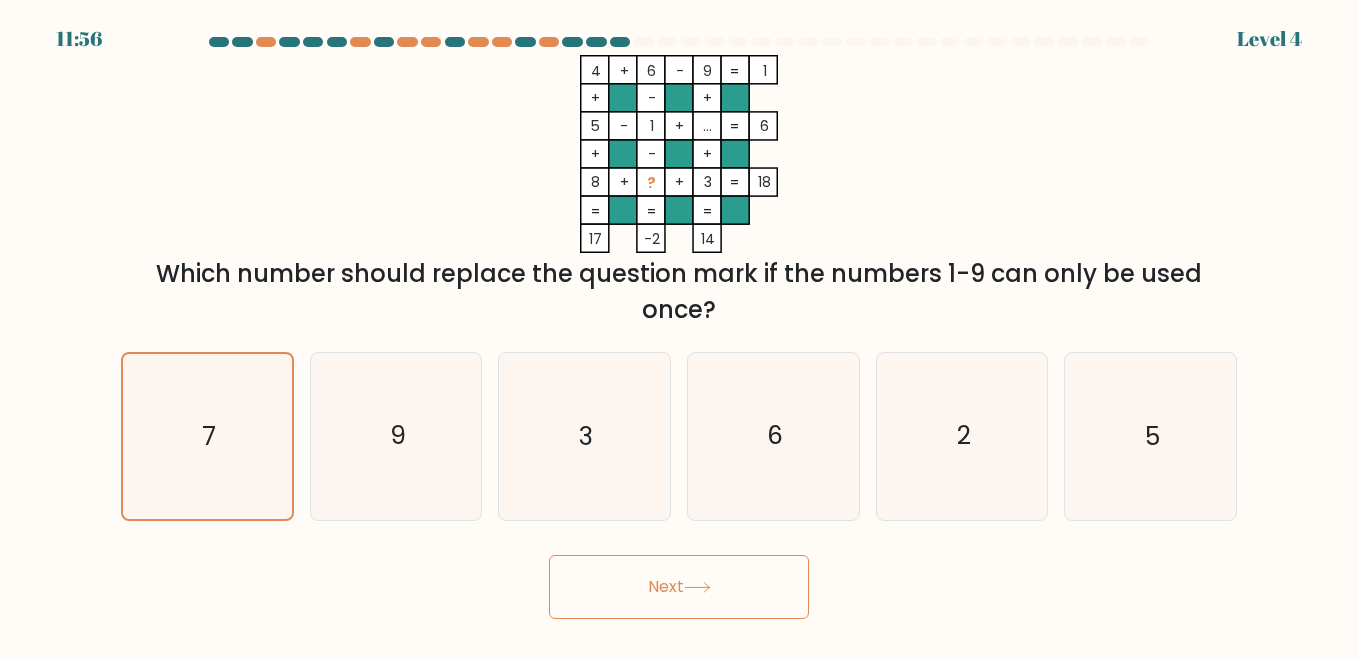 click on "Next" at bounding box center [679, 587] 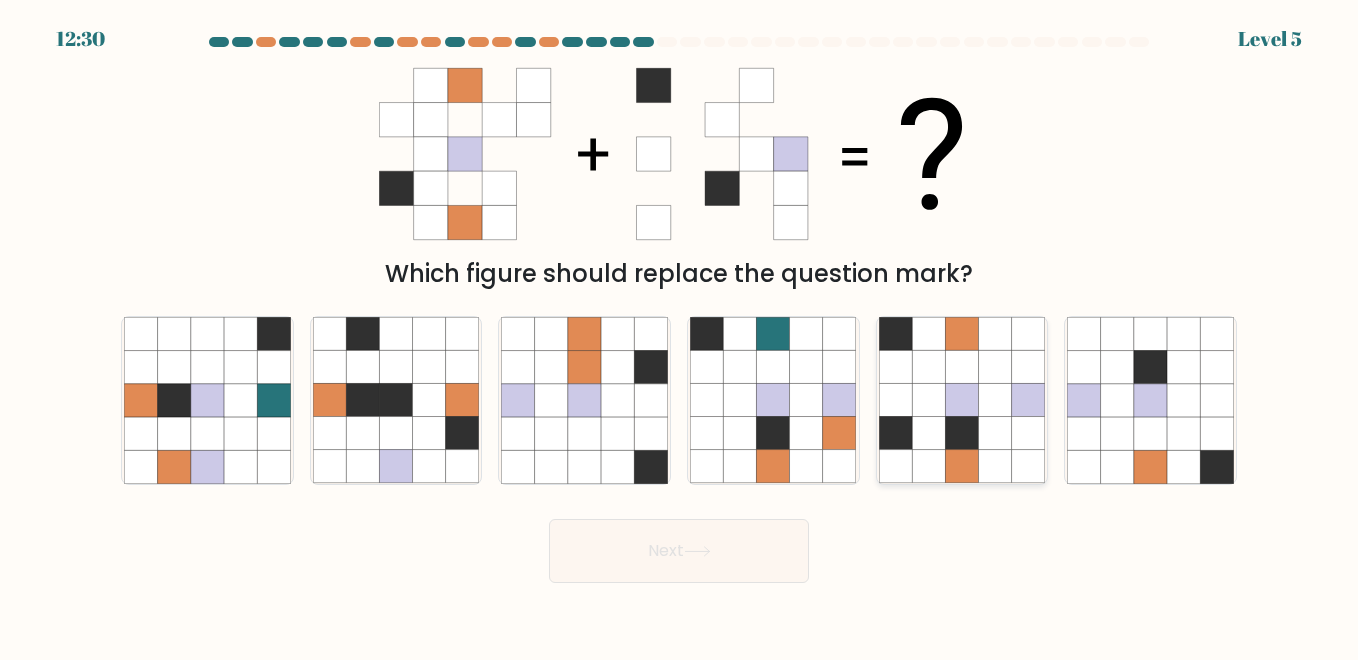 click 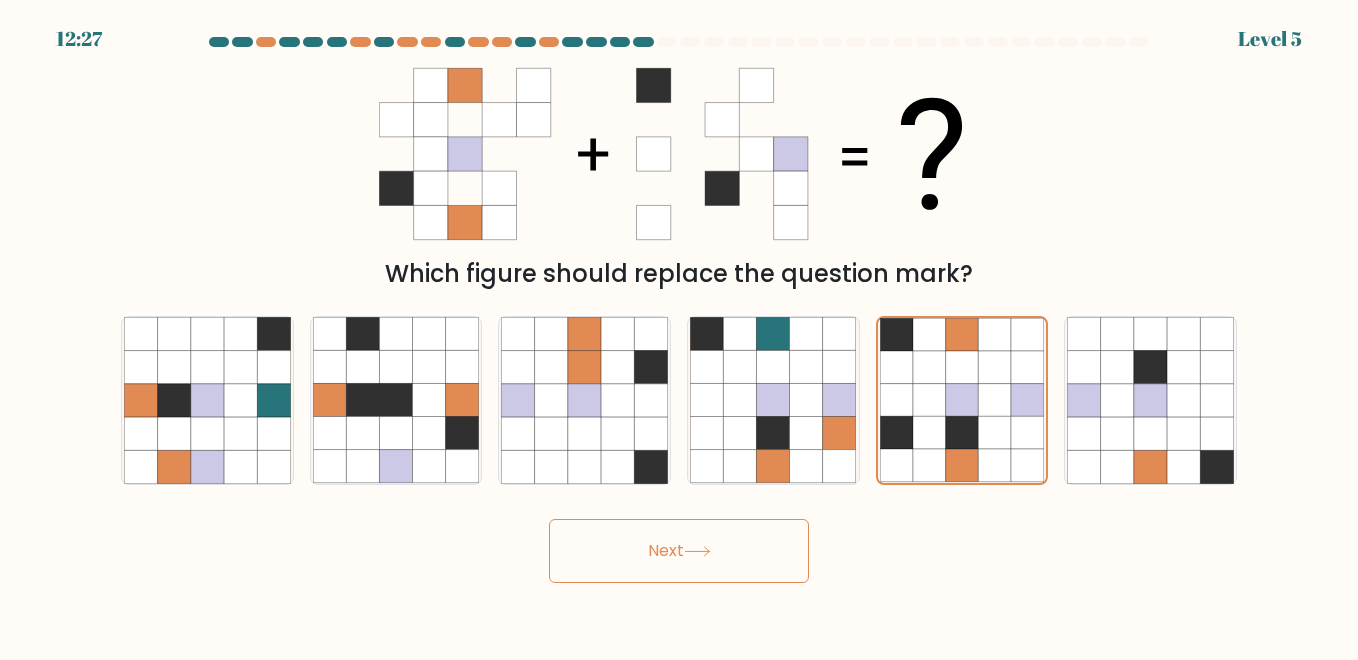 click on "Next" at bounding box center [679, 551] 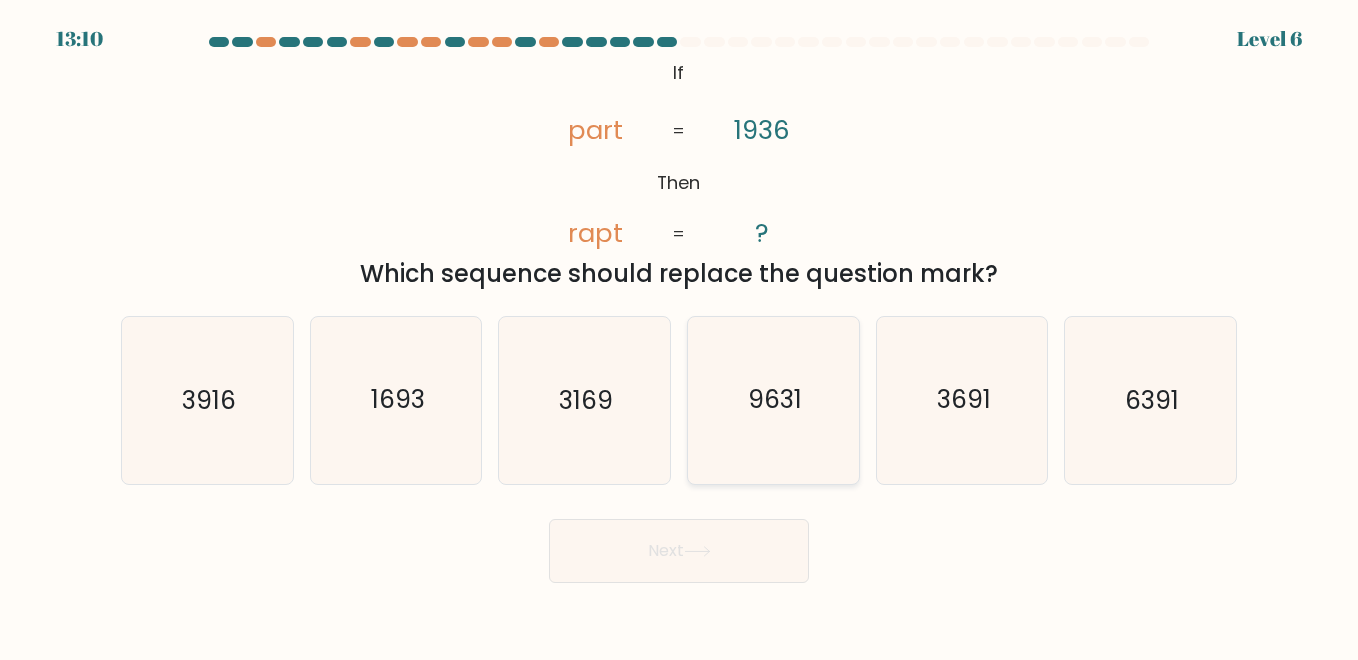 click on "9631" 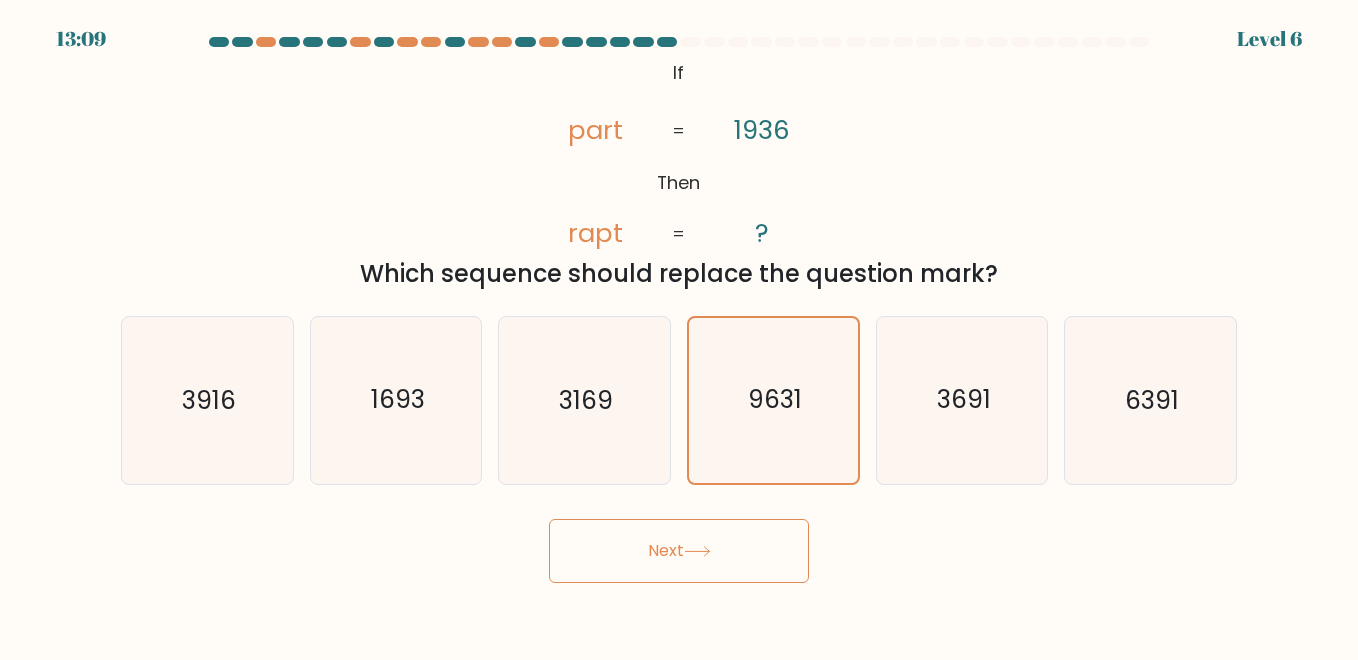 click on "Next" at bounding box center (679, 551) 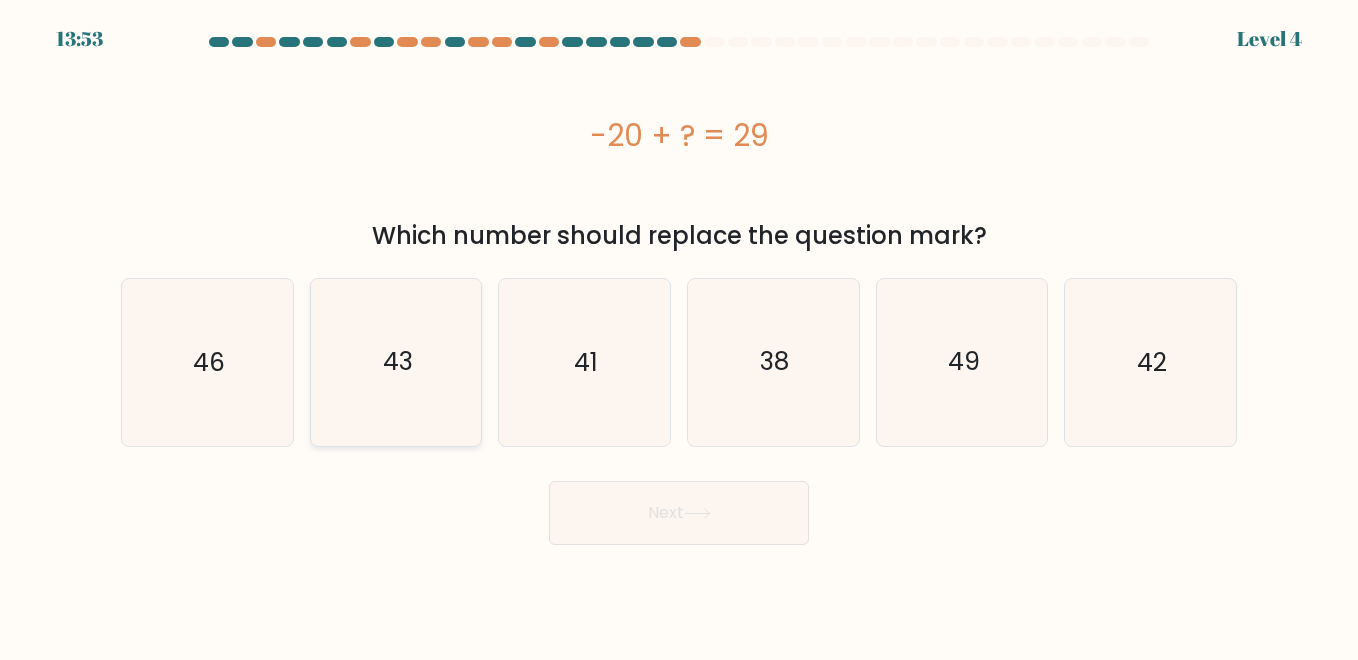 click on "43" 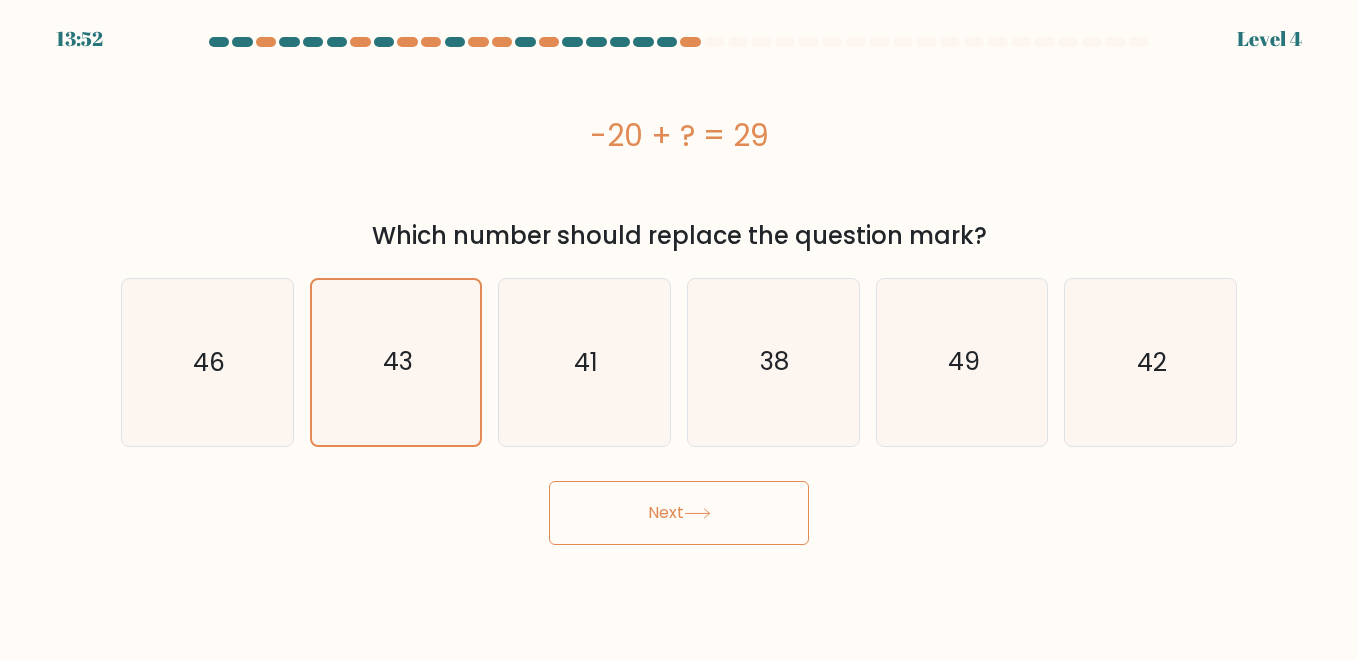 click on "Next" at bounding box center [679, 513] 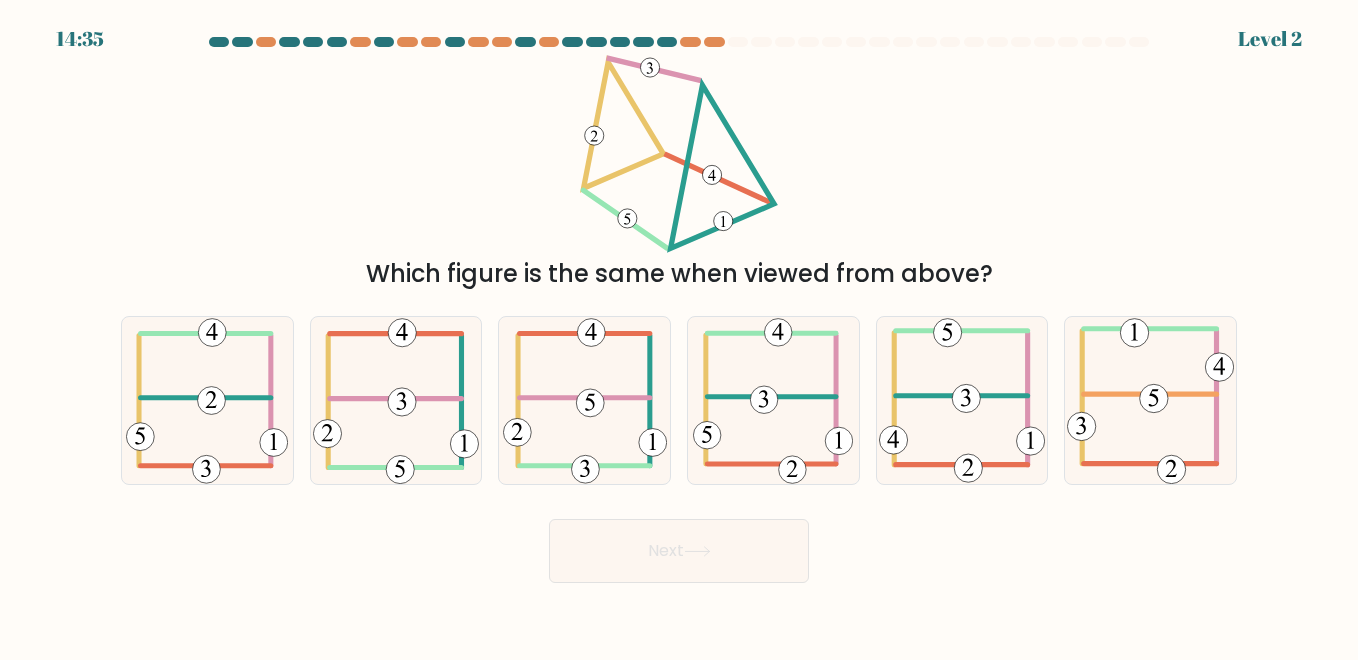 click on "e." at bounding box center (962, 400) 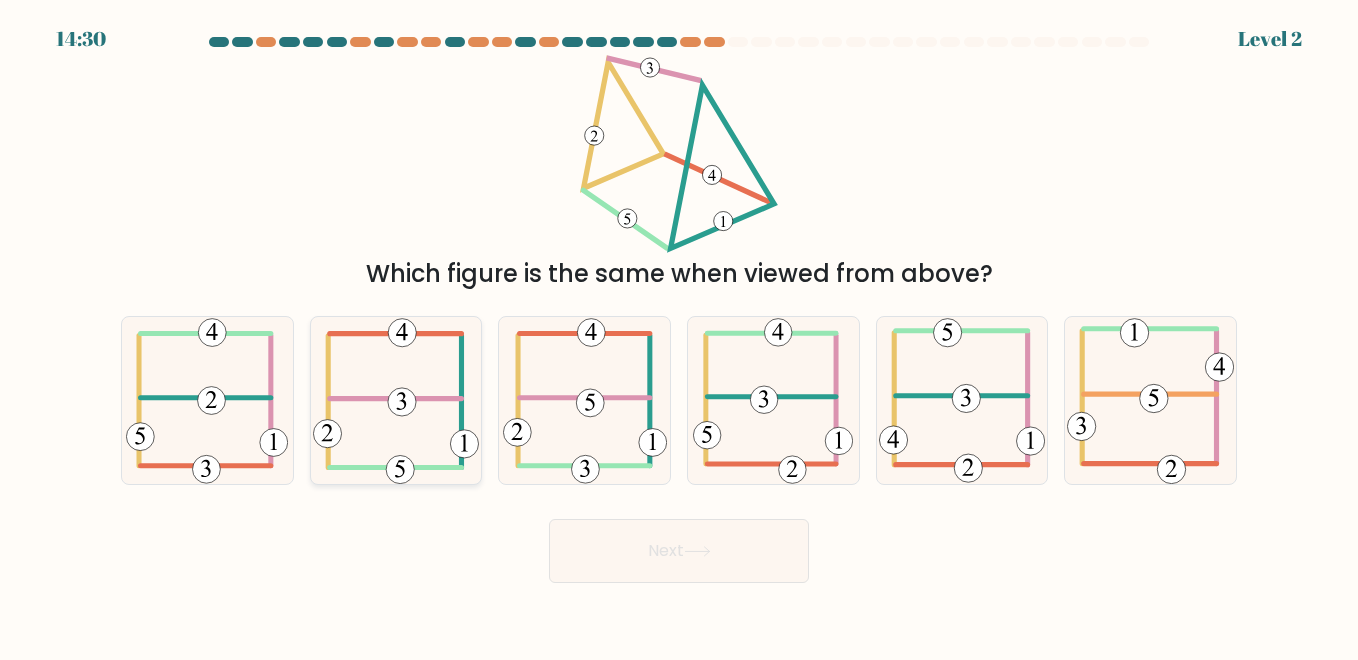 click 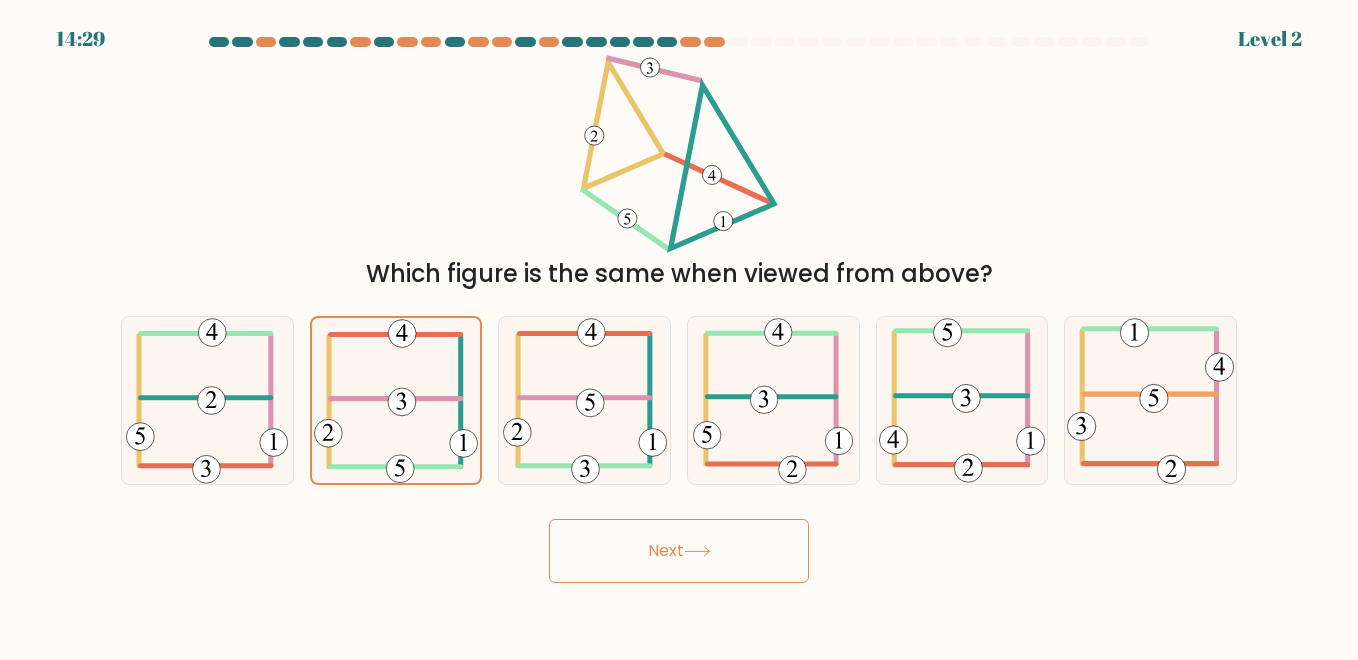 click on "Next" at bounding box center [679, 551] 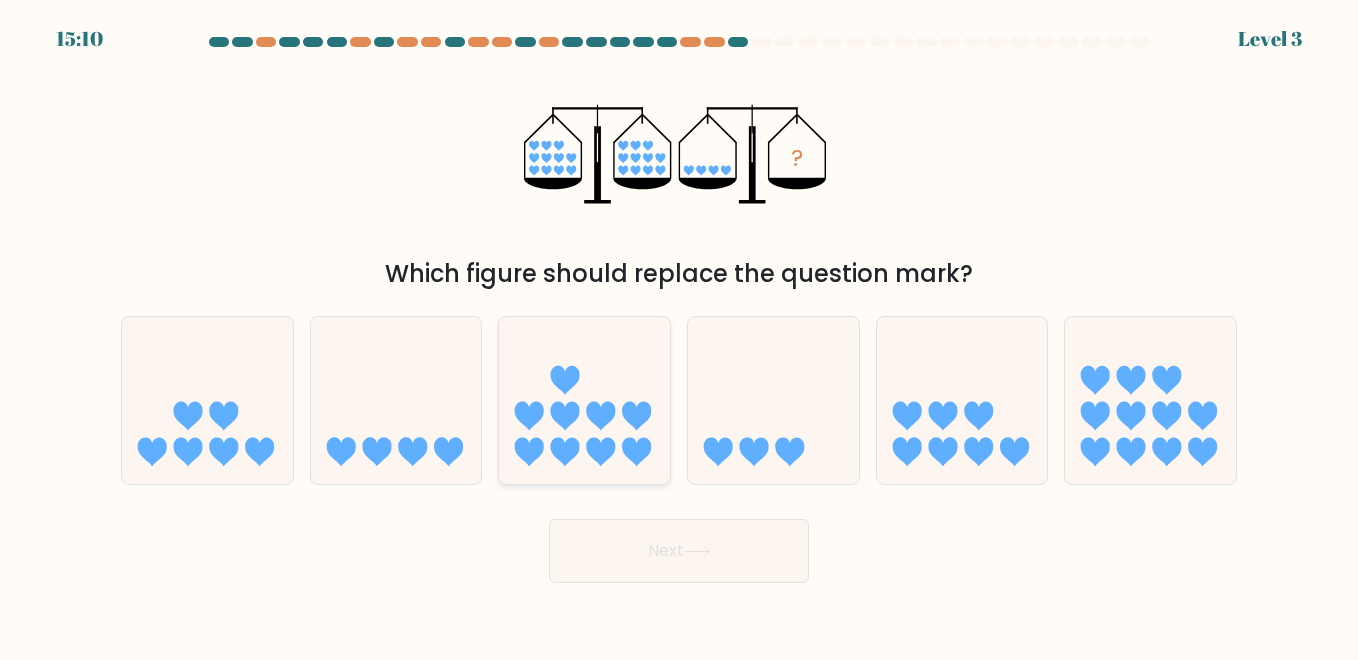 click 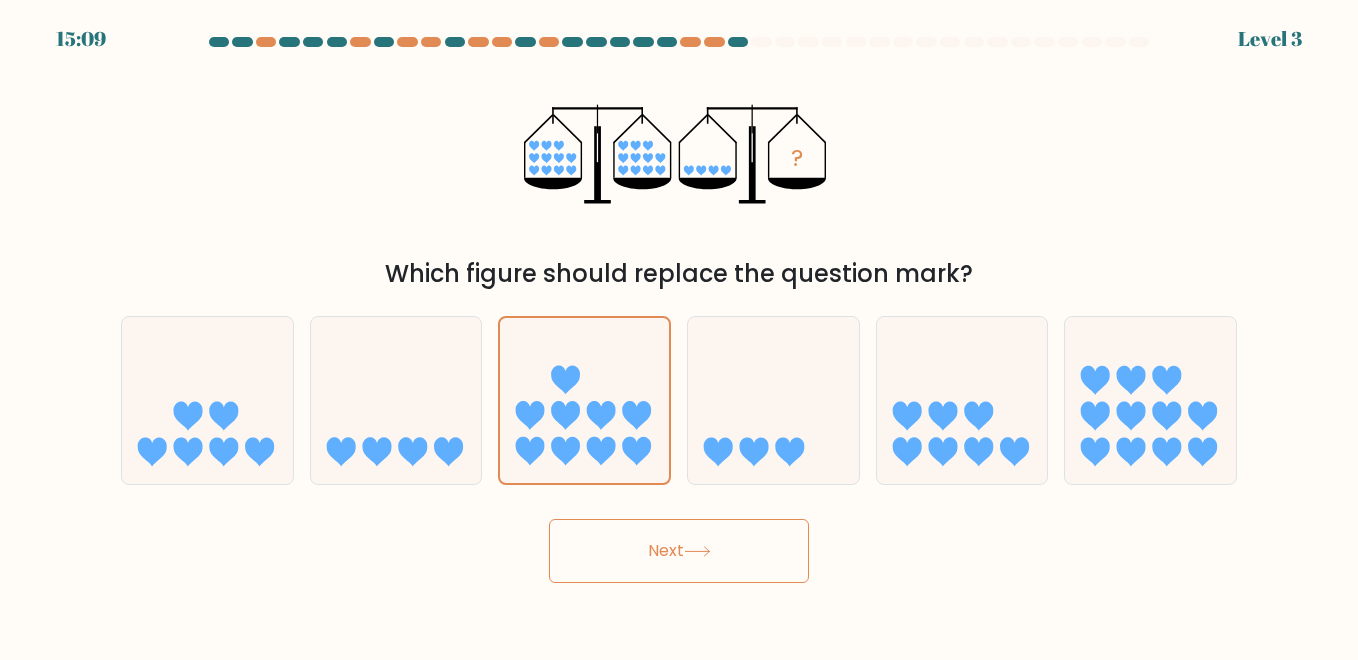 click on "Next" at bounding box center [679, 551] 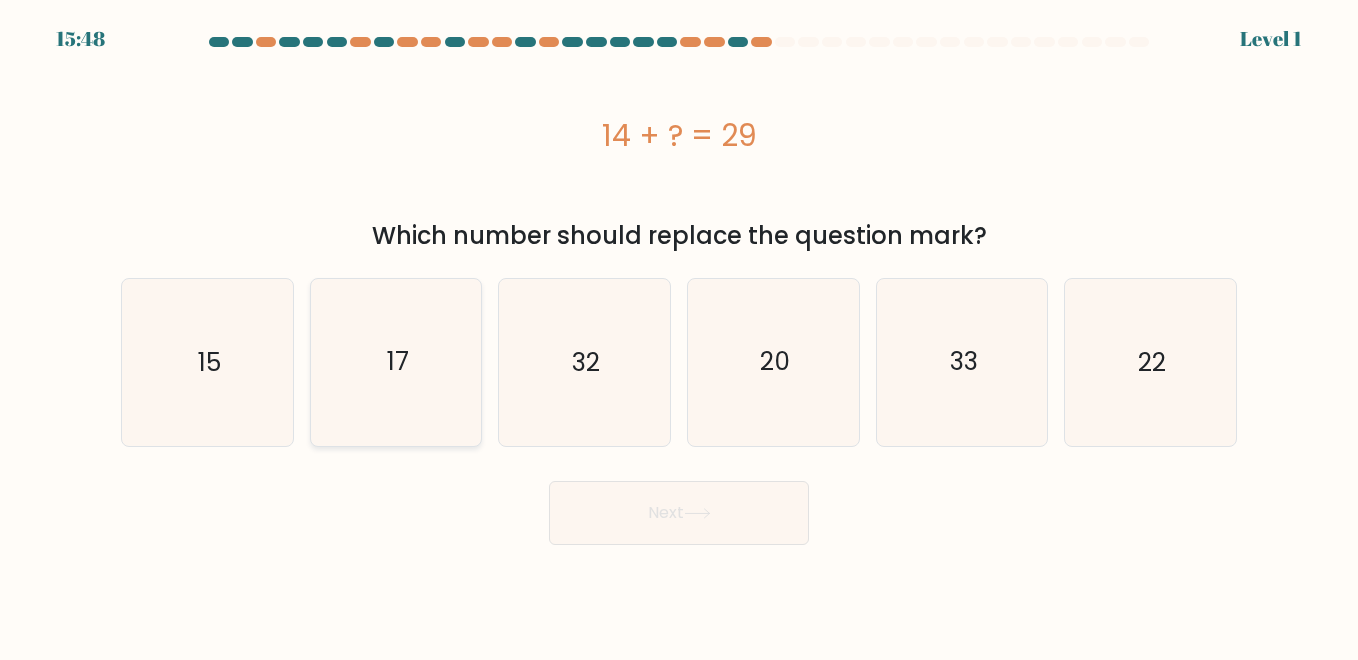click on "17" 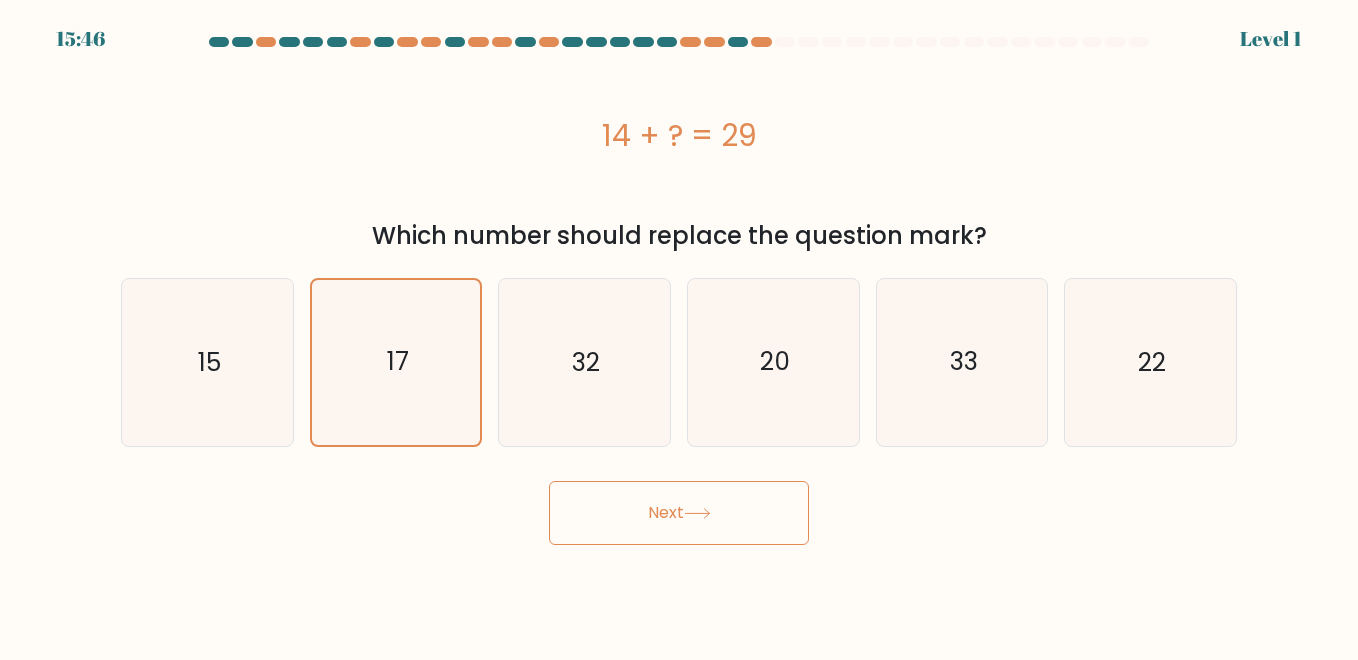 click on "Next" at bounding box center [679, 513] 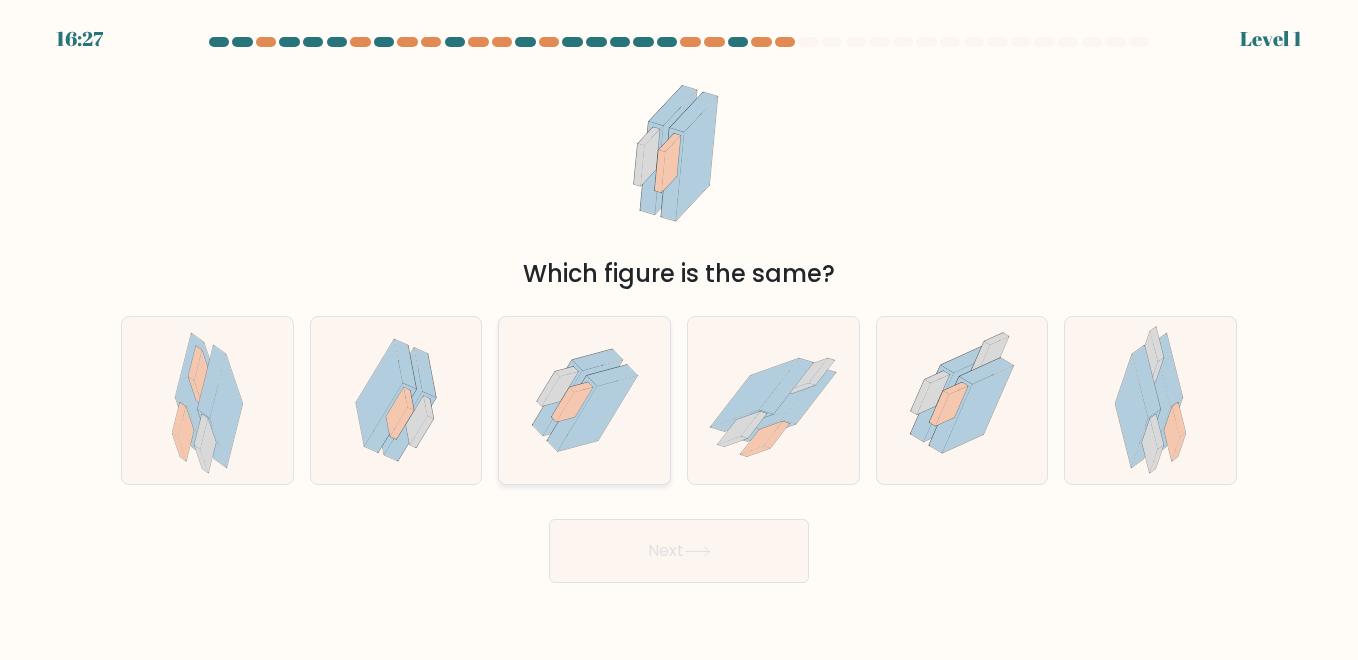 drag, startPoint x: 610, startPoint y: 445, endPoint x: 607, endPoint y: 388, distance: 57.07889 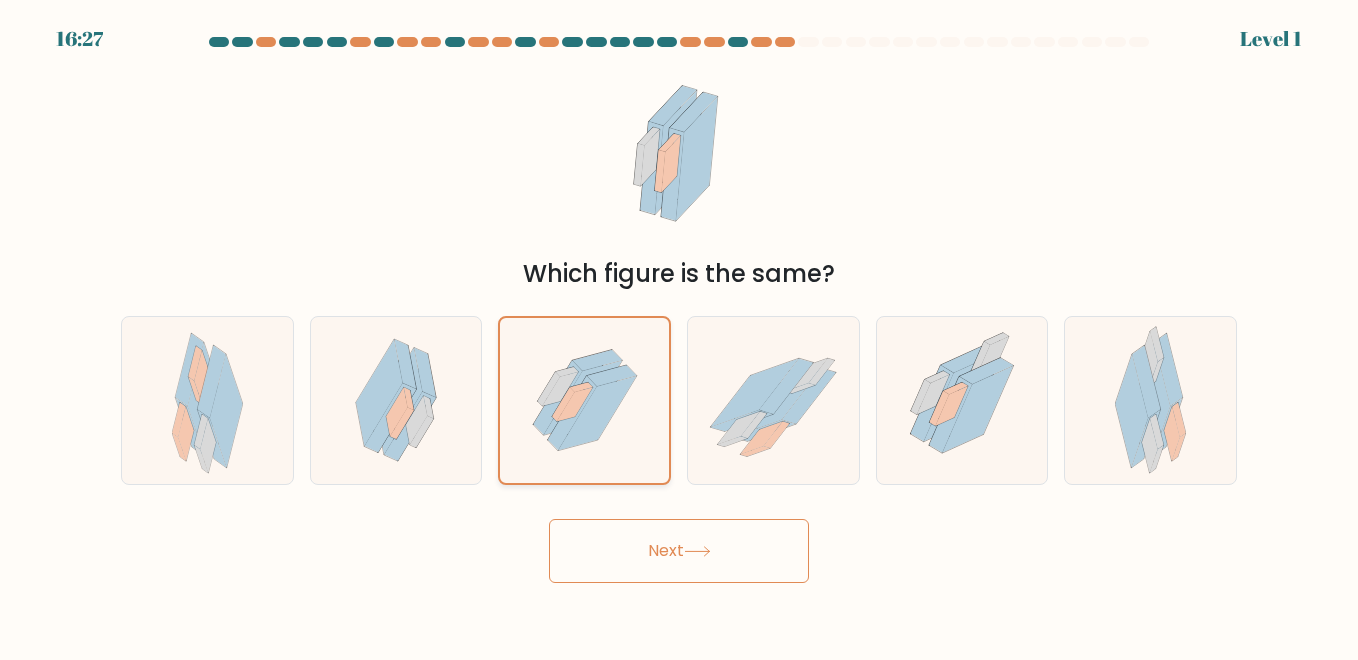 click 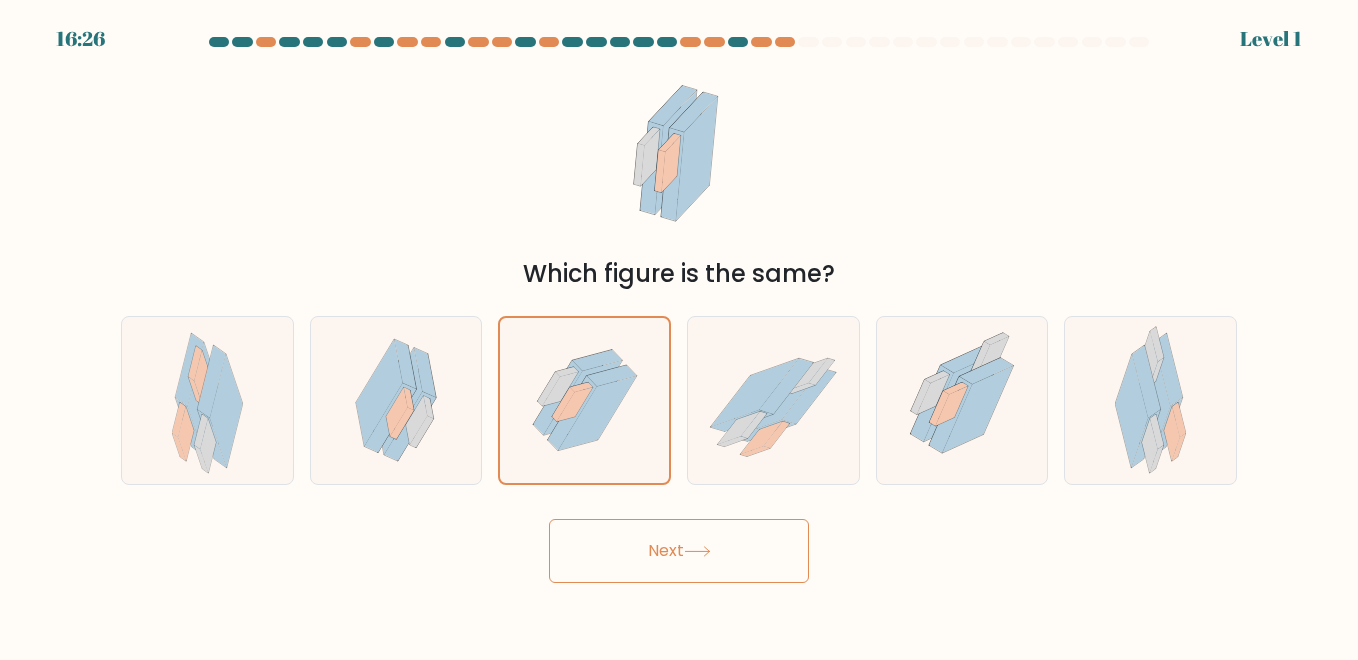 click on "Next" at bounding box center [679, 551] 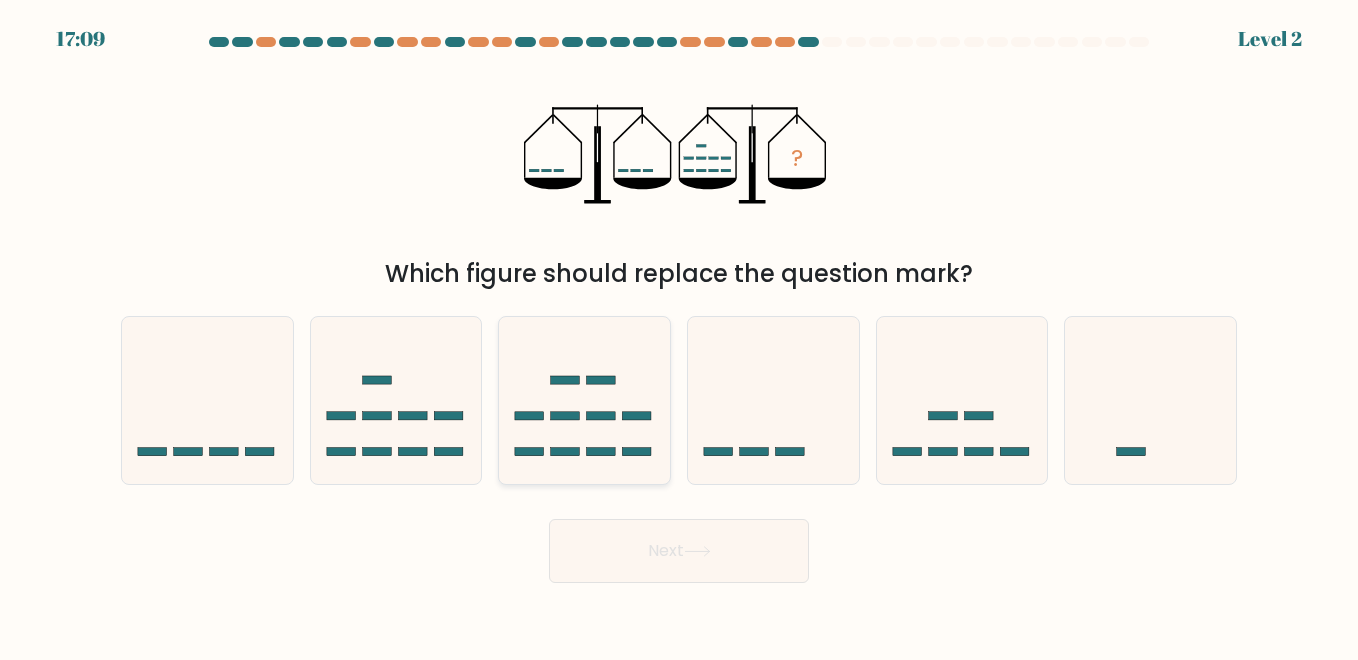 click 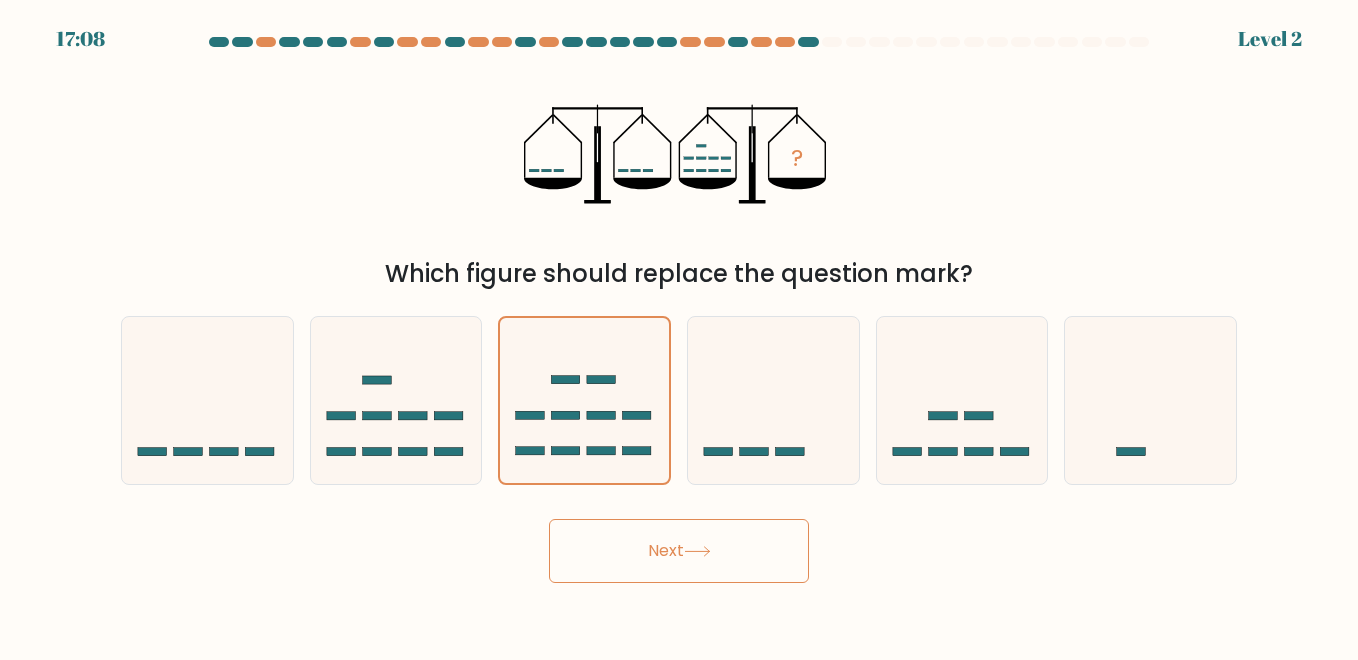click on "Next" at bounding box center [679, 551] 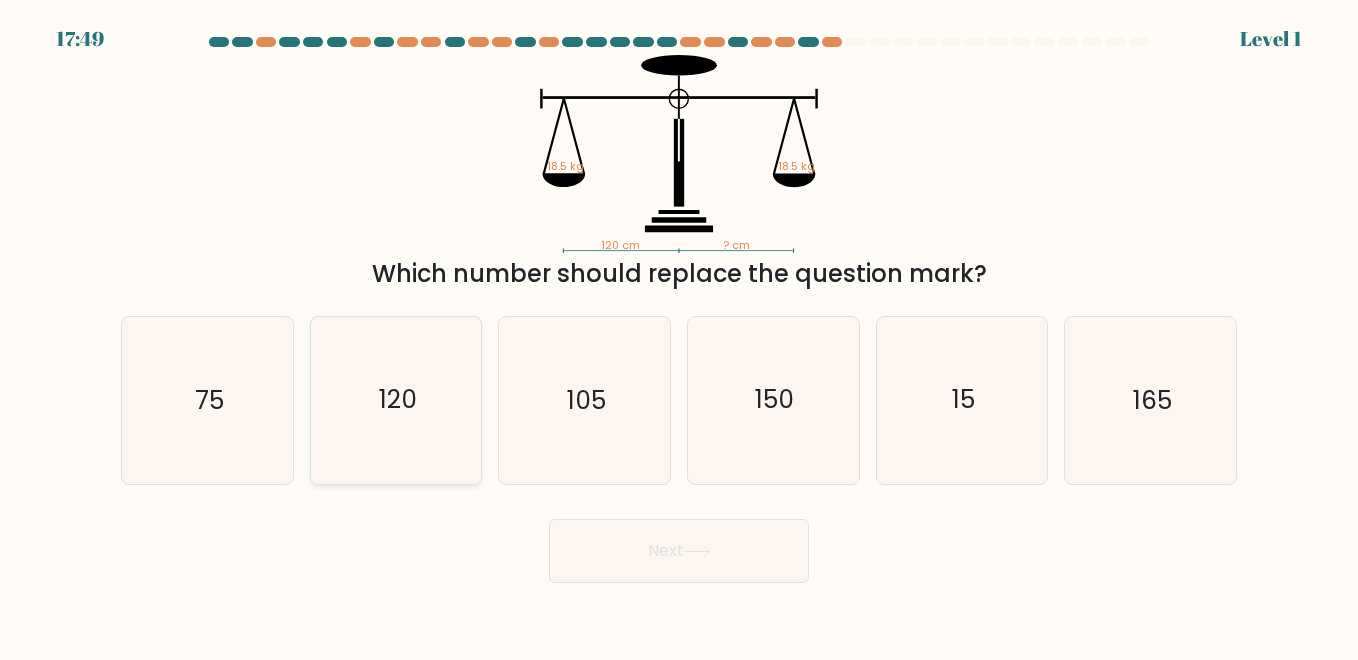 click on "120" 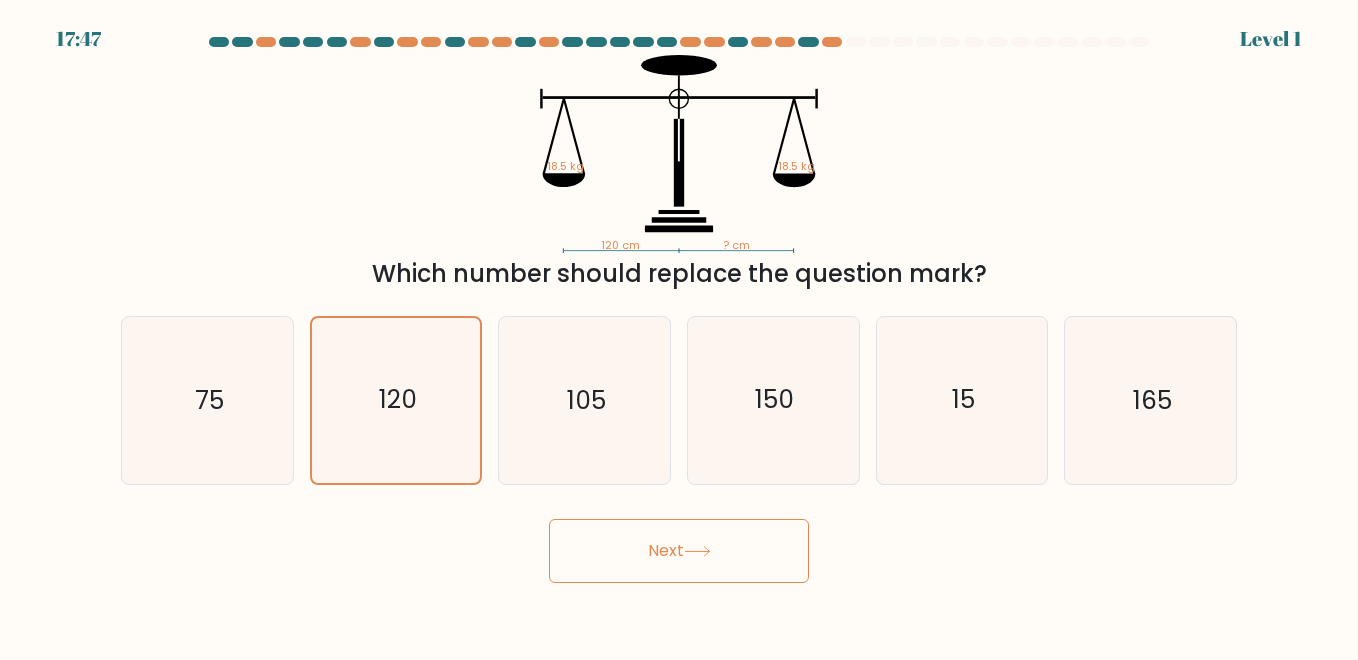 click on "Next" at bounding box center [679, 551] 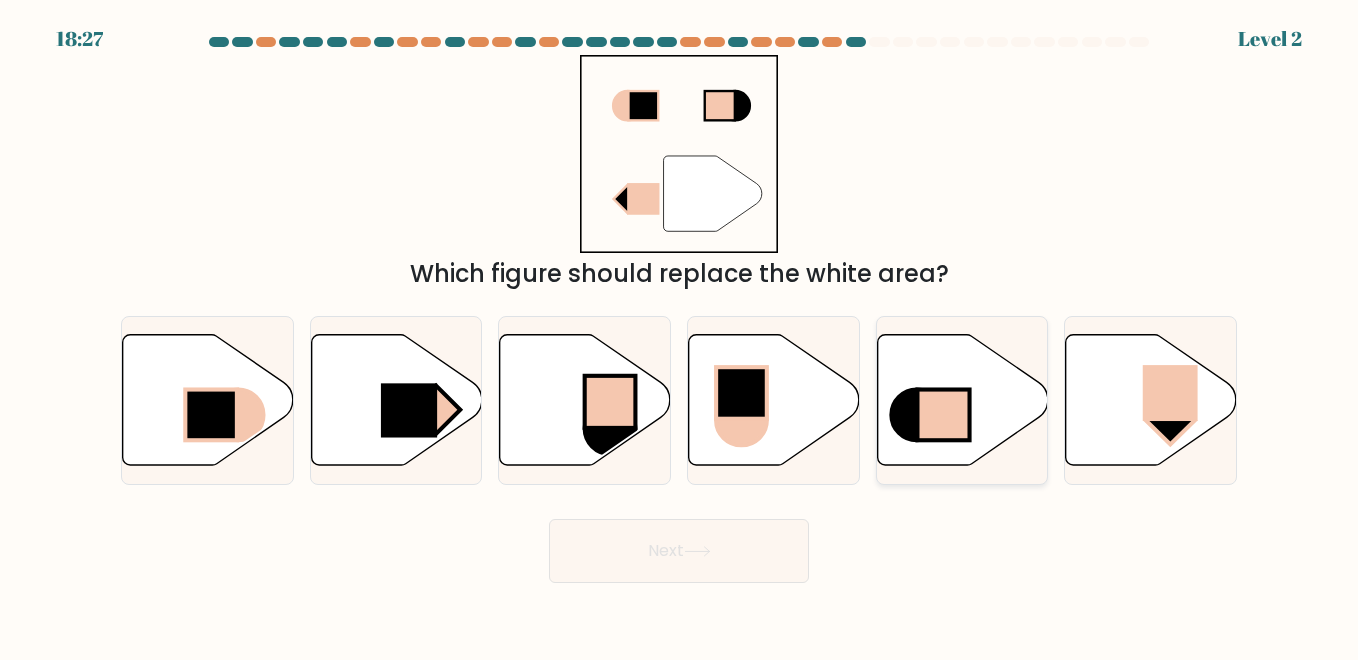 click 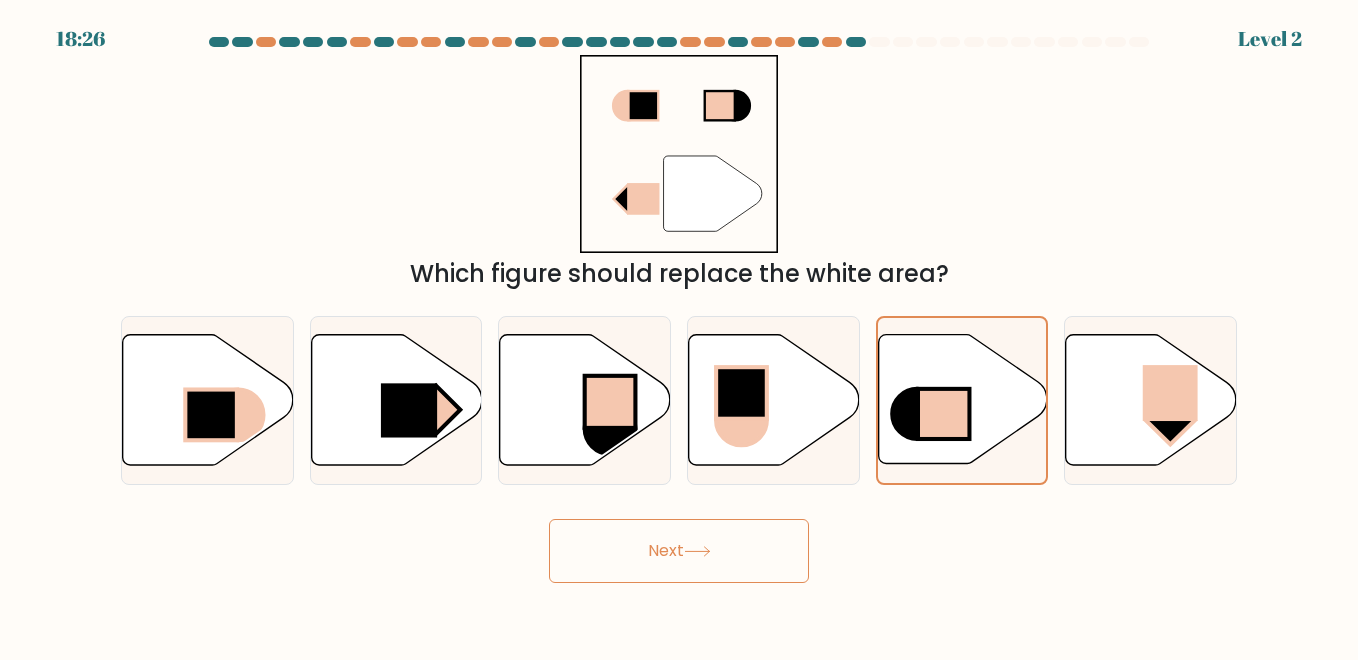 click on "Next" at bounding box center (679, 551) 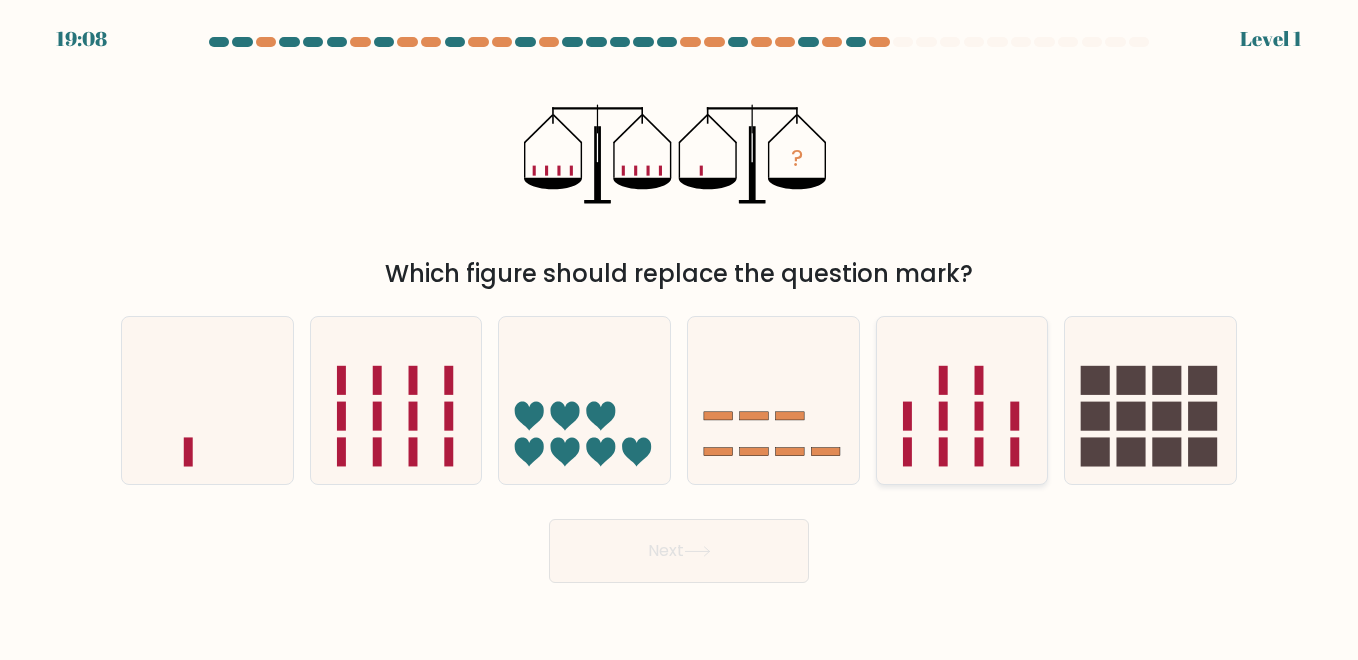 click at bounding box center (962, 400) 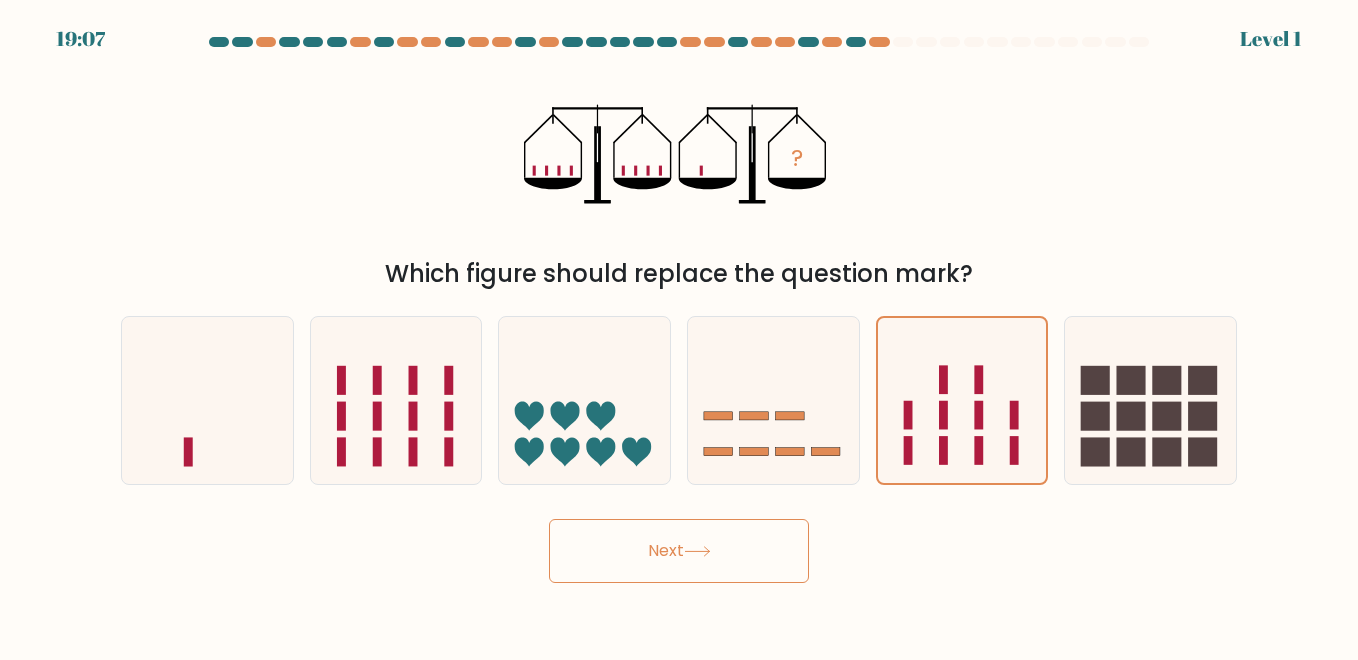 click on "Next" at bounding box center [679, 551] 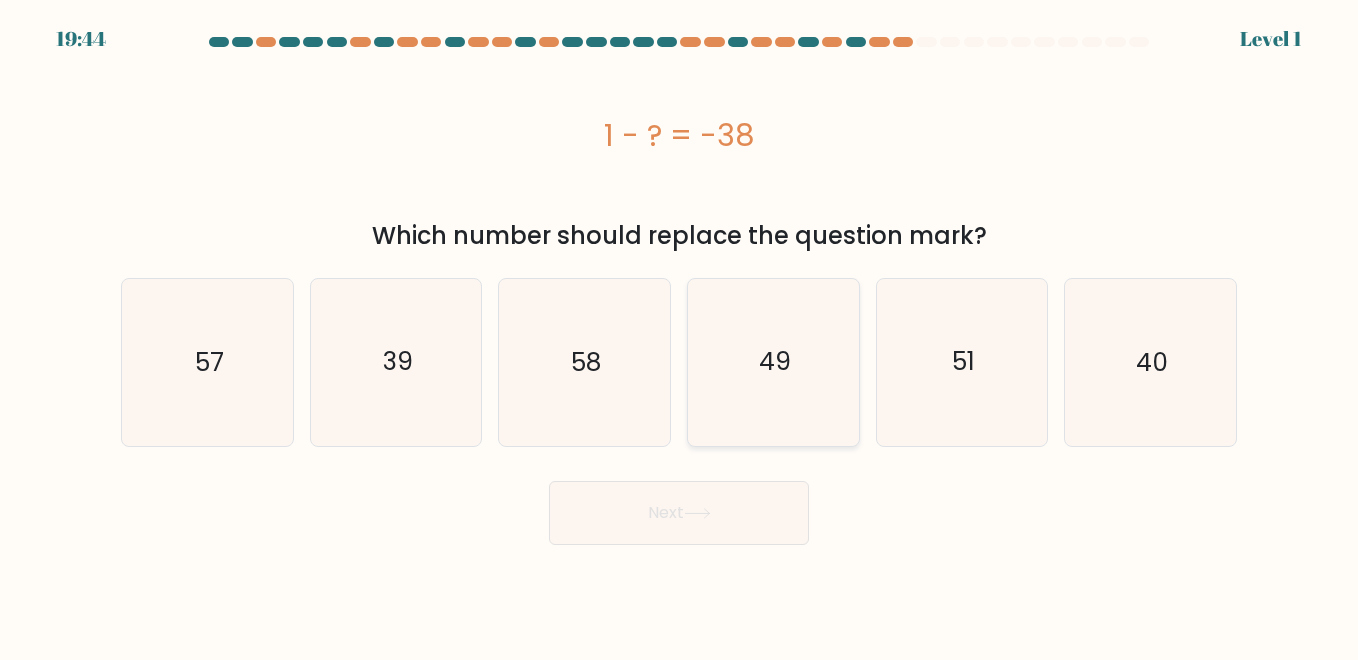 click on "49" 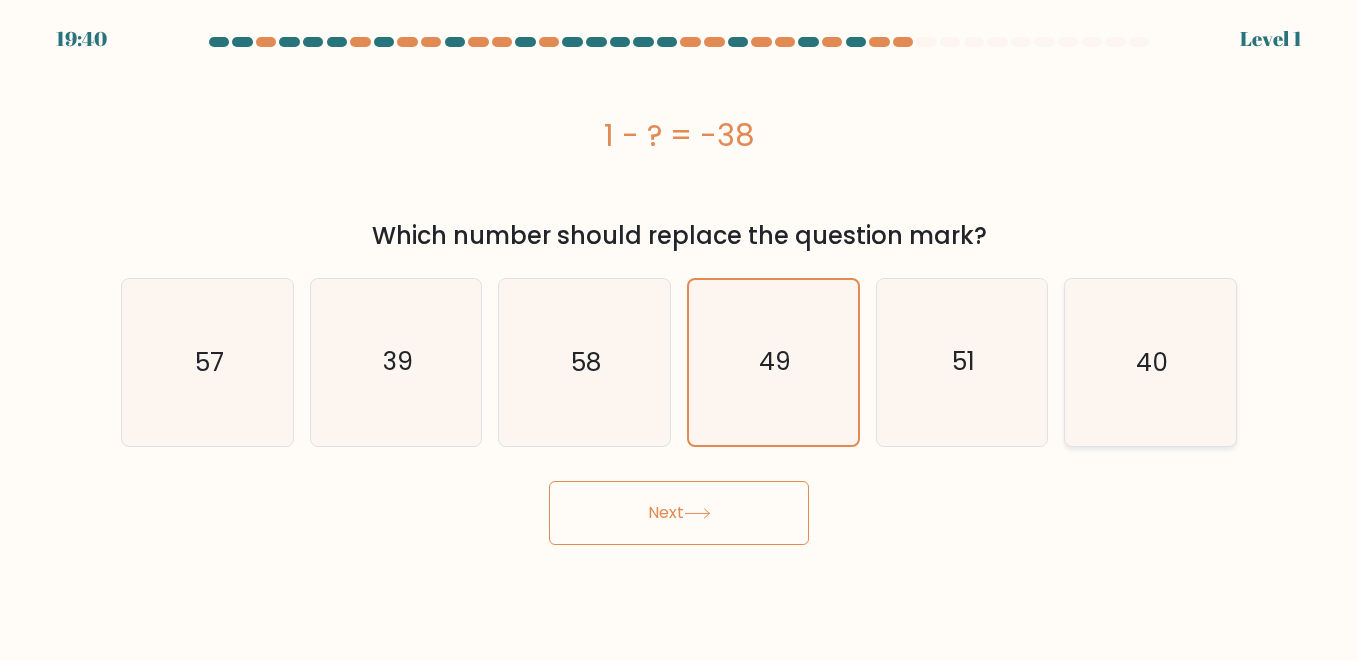 click on "40" 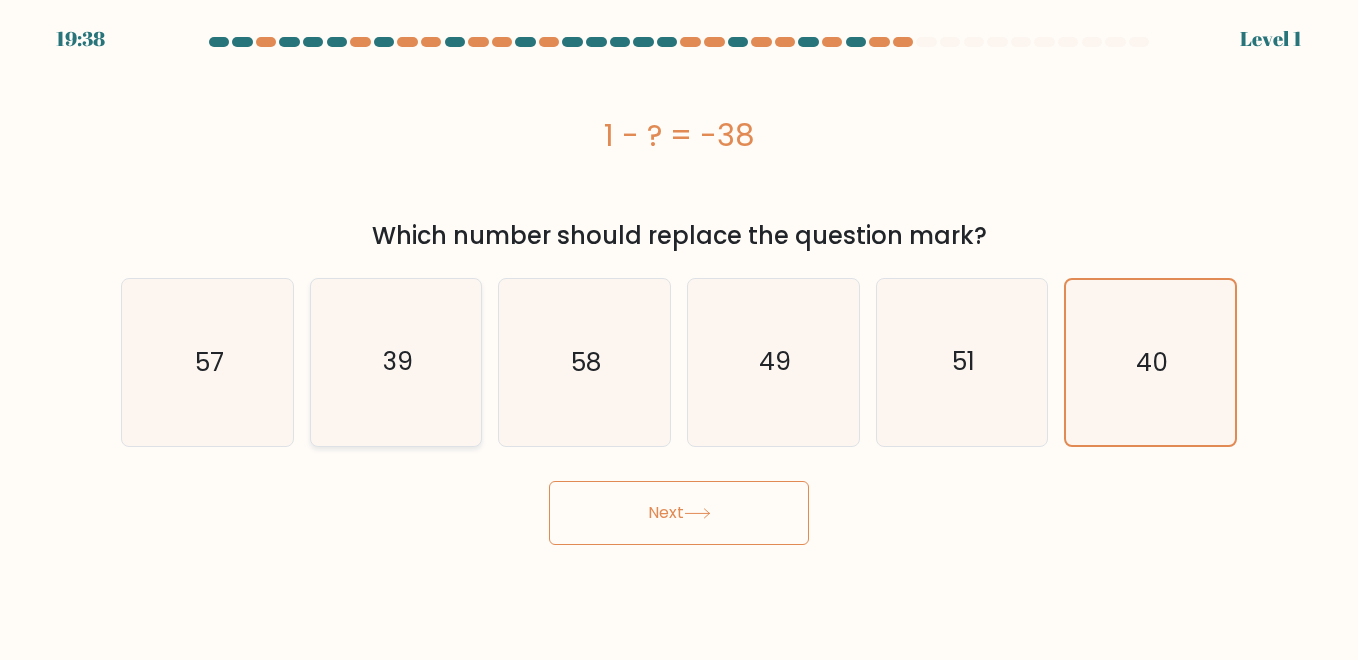 click on "39" 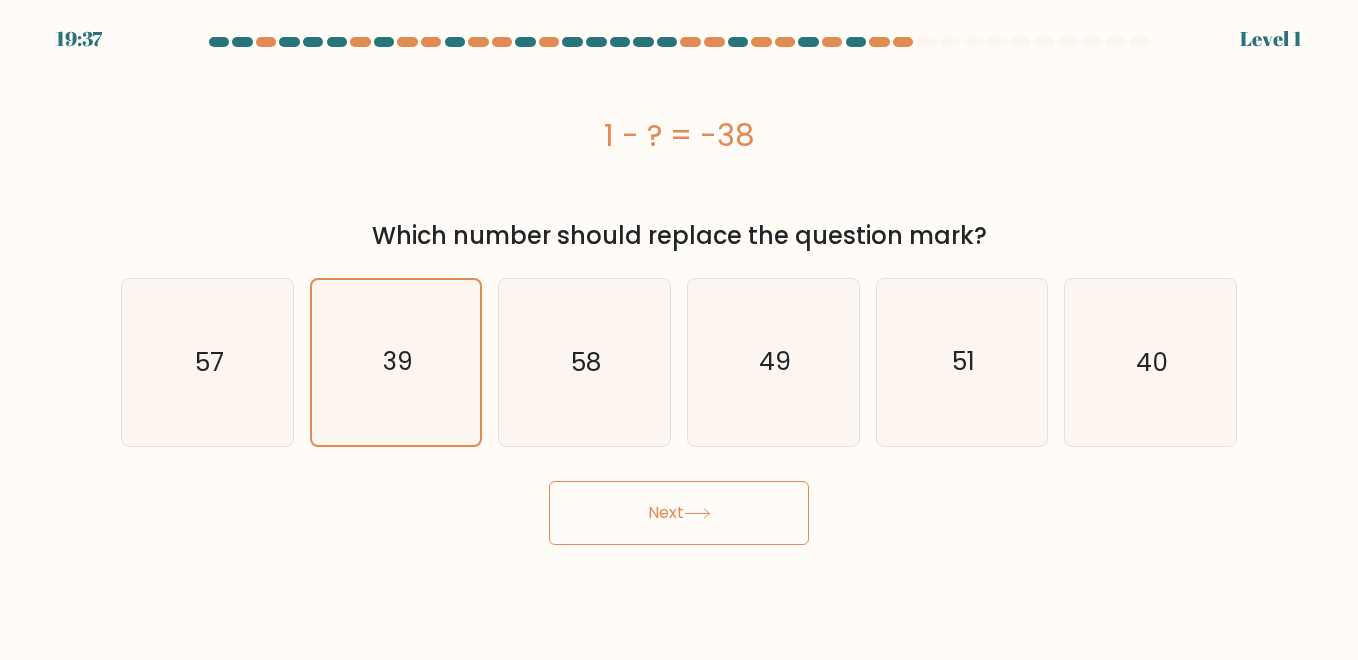 click on "Next" at bounding box center (679, 513) 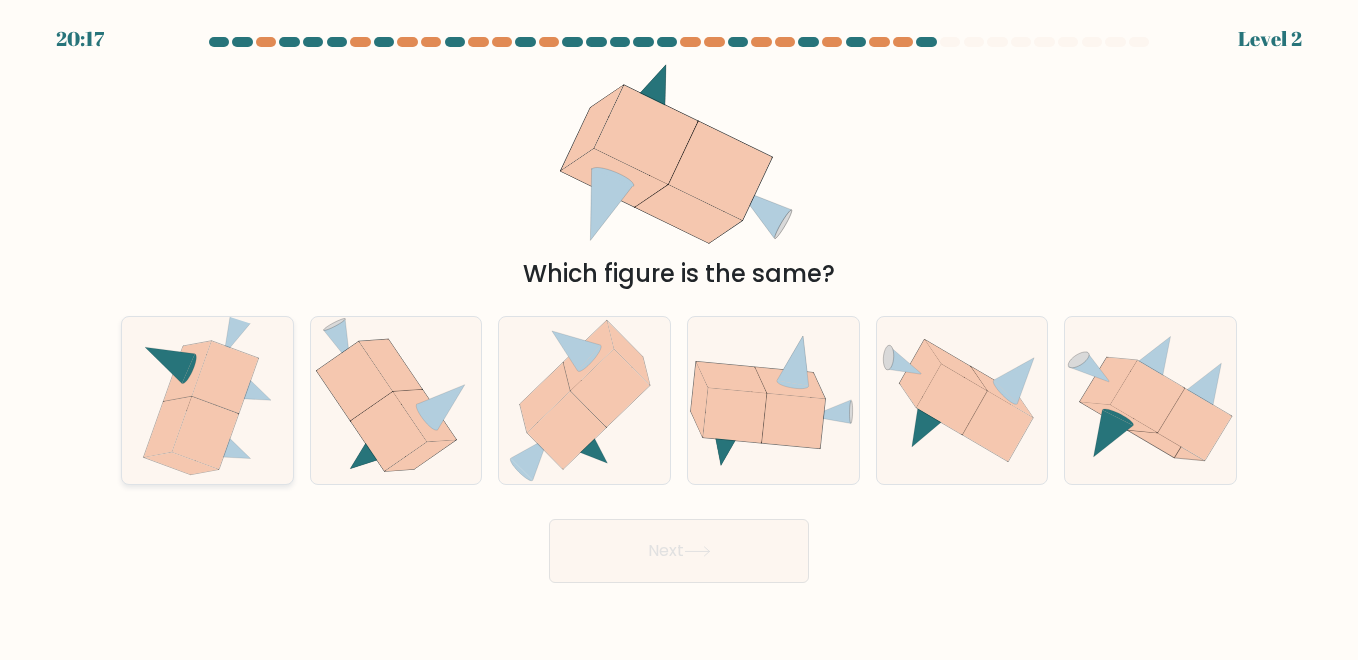 click 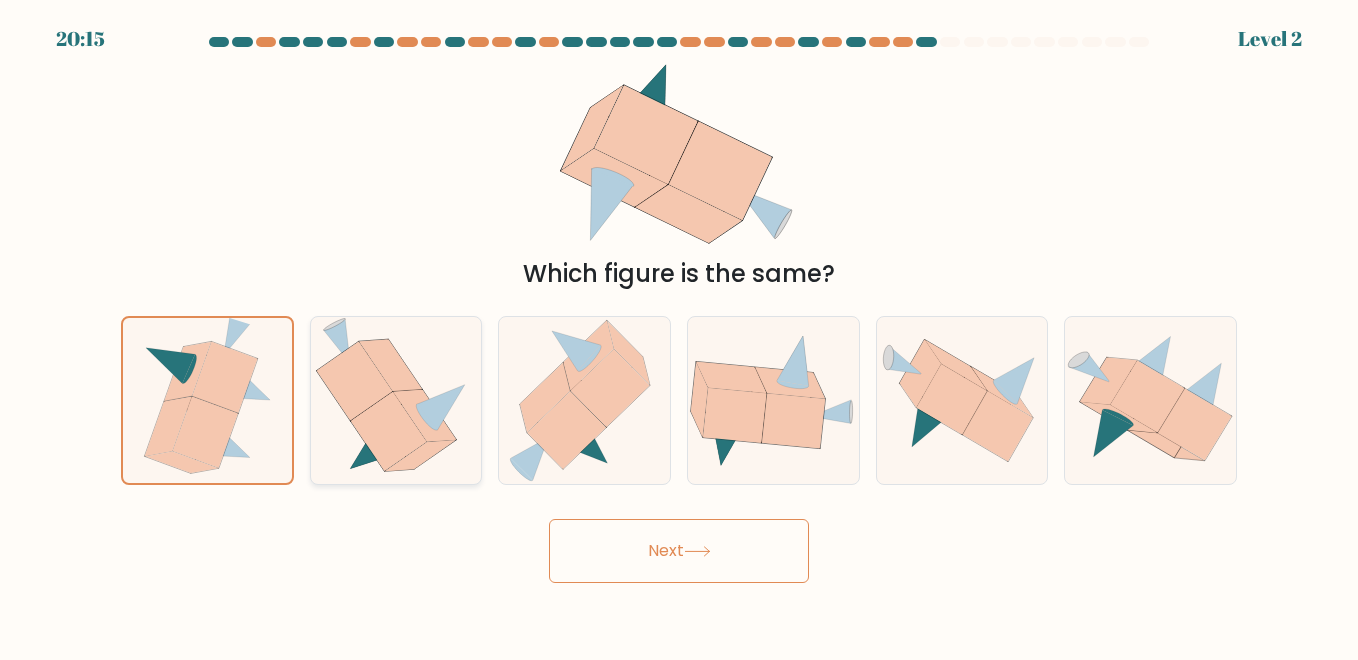click 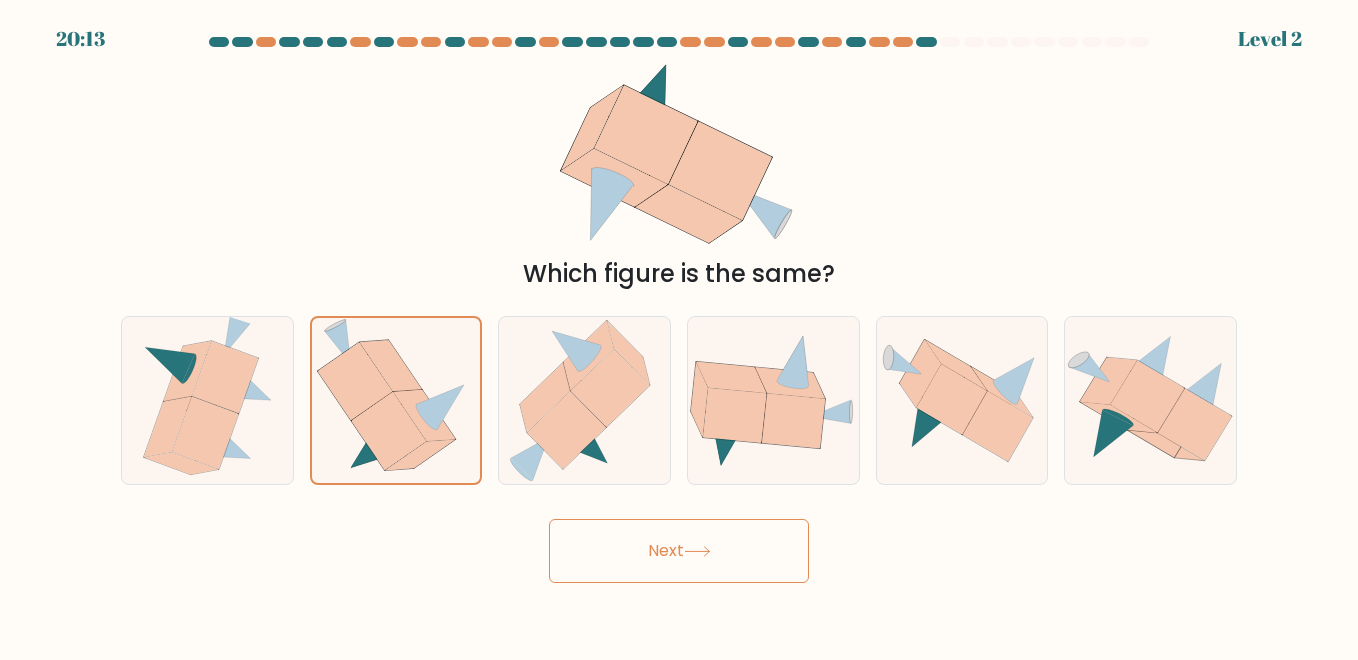 click on "Next" at bounding box center [679, 551] 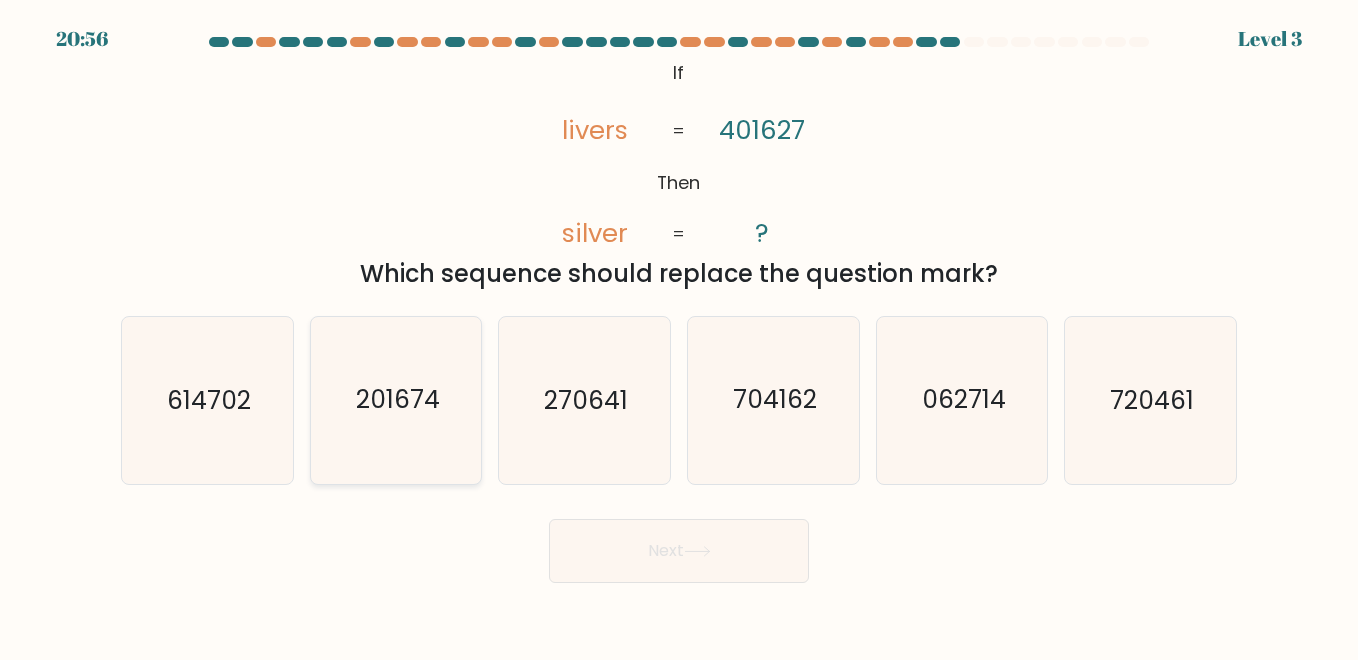 click on "201674" 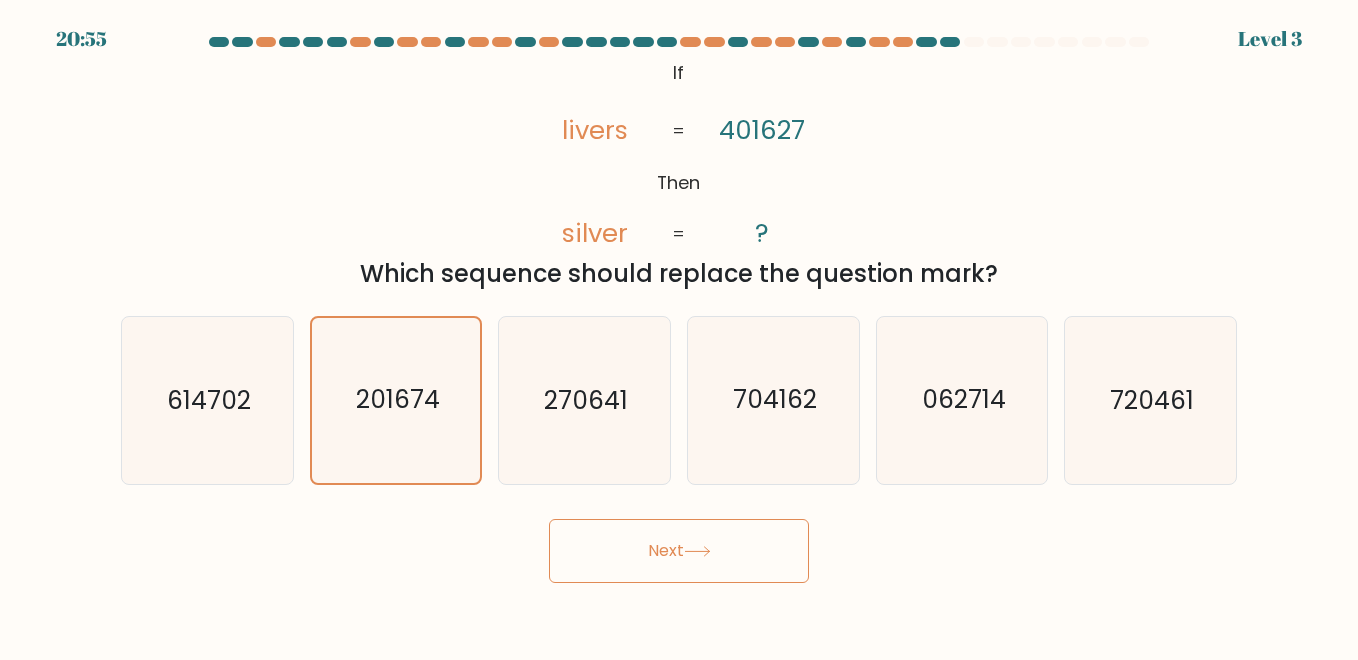click on "Next" at bounding box center [679, 551] 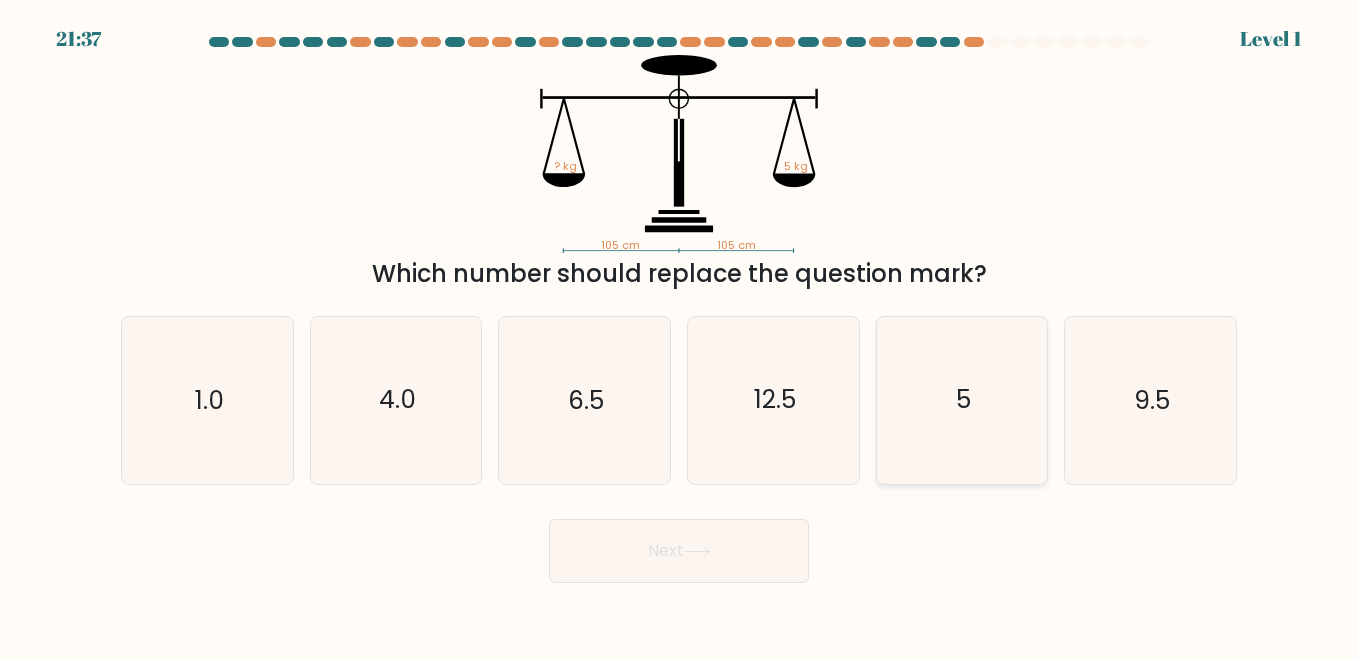 click on "5" 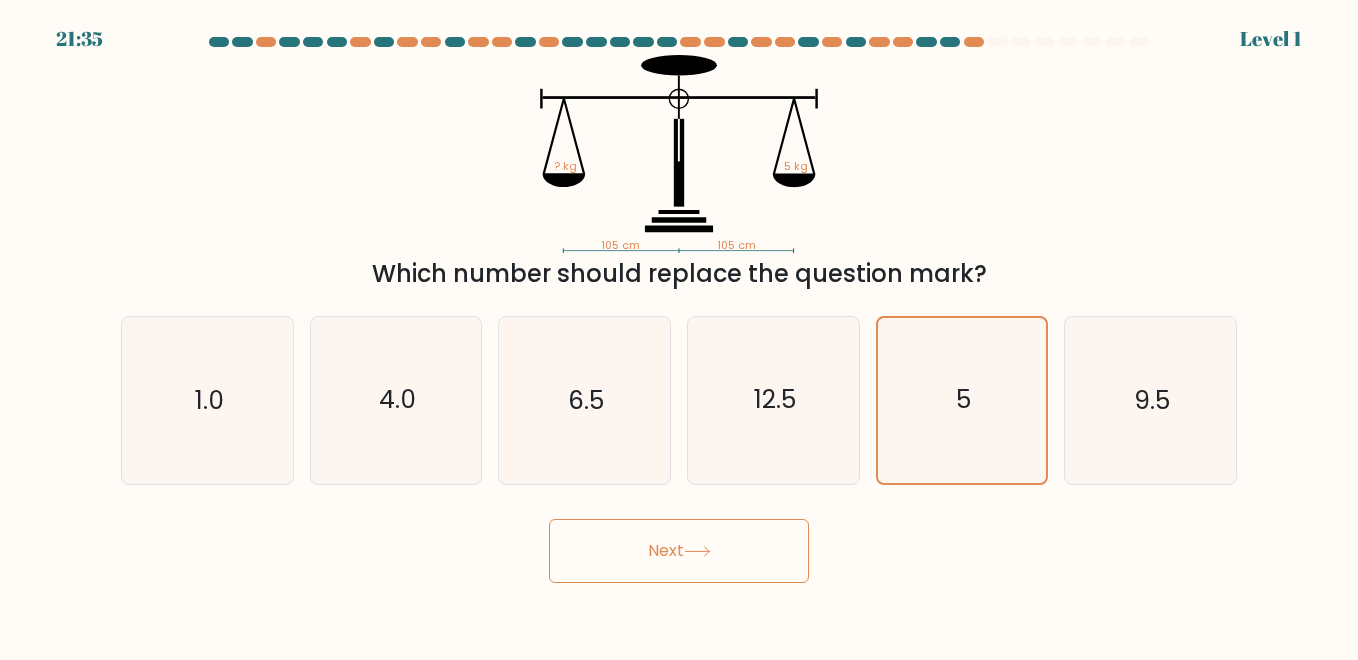 click on "Next" at bounding box center [679, 551] 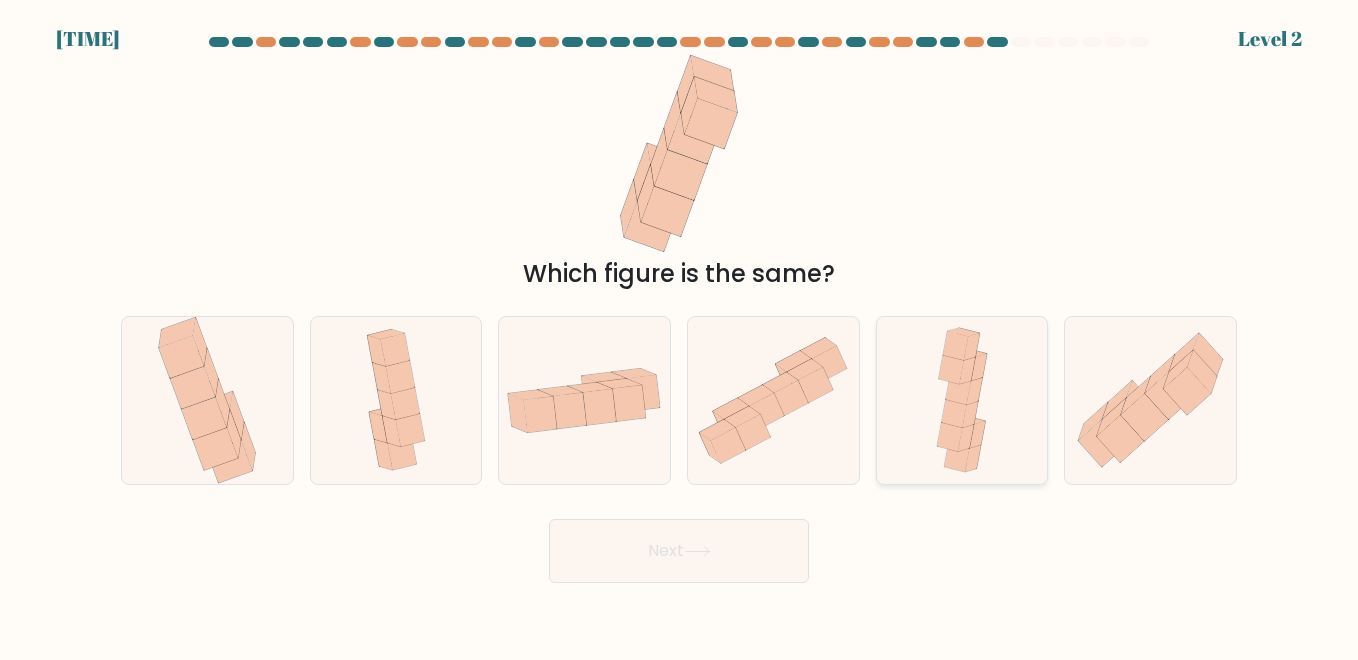click at bounding box center (962, 400) 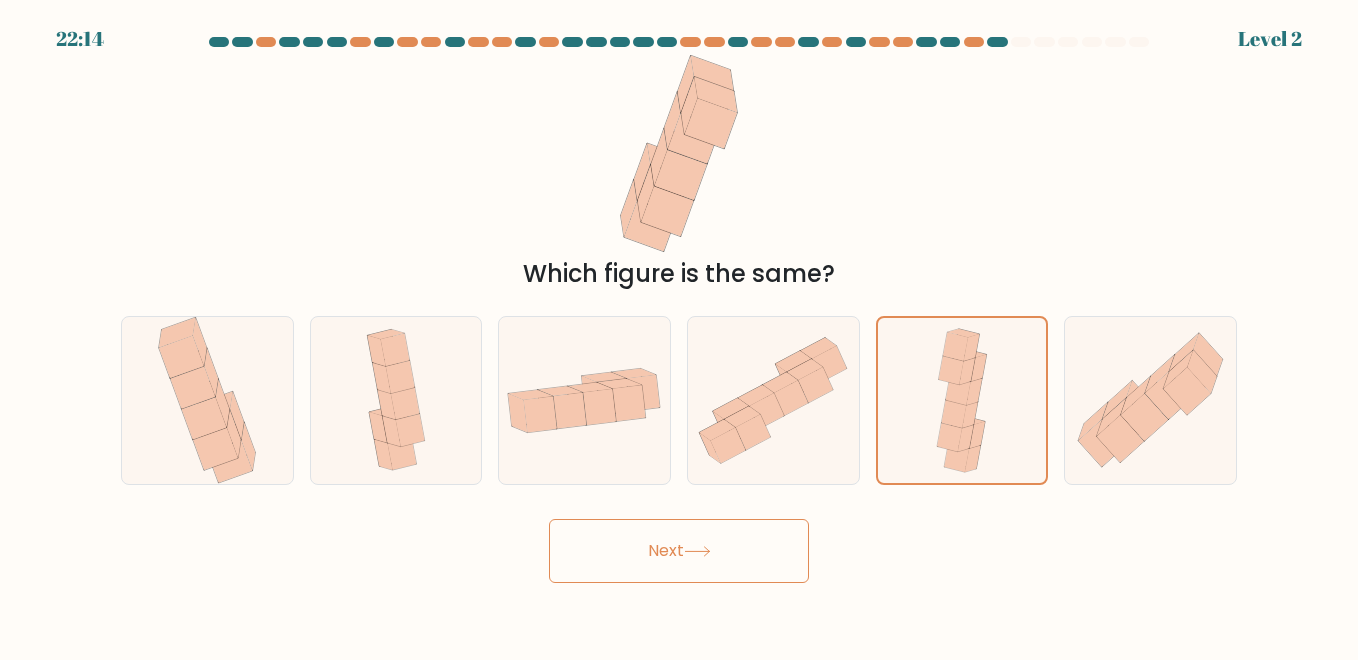 click on "Next" at bounding box center (679, 551) 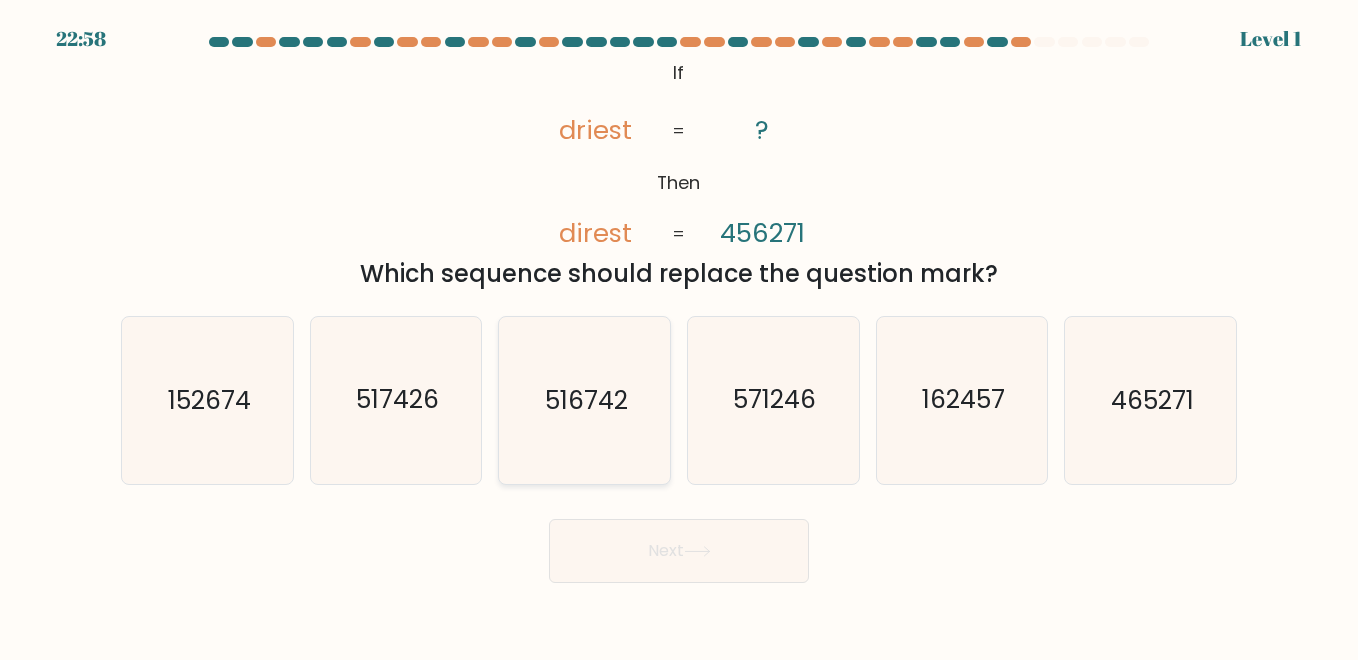 click on "516742" 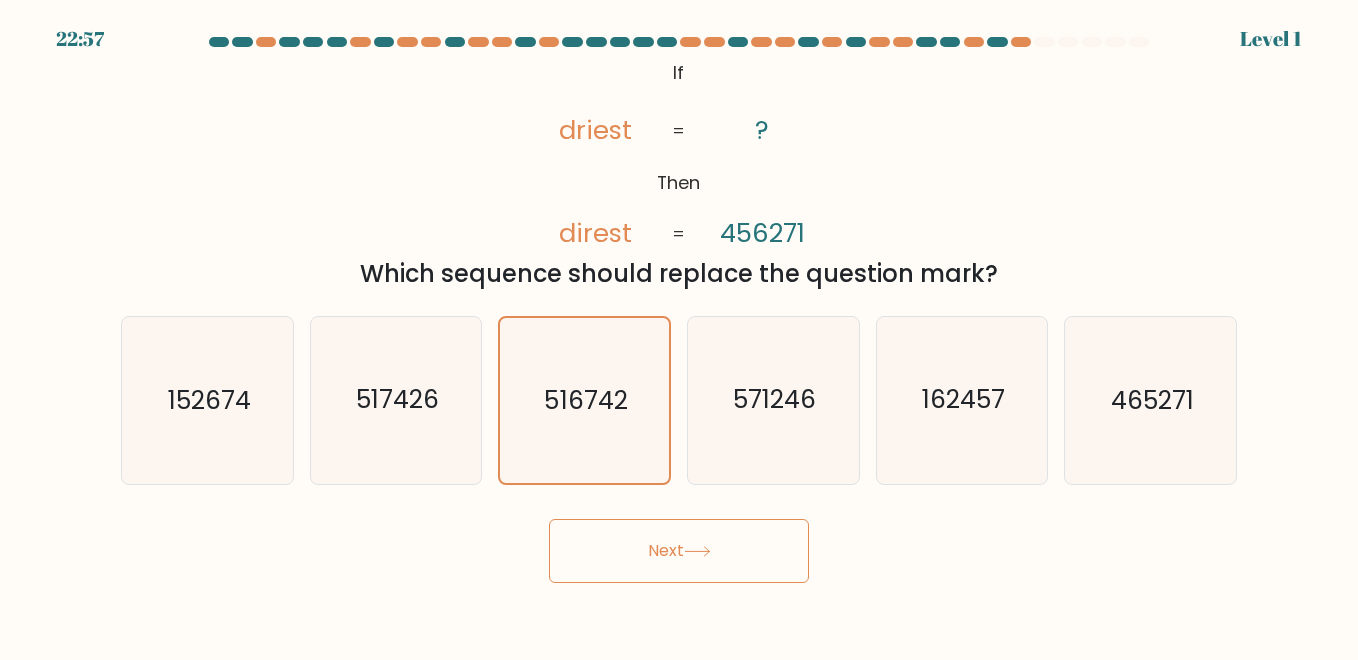 click on "Next" at bounding box center (679, 551) 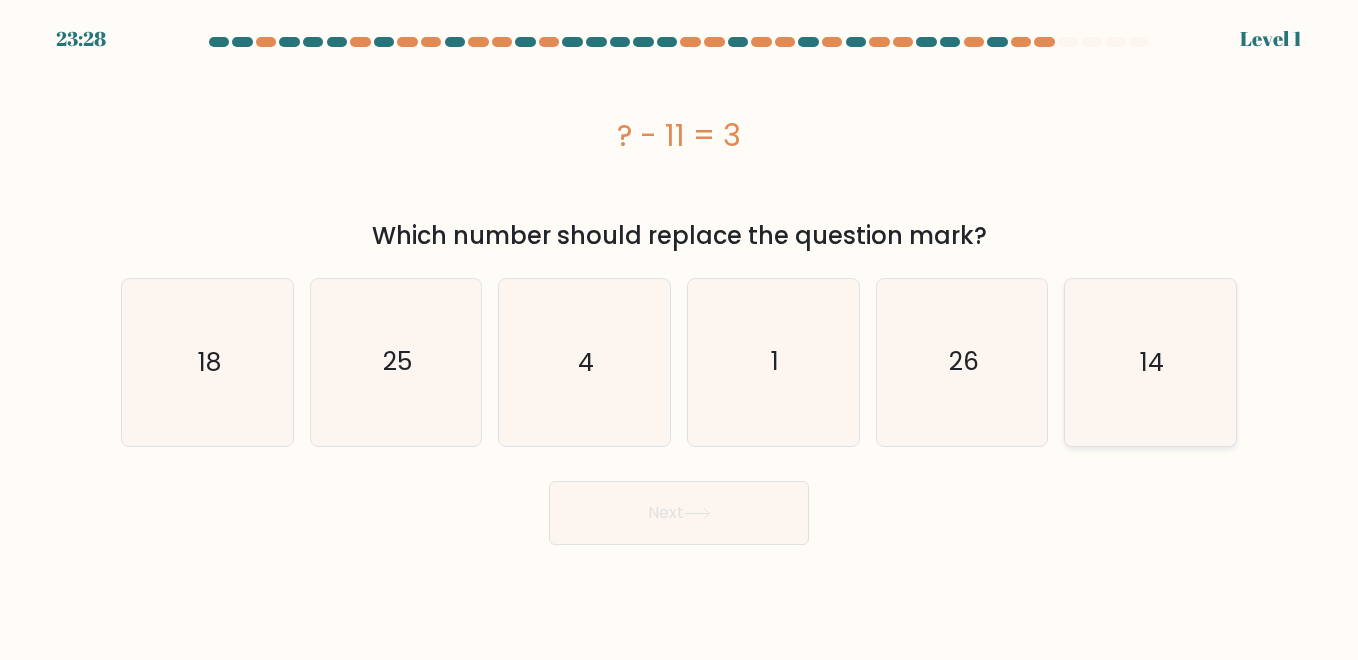 click on "14" 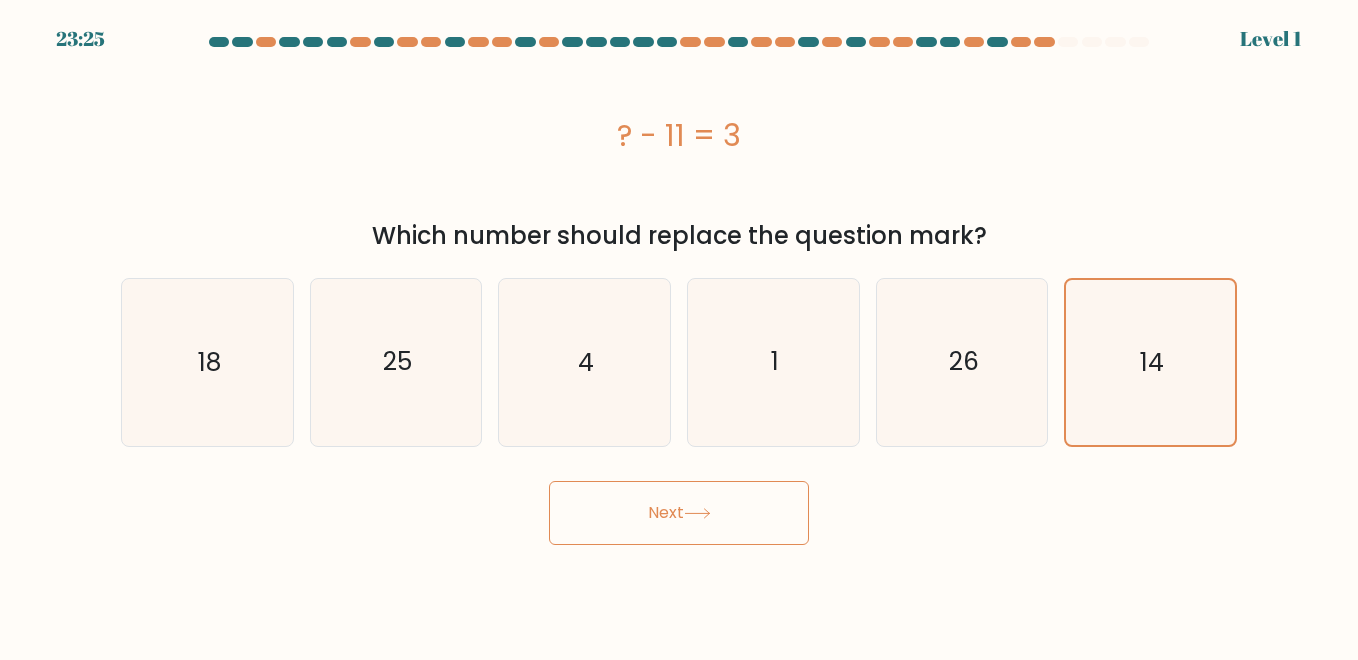 click on "Next" at bounding box center (679, 513) 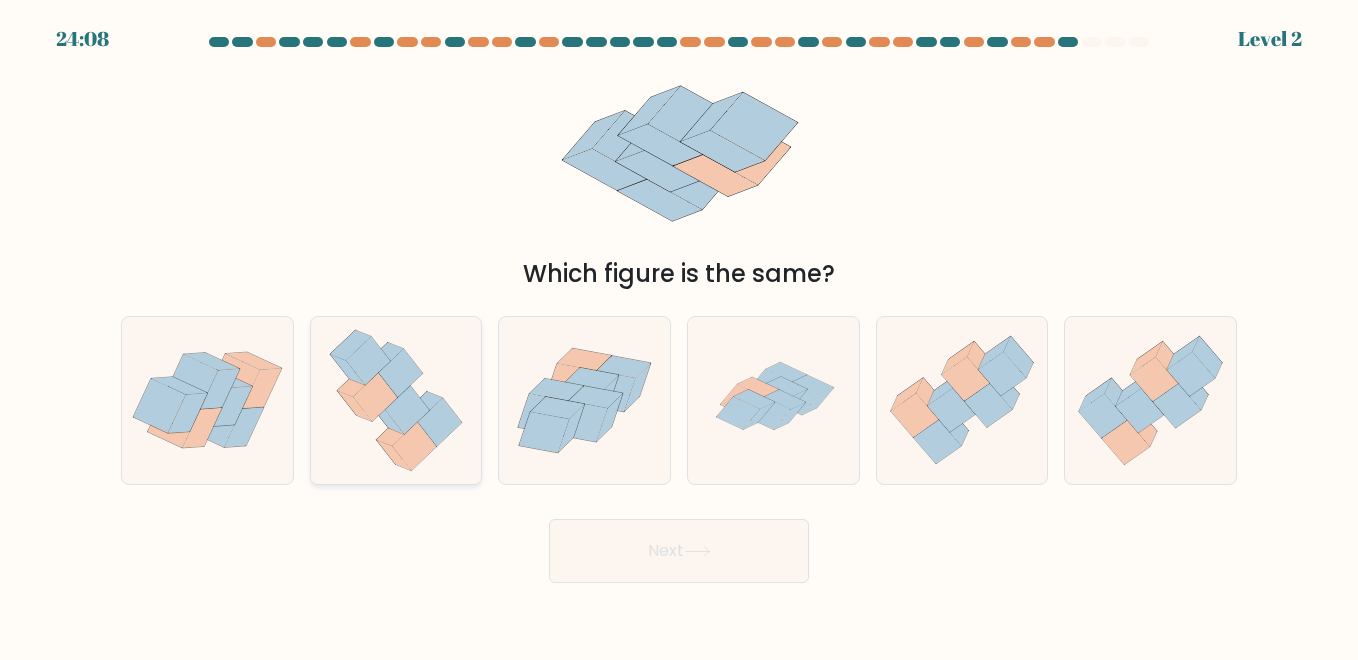 click 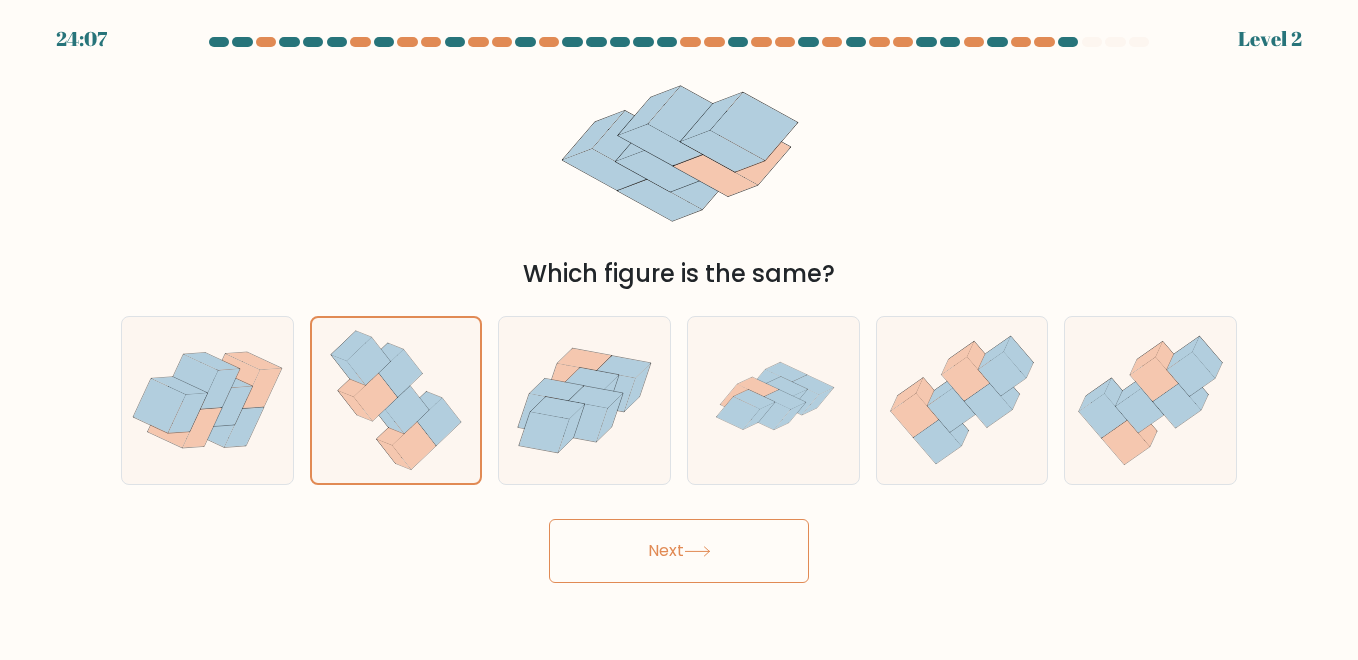 click on "Next" at bounding box center (679, 551) 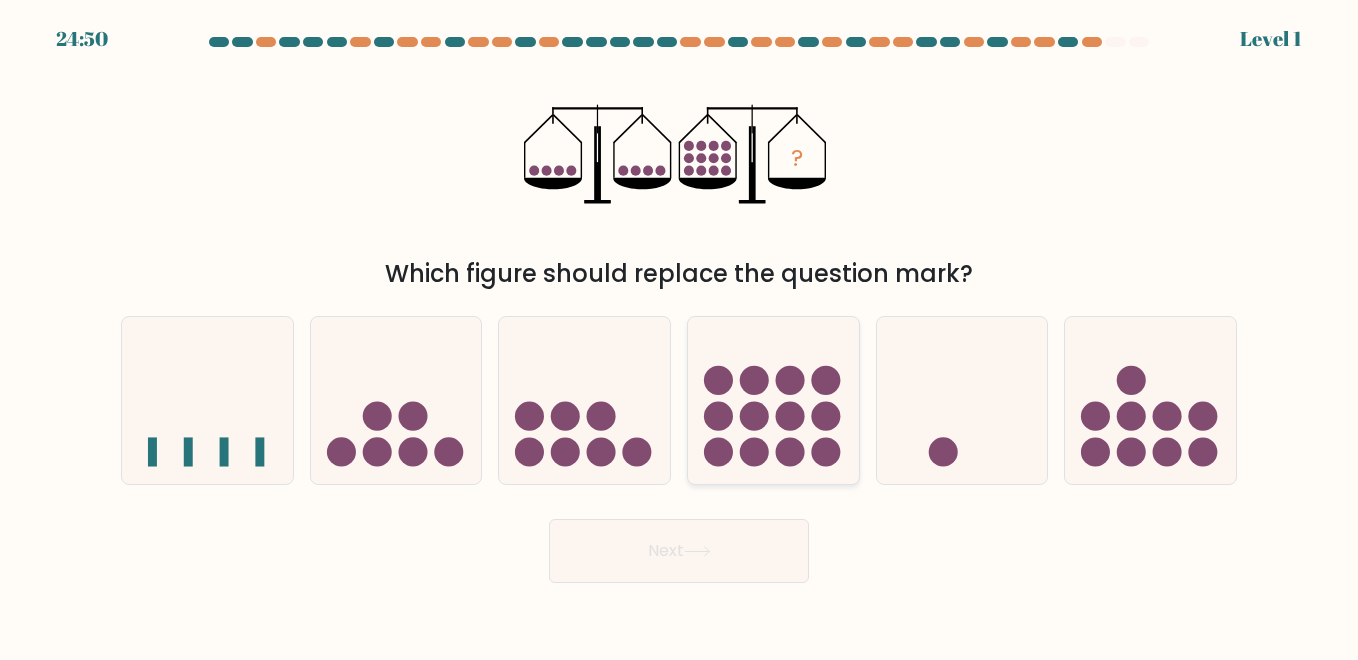 click 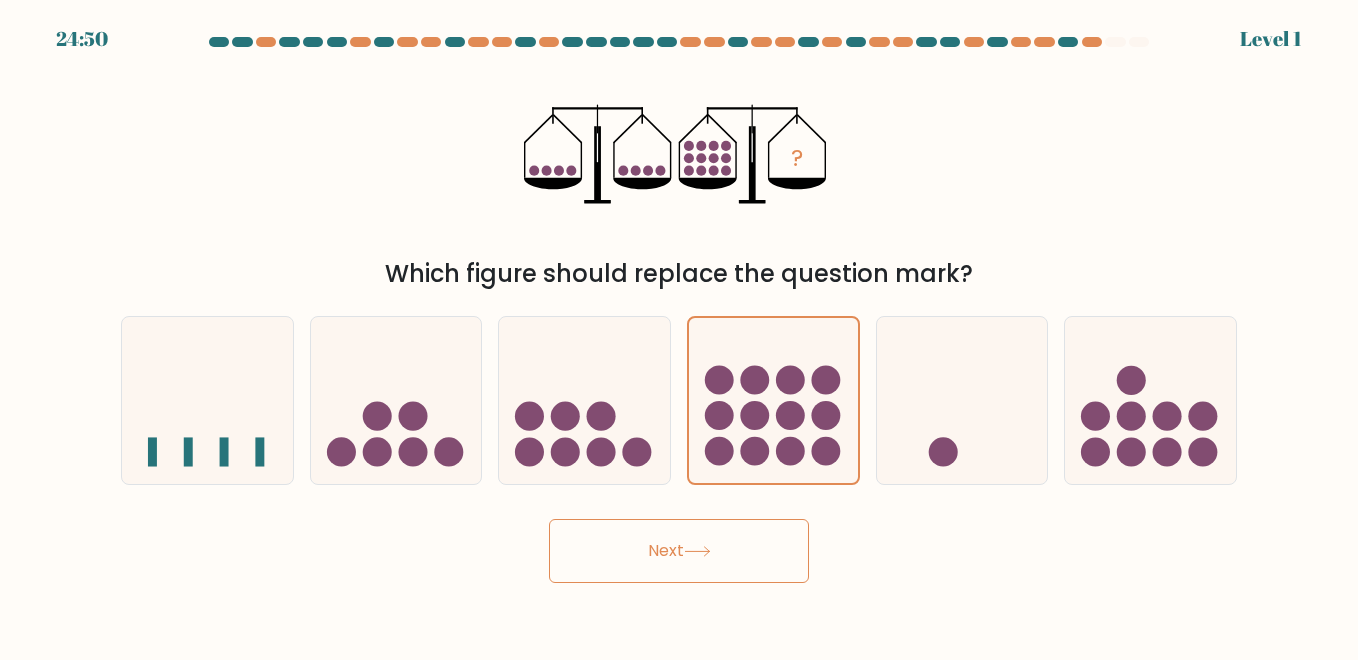 click on "Next" at bounding box center [679, 551] 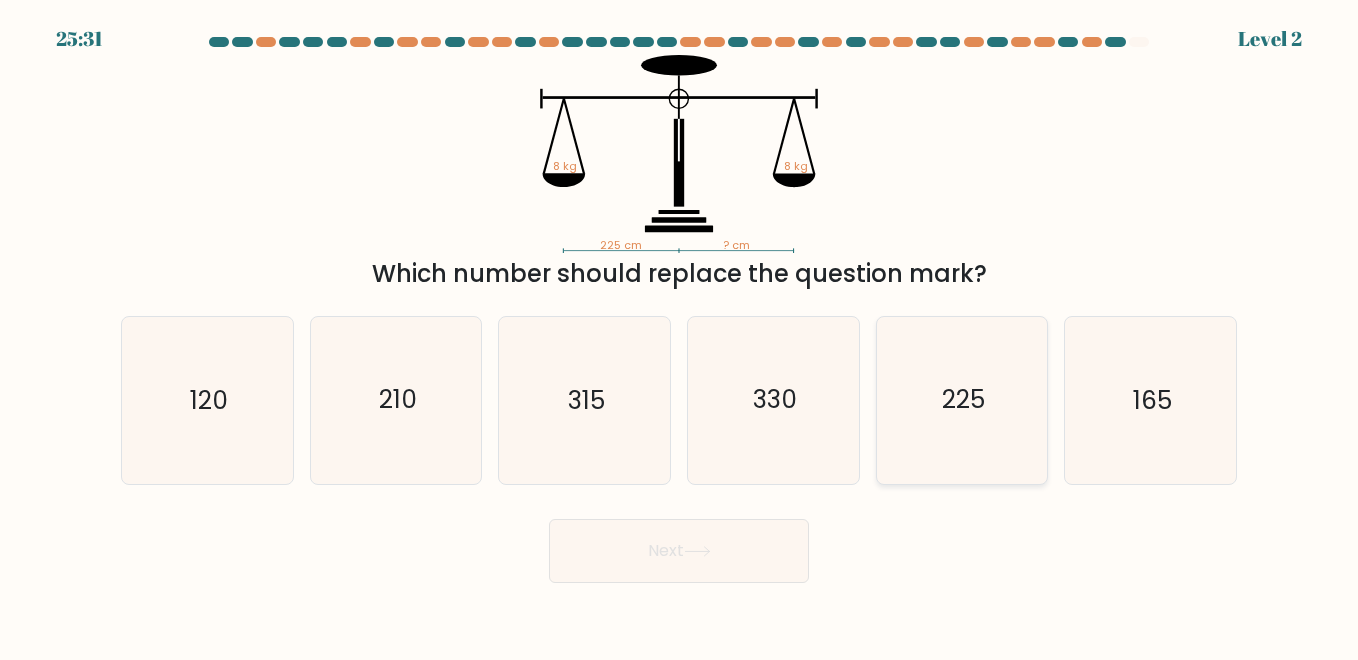 click on "225" 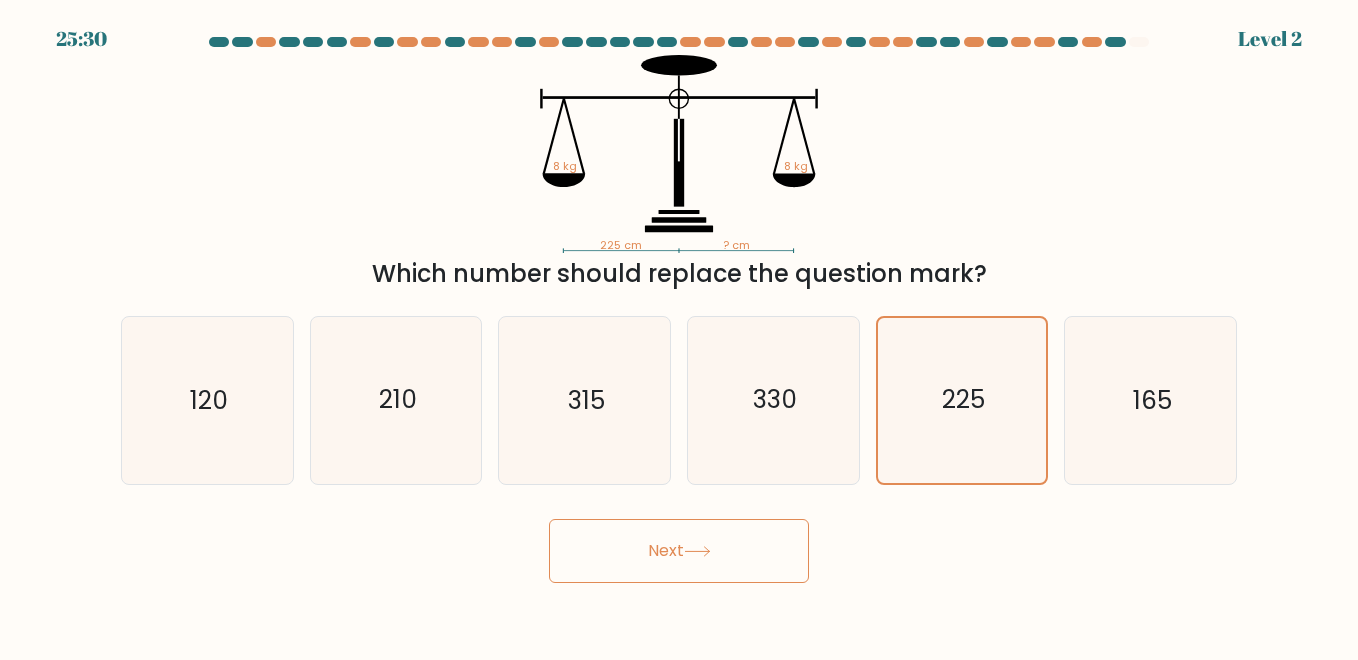 click on "Next" at bounding box center [679, 551] 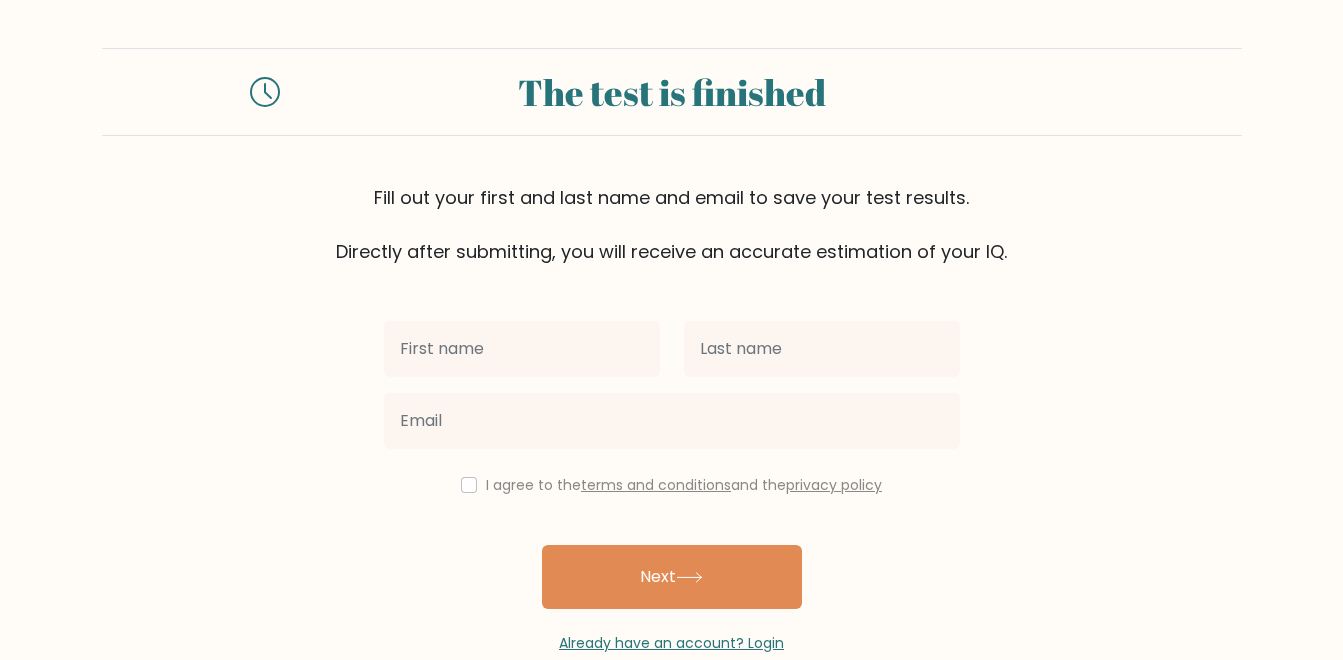 scroll, scrollTop: 0, scrollLeft: 0, axis: both 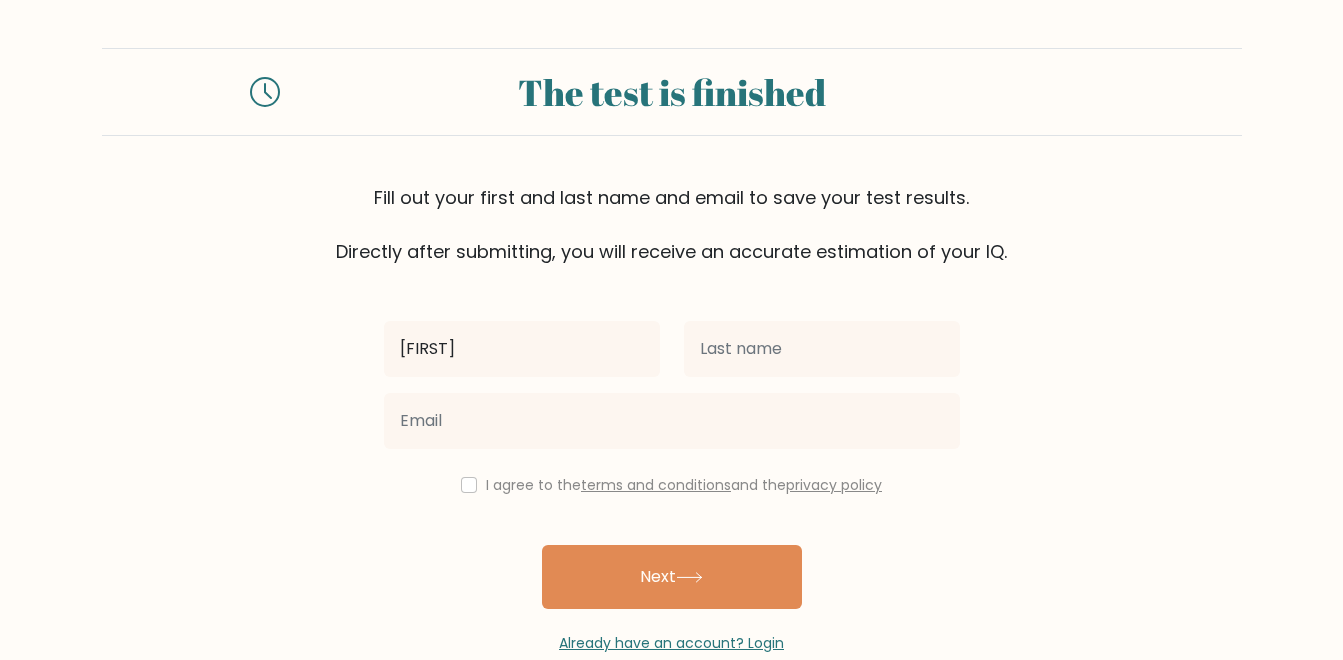 type on "elias" 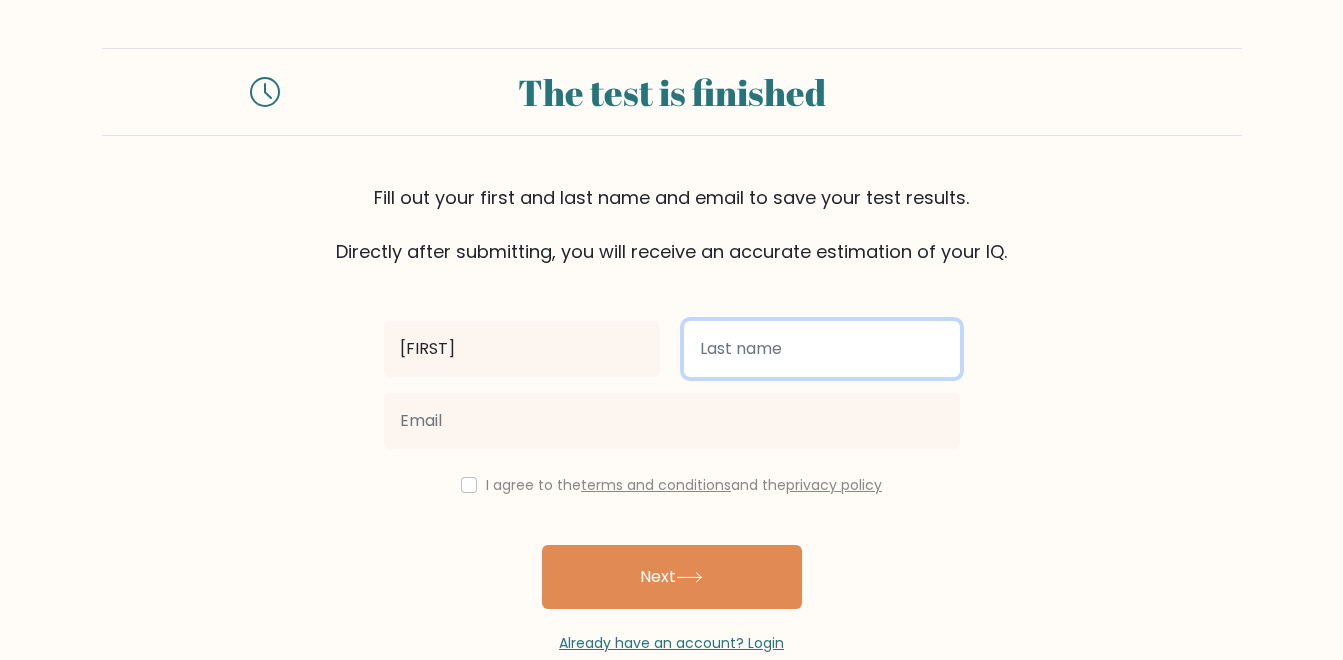 click at bounding box center (822, 349) 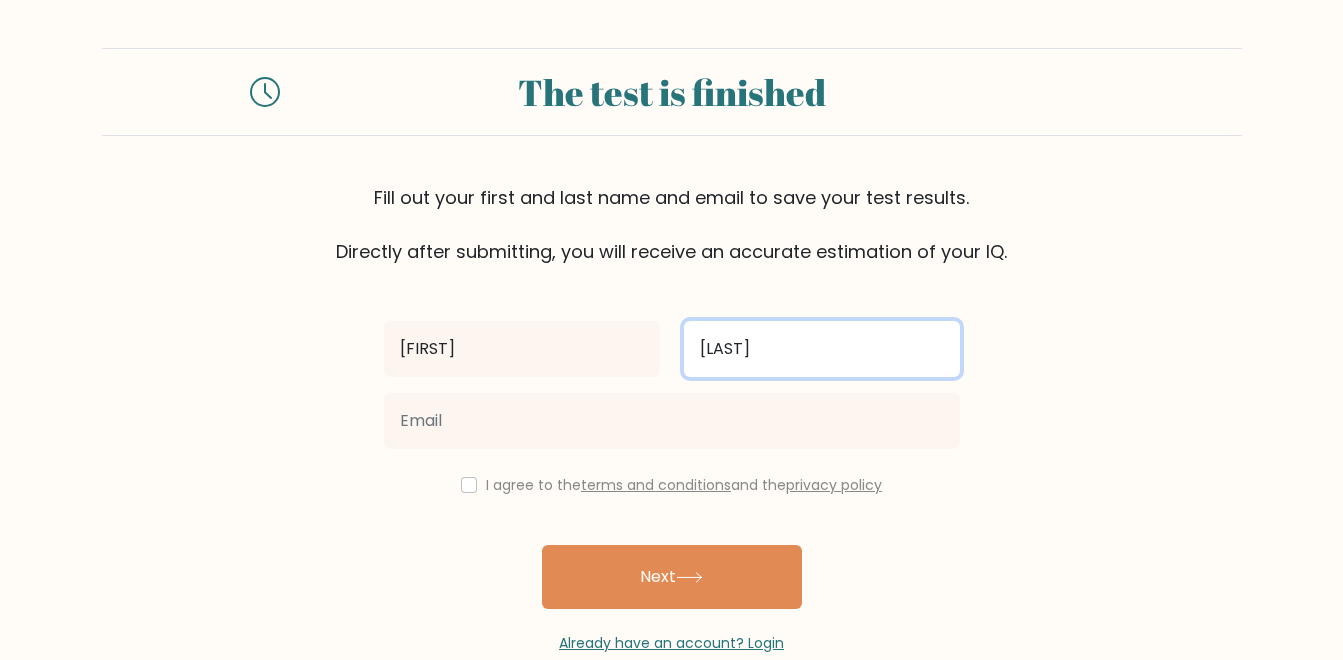 type on "[USERNAME]" 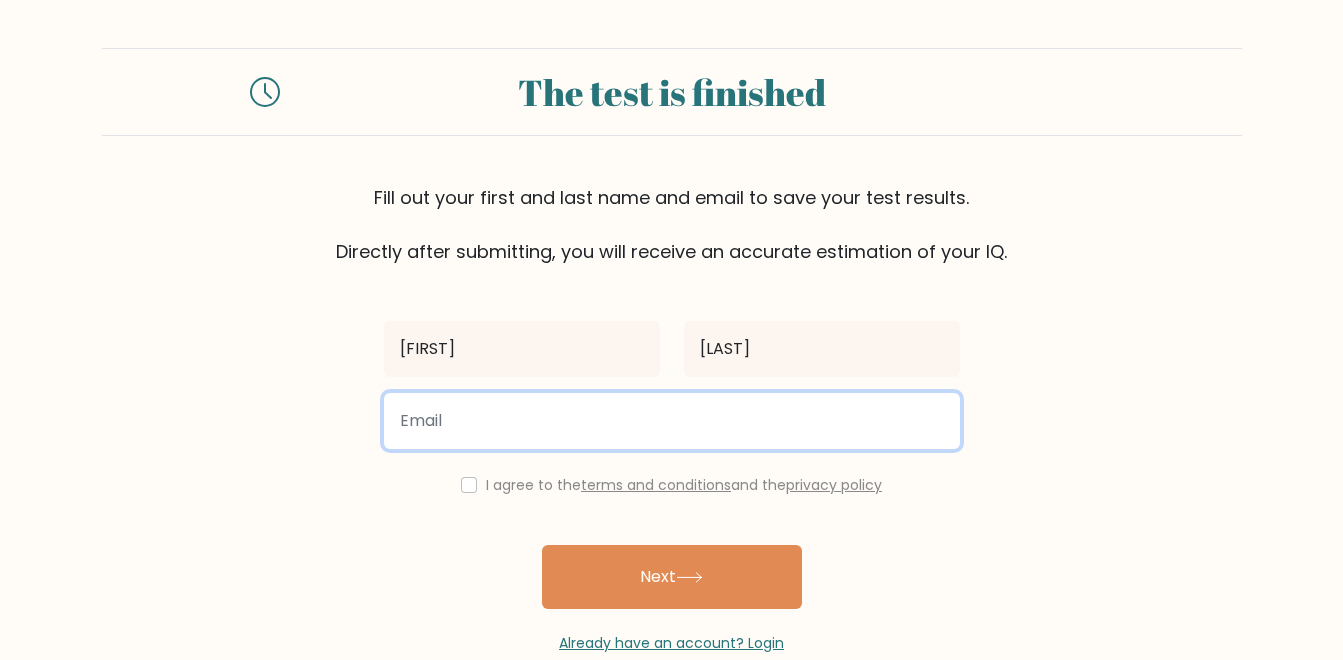 click at bounding box center [672, 421] 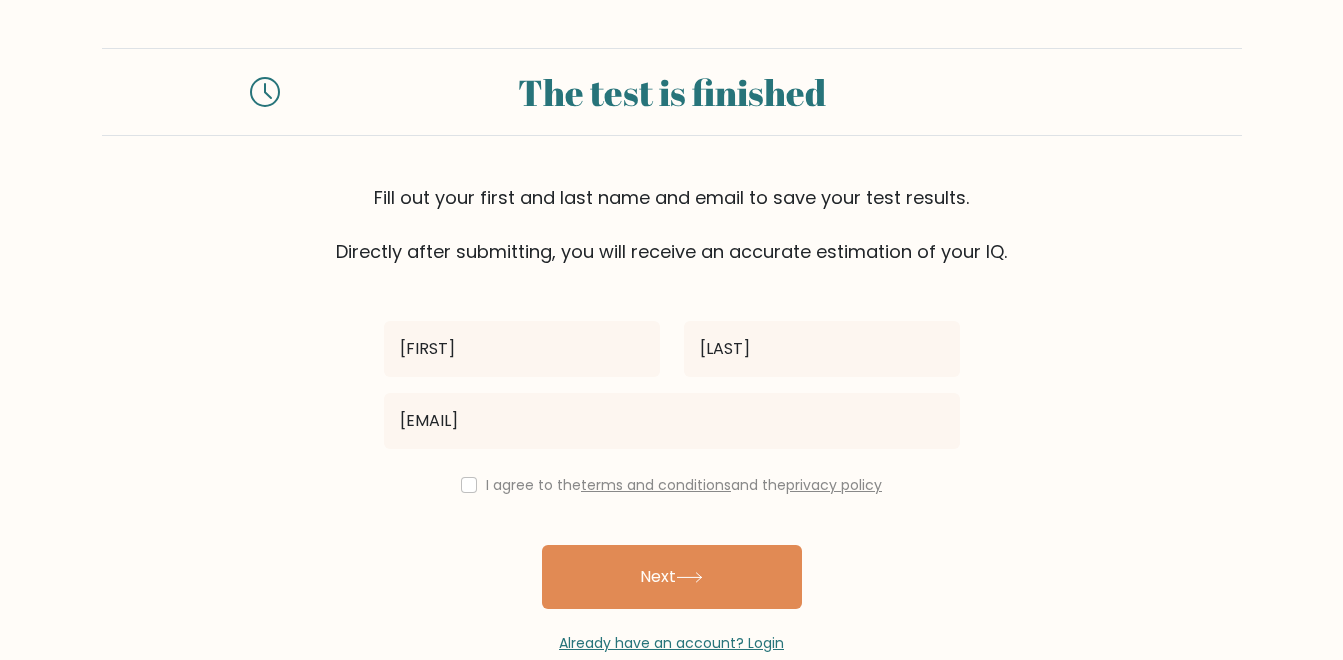click on "I agree to the  terms and conditions  and the  privacy policy" at bounding box center [672, 485] 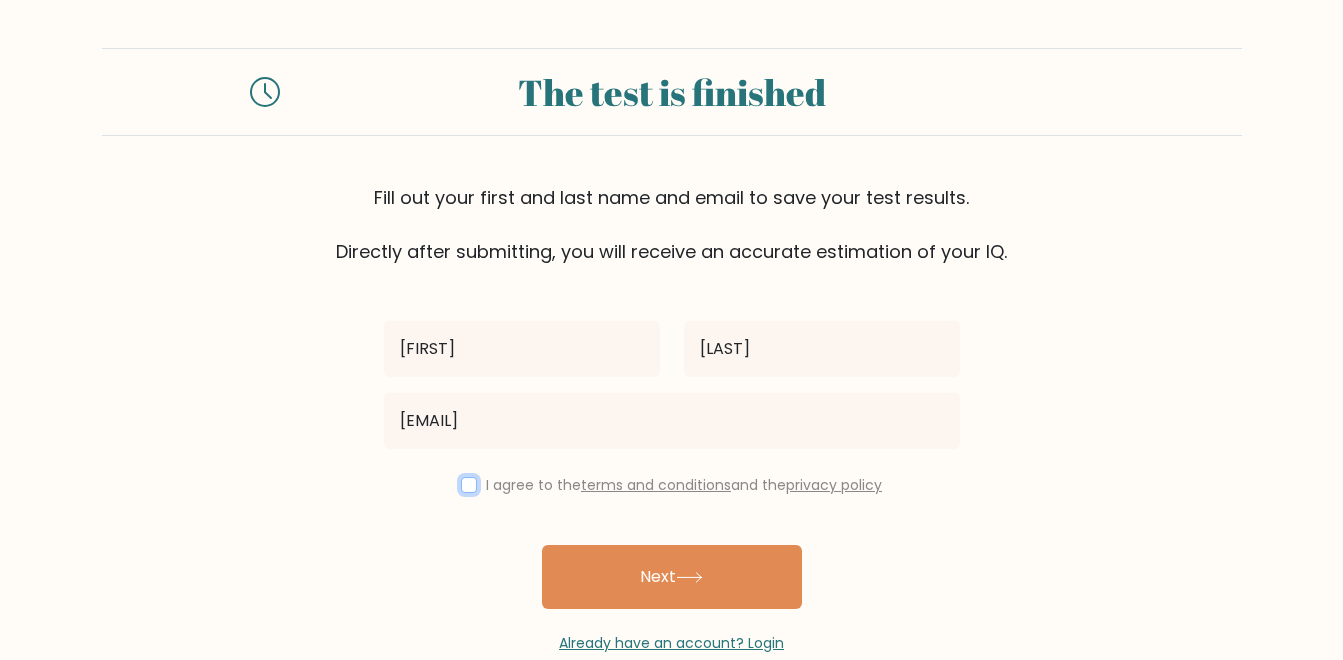 click at bounding box center (469, 485) 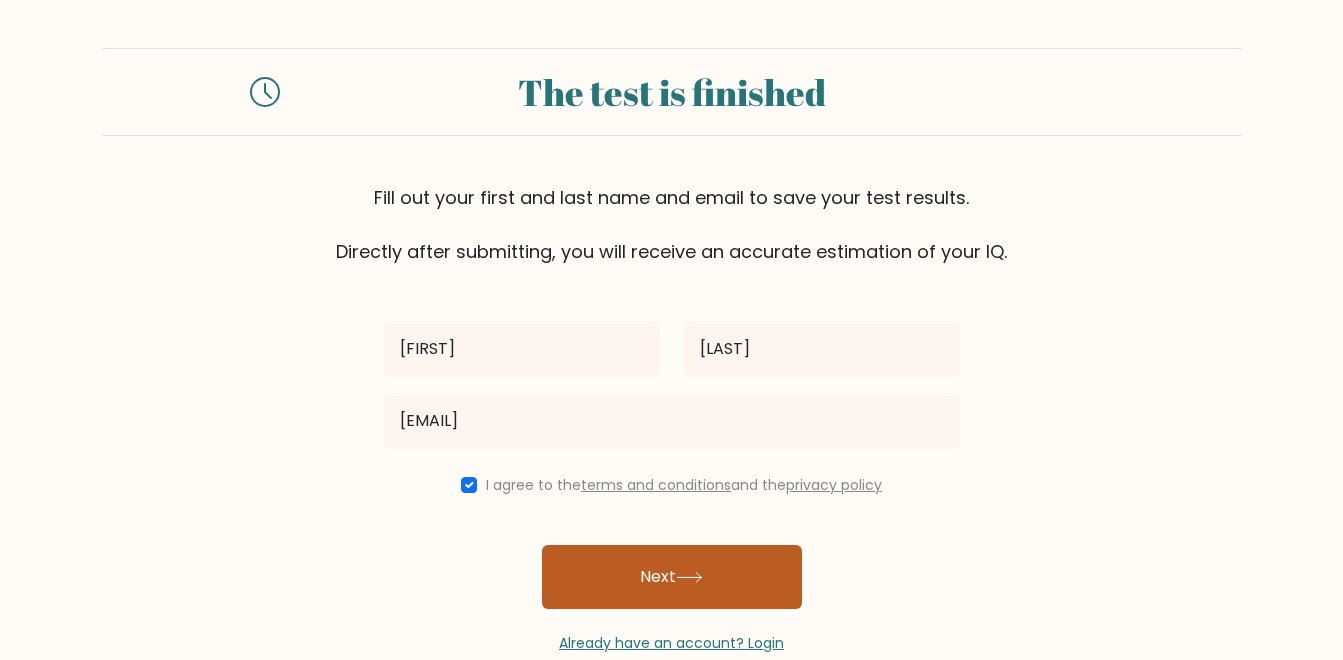 click on "Next" at bounding box center (672, 577) 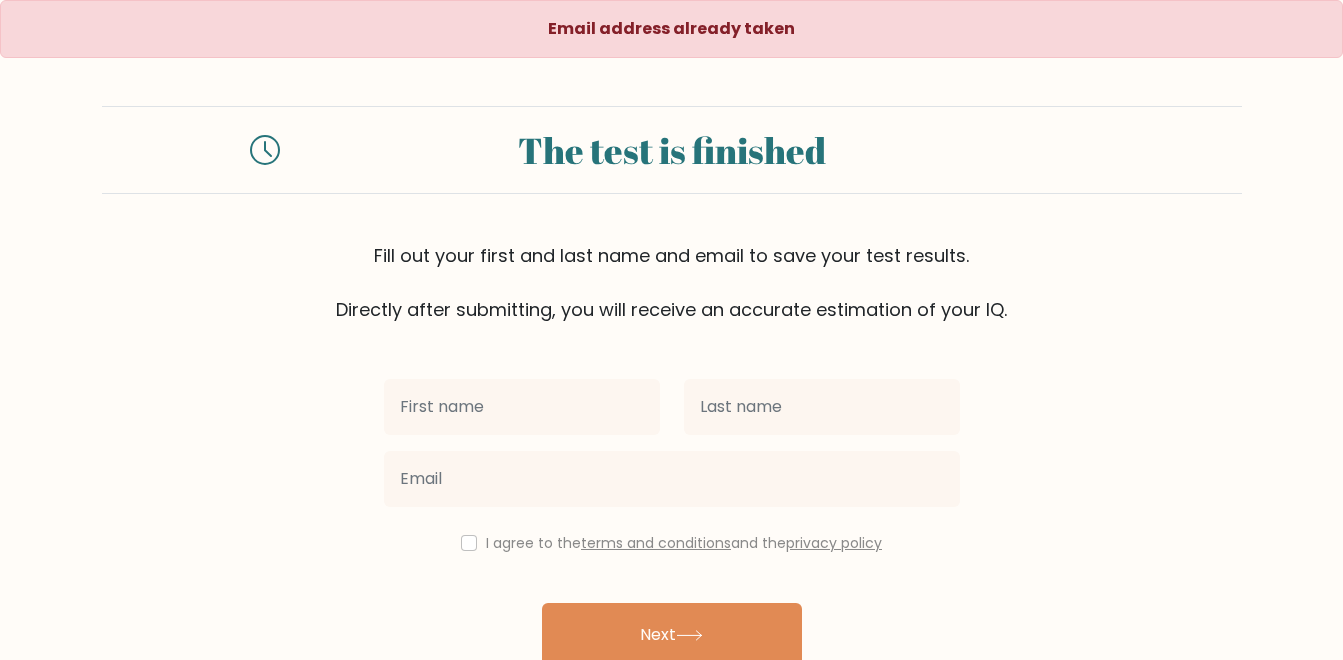 scroll, scrollTop: 0, scrollLeft: 0, axis: both 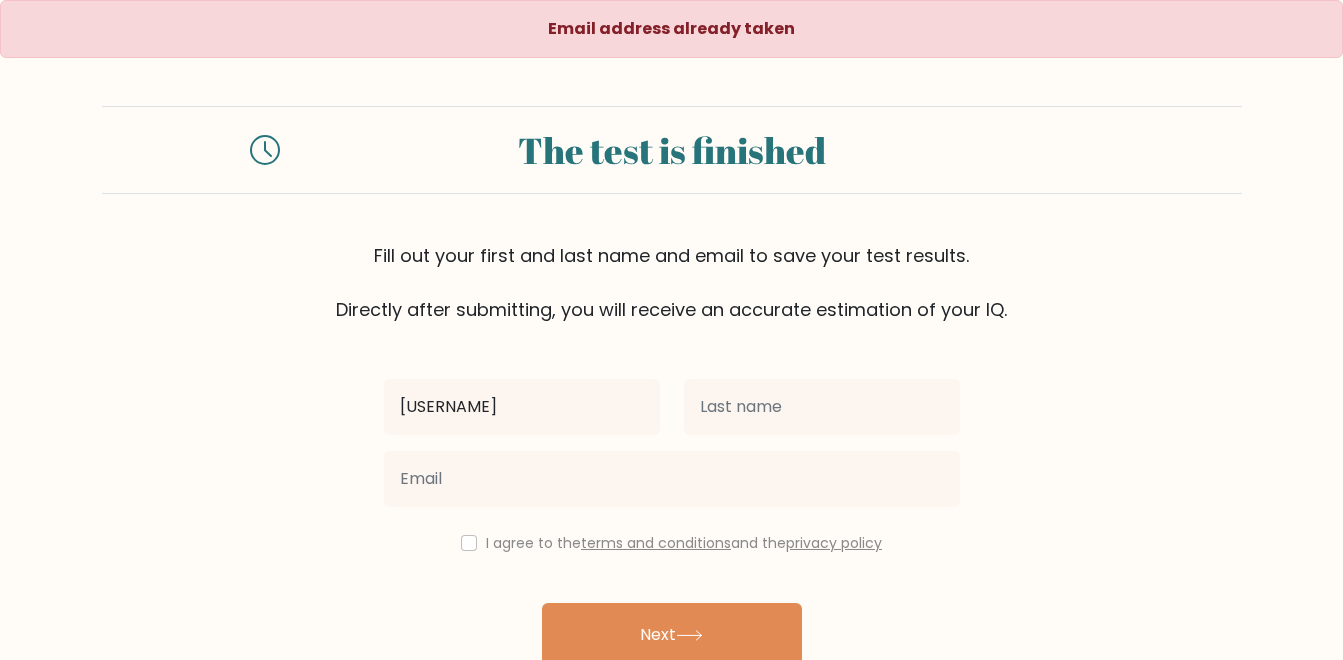 type on "[USERNAME]" 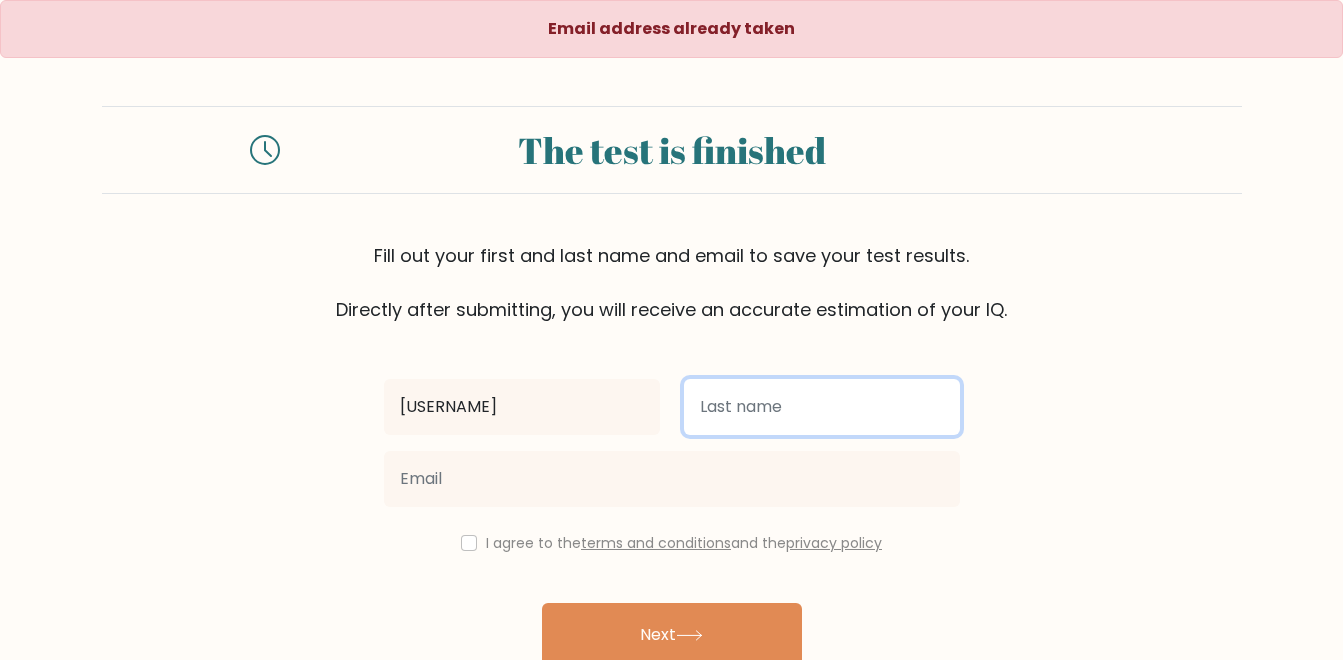 click at bounding box center (822, 407) 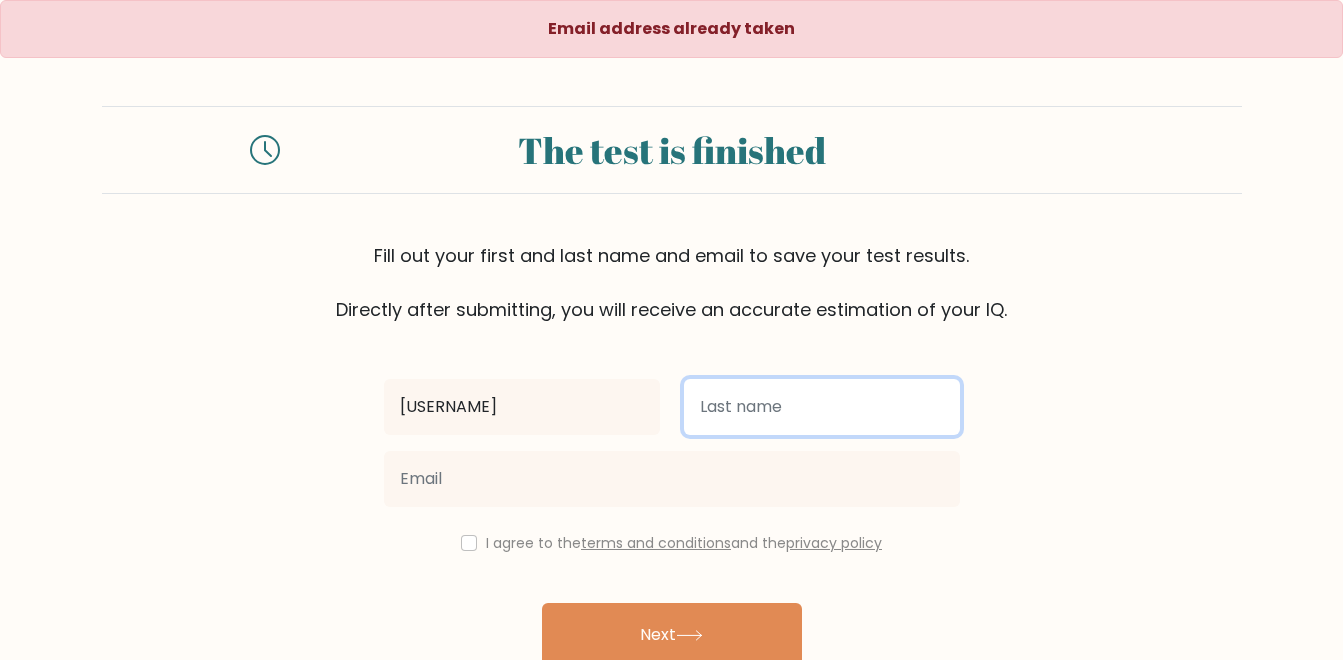 type on "[USERNAME]" 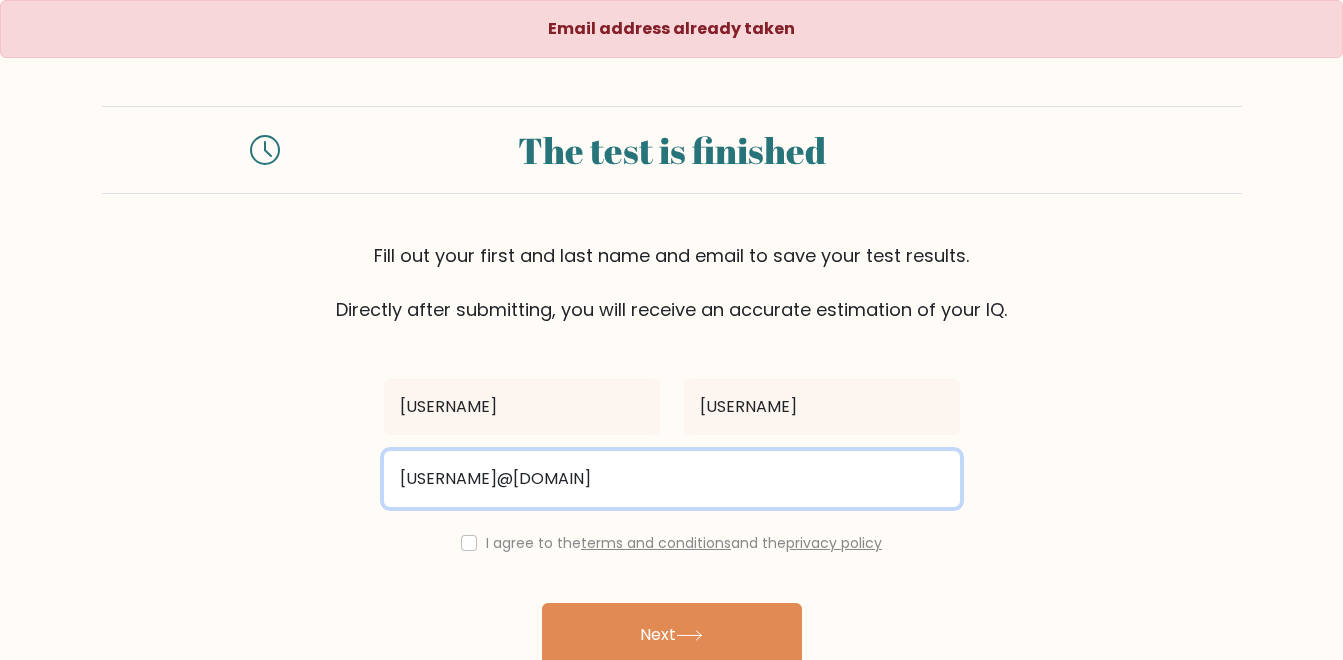 click on "[USERNAME]@[DOMAIN]" at bounding box center (672, 479) 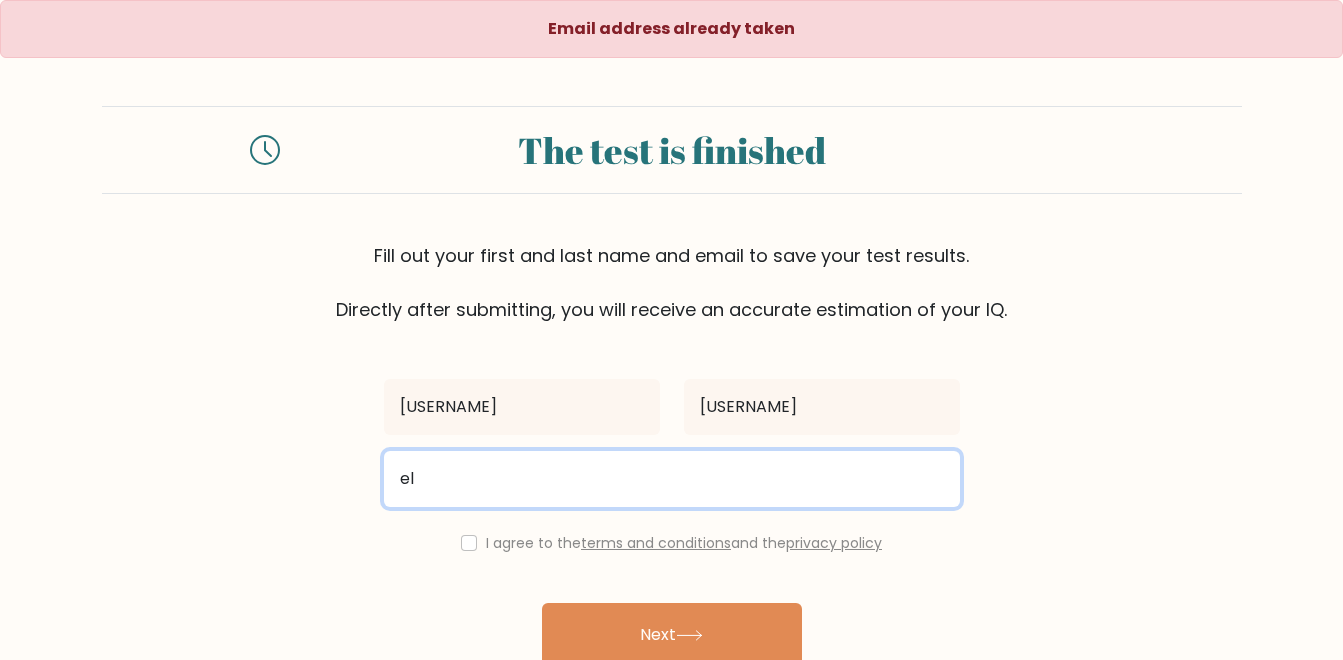 type on "e" 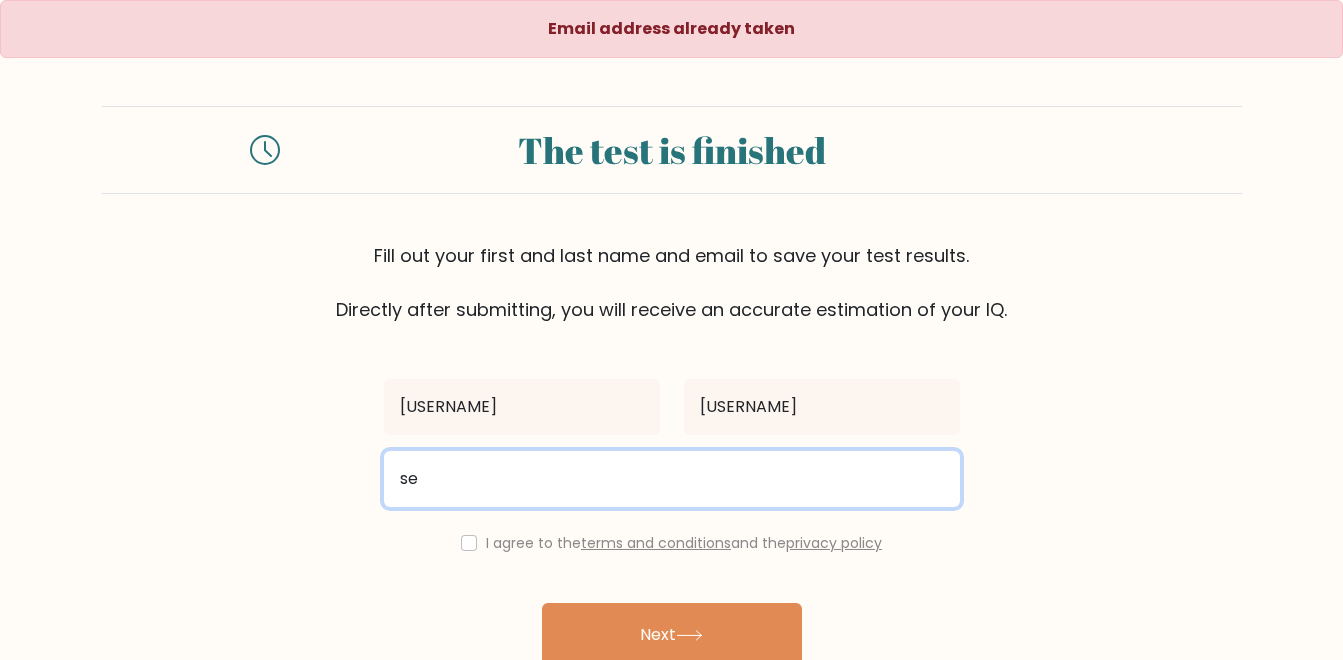 type on "[USERNAME]@[DOMAIN]" 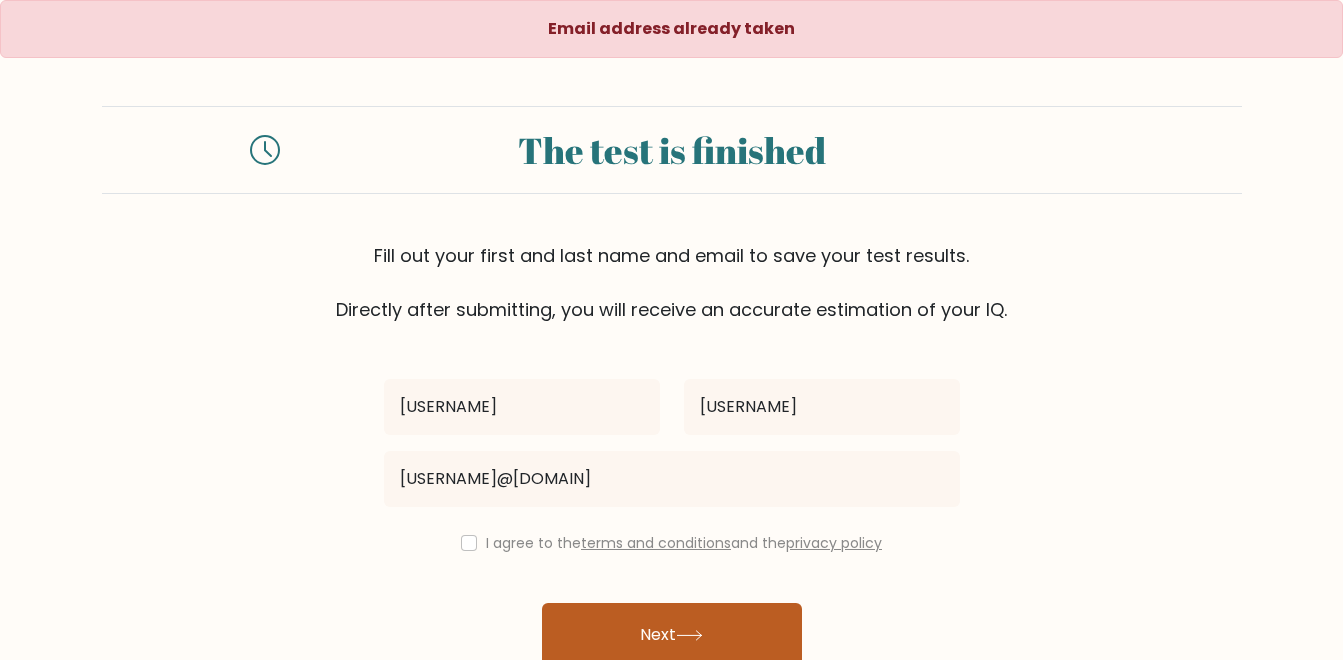 click on "Next" at bounding box center (672, 635) 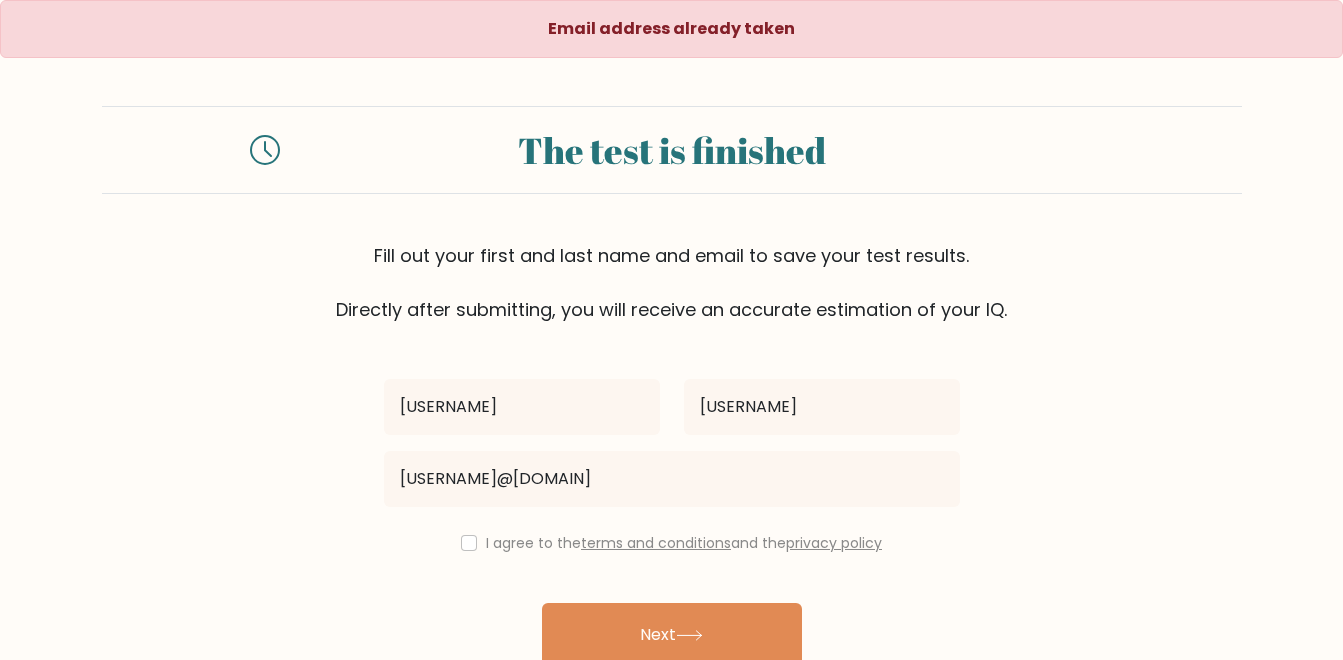 click on "I agree to the  terms and conditions  and the  privacy policy" at bounding box center (672, 543) 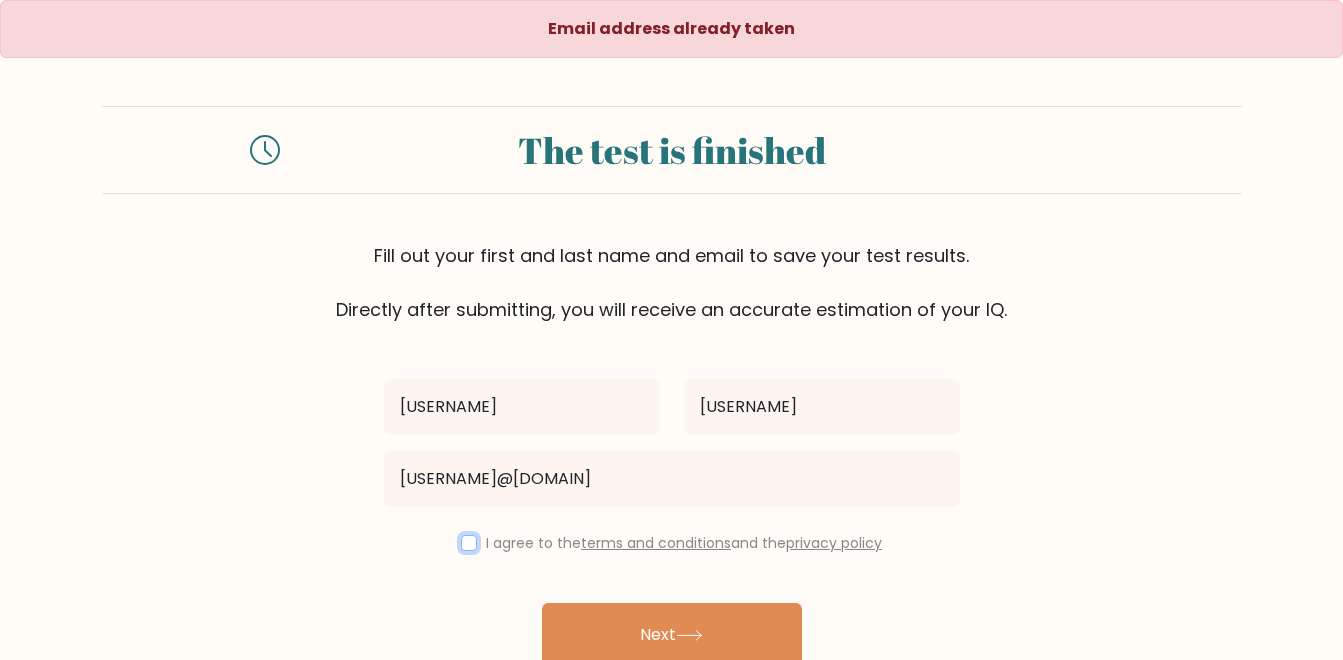 click at bounding box center (469, 543) 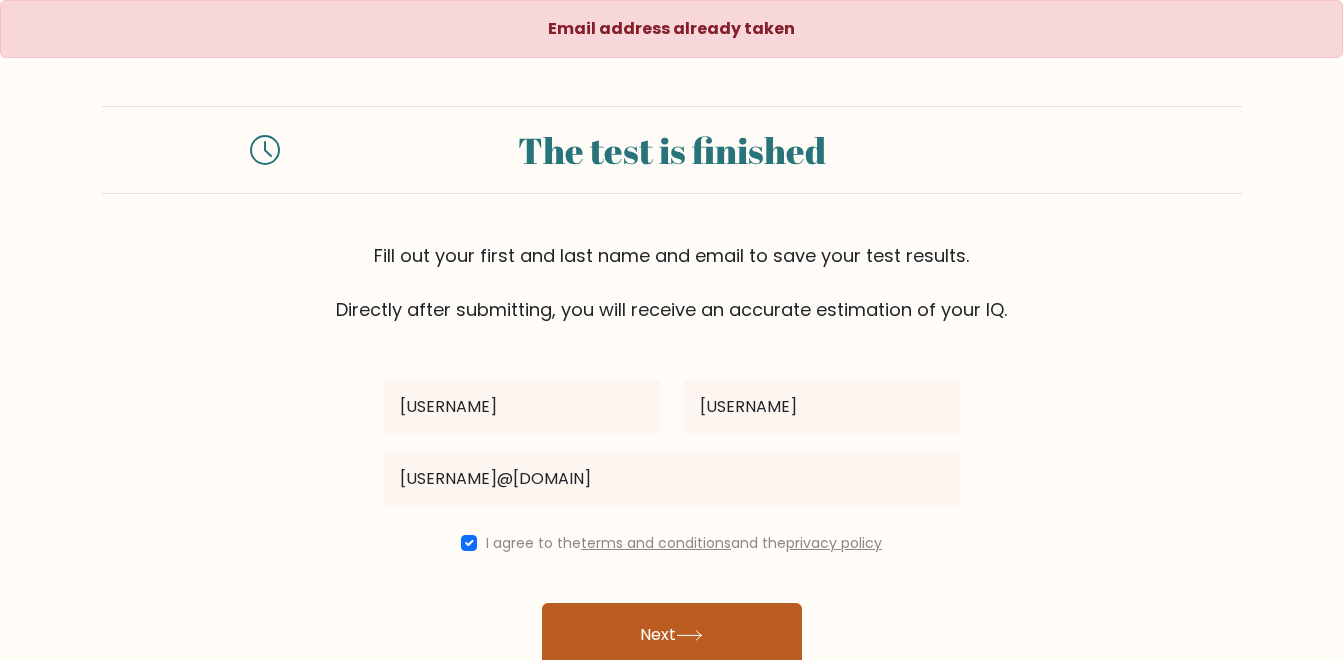 click on "Next" at bounding box center [672, 635] 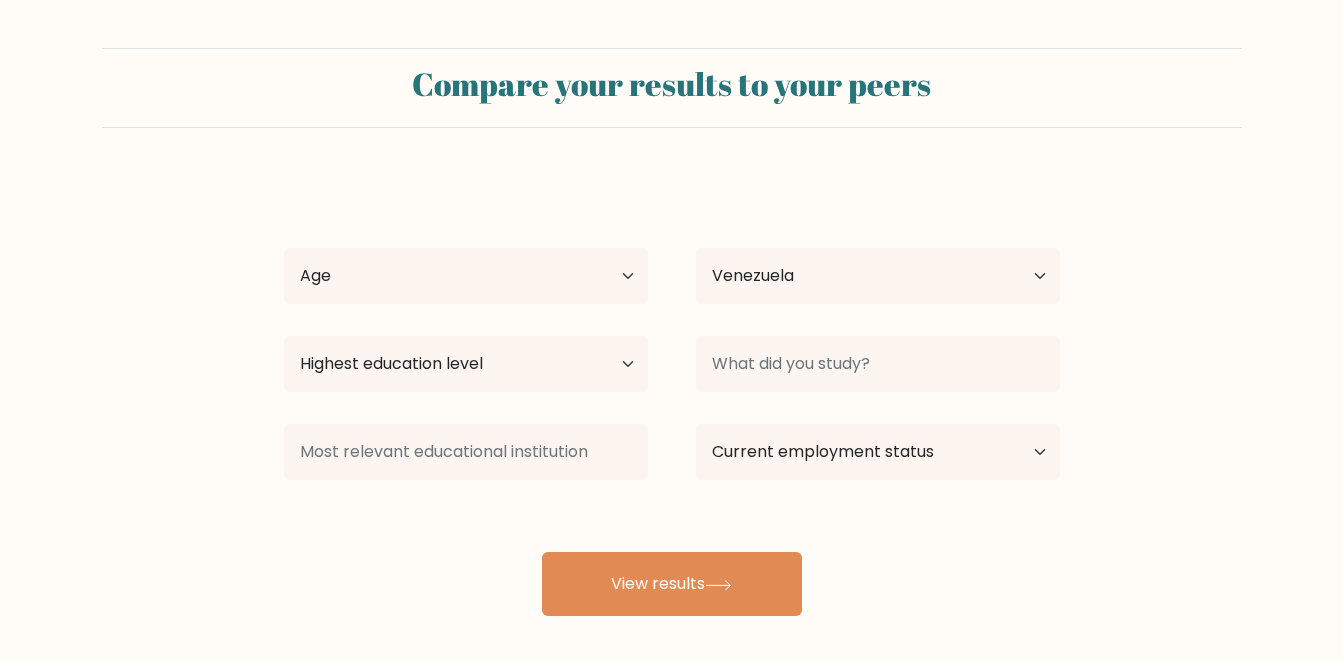 select on "VE" 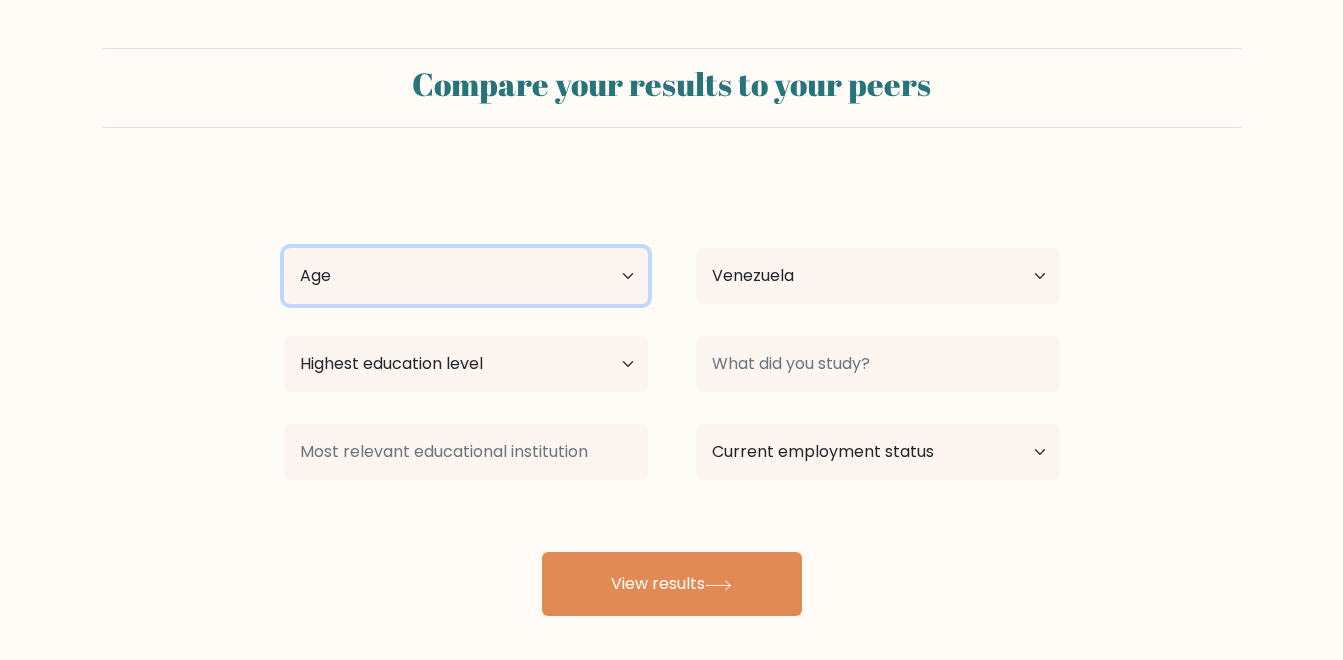 click on "Age
Under 18 years old
18-24 years old
25-34 years old
35-44 years old
45-54 years old
55-64 years old
65 years old and above" at bounding box center (466, 276) 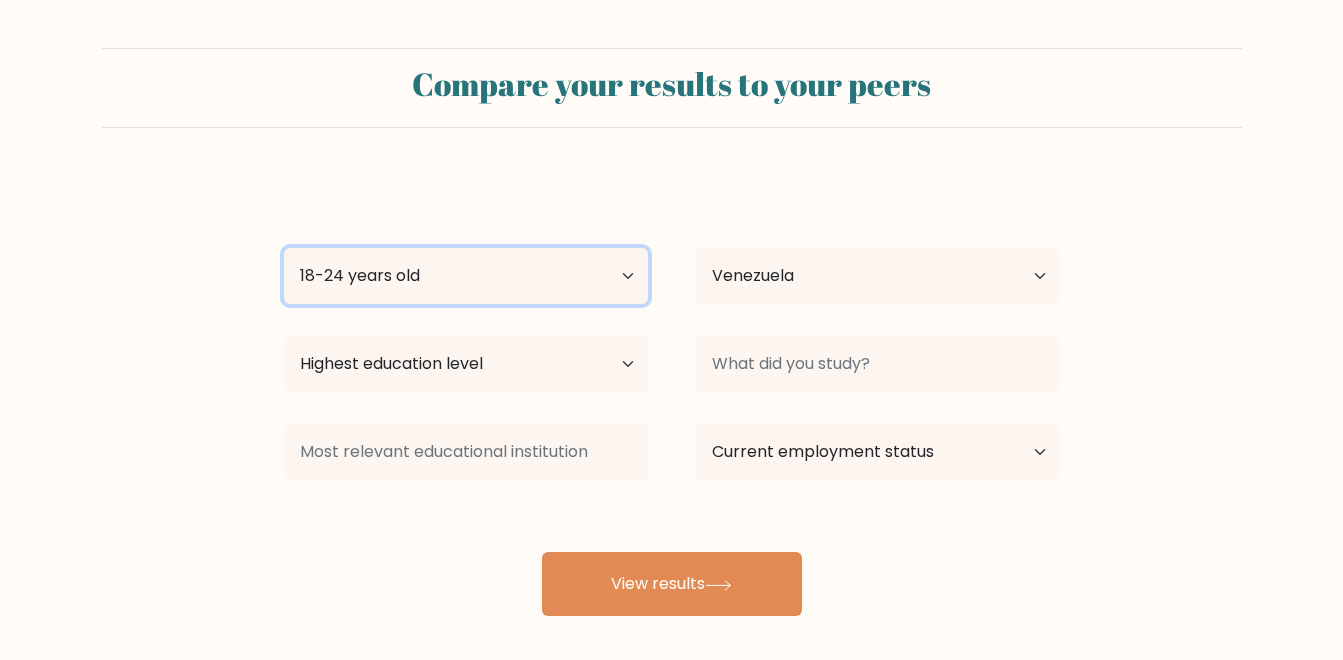 click on "Age
Under 18 years old
18-24 years old
25-34 years old
35-44 years old
45-54 years old
55-64 years old
65 years old and above" at bounding box center (466, 276) 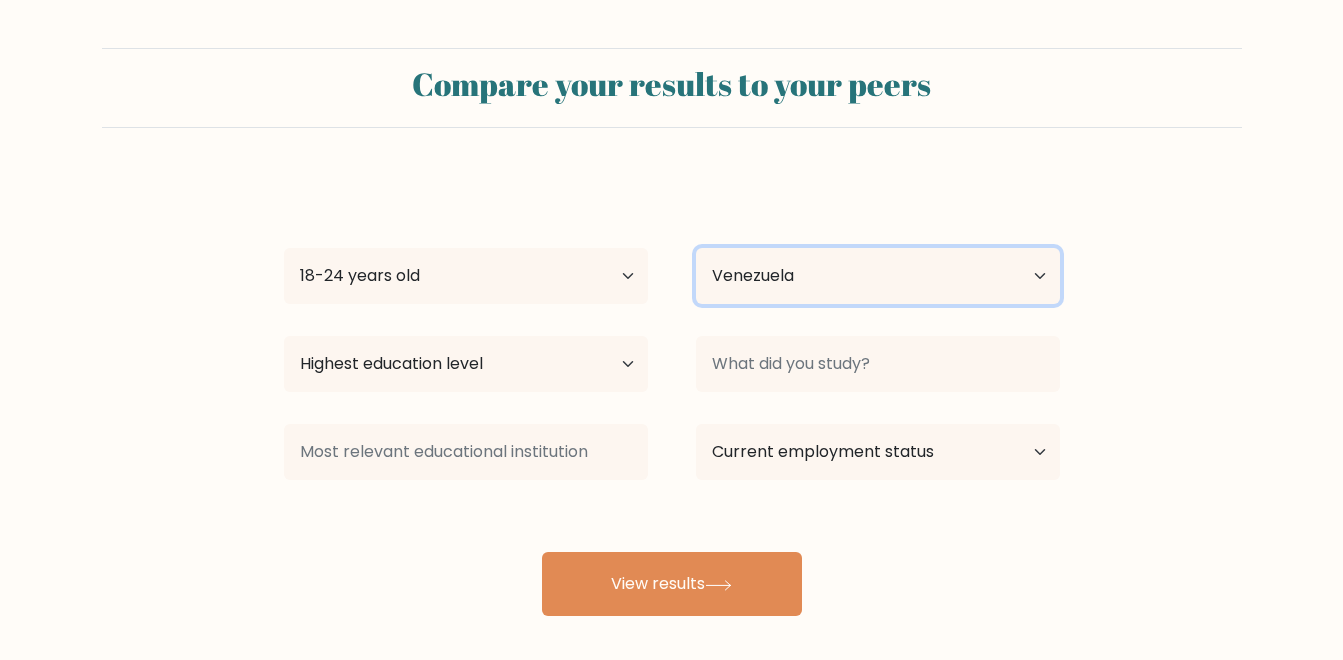 click on "Country
Afghanistan
Albania
Algeria
American Samoa
Andorra
Angola
Anguilla
Antarctica
Antigua and Barbuda
Argentina
Armenia
Aruba
Australia
Austria
Azerbaijan
Bahamas
Bahrain
Bangladesh
Barbados
Belarus
Belgium
Belize
Benin
Bermuda
Bhutan
Bolivia
Bonaire, Sint Eustatius and Saba
Bosnia and Herzegovina
Botswana
Bouvet Island
Brazil
British Indian Ocean Territory
Brunei
Bulgaria
Burkina Faso
Burundi
Cabo Verde
Cambodia
Cameroon
Canada
Cayman Islands
Central African Republic
Chad
Chile
China
Christmas Island
Cocos (Keeling) Islands
Colombia
Comoros
Congo
Congo (the Democratic Republic of the)
Cook Islands
Costa Rica
Côte d'Ivoire
Croatia
Cuba" at bounding box center (878, 276) 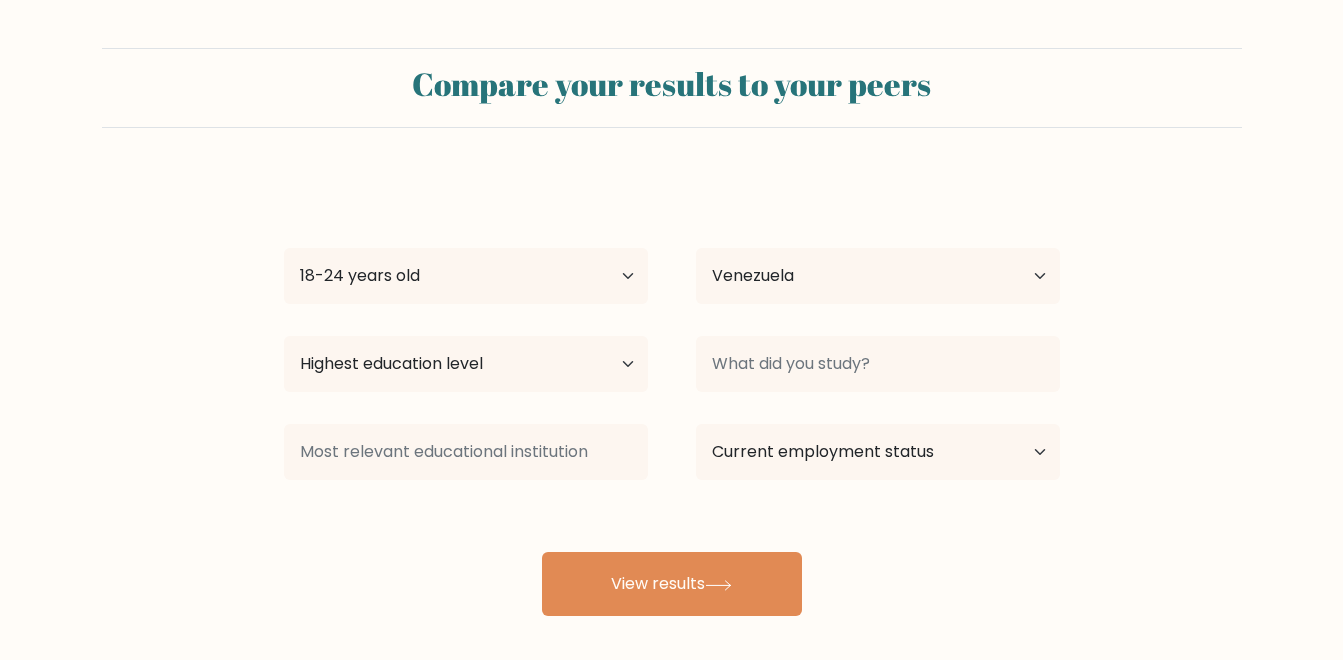 click on "[PERSON]
Age
Under 18 years old
18-24 years old
25-34 years old
35-44 years old
45-54 years old
55-64 years old
65 years old and above
Country
Afghanistan
Albania
Algeria
American Samoa
Andorra
Angola
Anguilla
Antarctica
Antigua and Barbuda
Argentina
Armenia
Aruba
Australia" at bounding box center [671, 332] 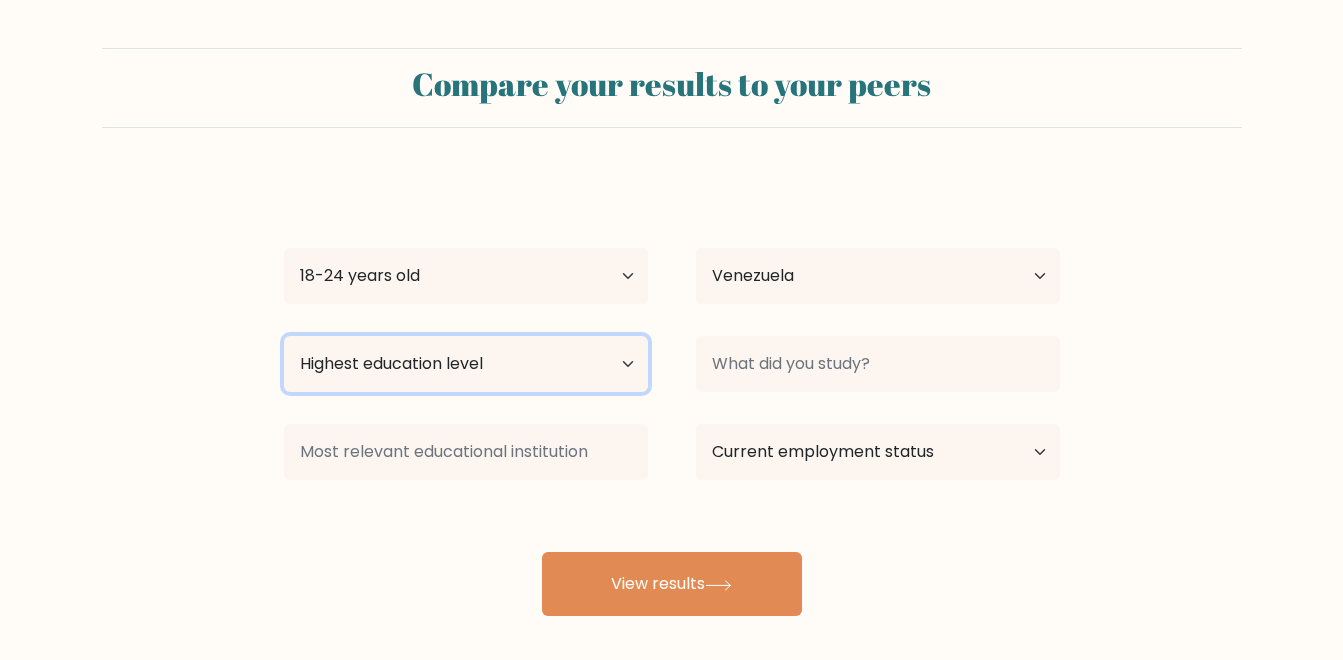 click on "Highest education level
No schooling
Primary
Lower Secondary
Upper Secondary
Occupation Specific
Bachelor's degree
Master's degree
Doctoral degree" at bounding box center [466, 364] 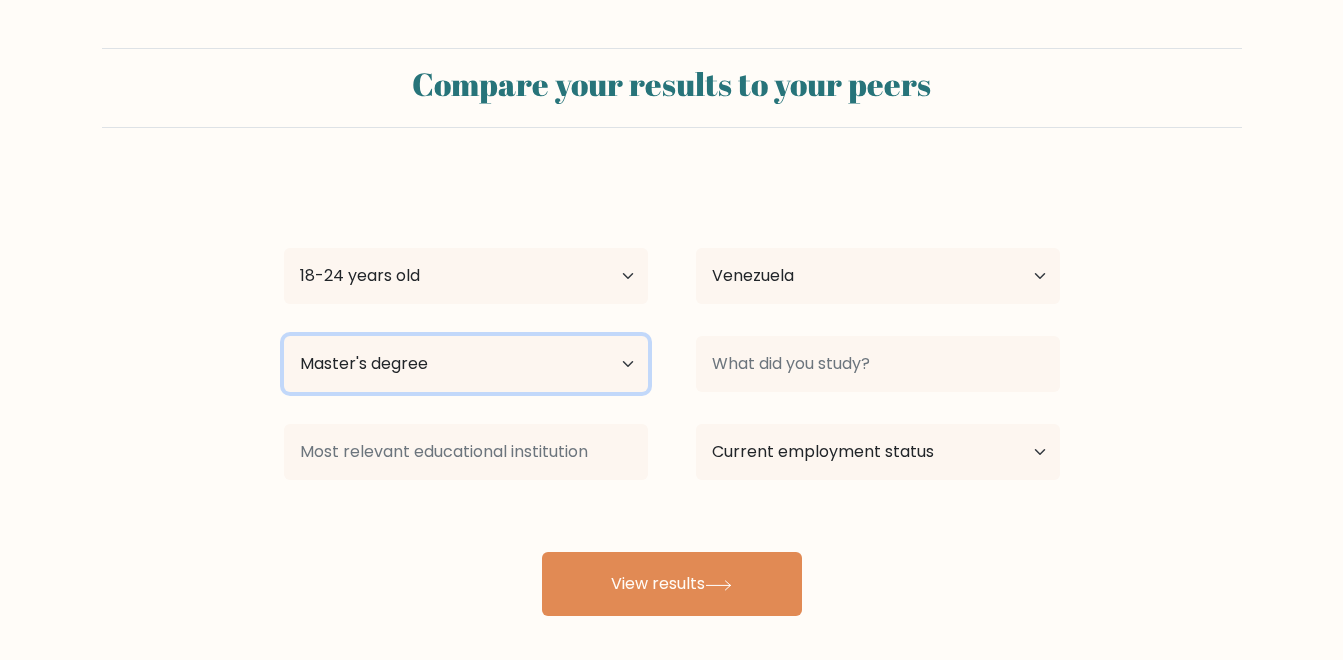 click on "Highest education level
No schooling
Primary
Lower Secondary
Upper Secondary
Occupation Specific
Bachelor's degree
Master's degree
Doctoral degree" at bounding box center [466, 364] 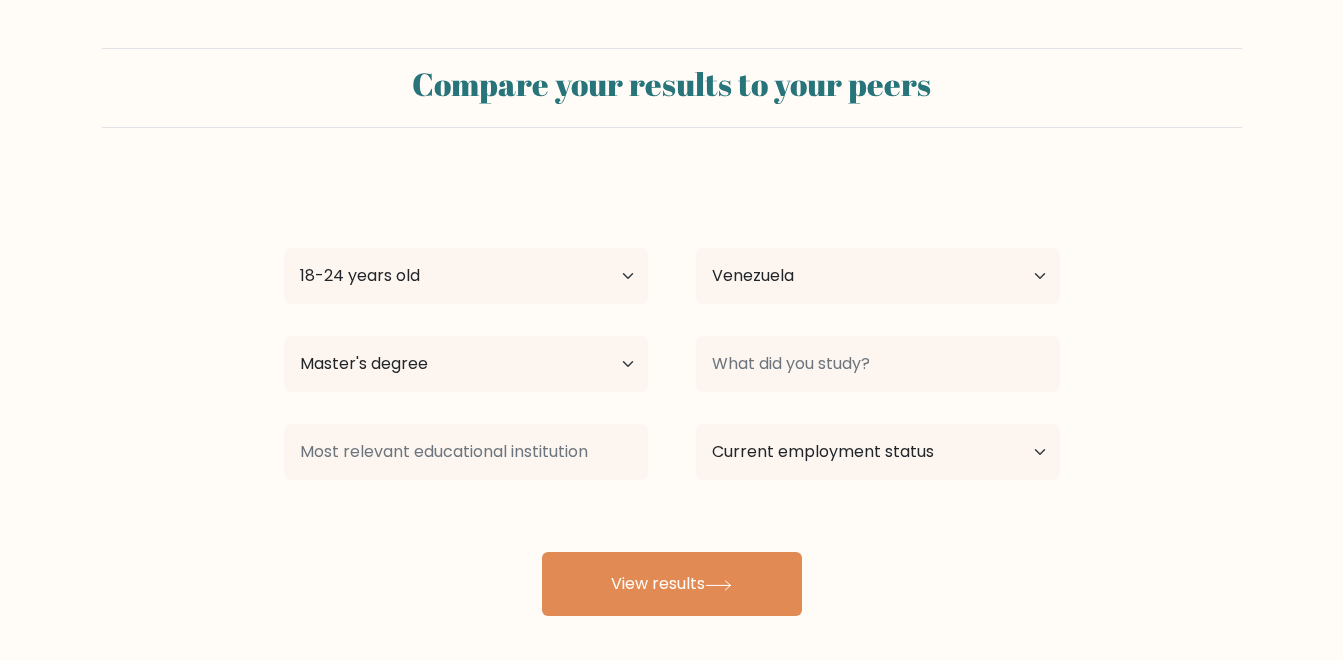 click on "[PERSON]
Age
Under 18 years old
18-24 years old
25-34 years old
35-44 years old
45-54 years old
55-64 years old
65 years old and above
Country
Afghanistan
Albania
Algeria
American Samoa
Andorra
Angola
Anguilla
Antarctica
Antigua and Barbuda
Argentina
Armenia
Chad" at bounding box center [671, 379] 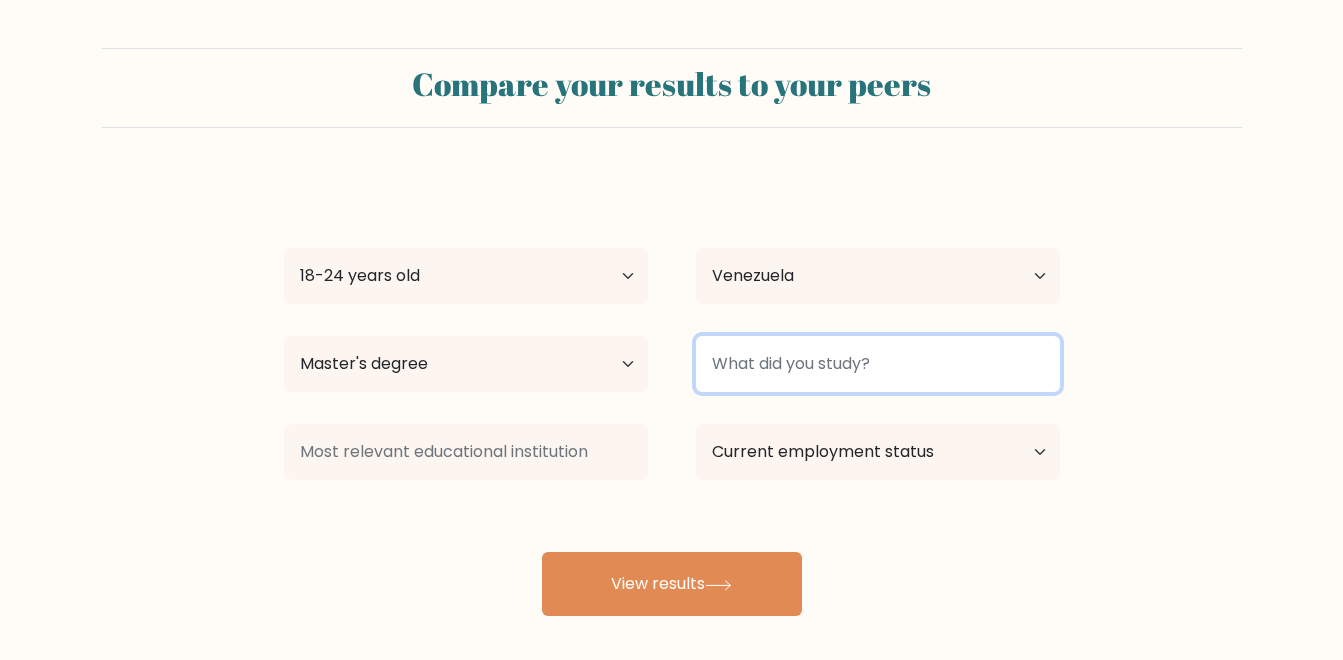 click at bounding box center [878, 364] 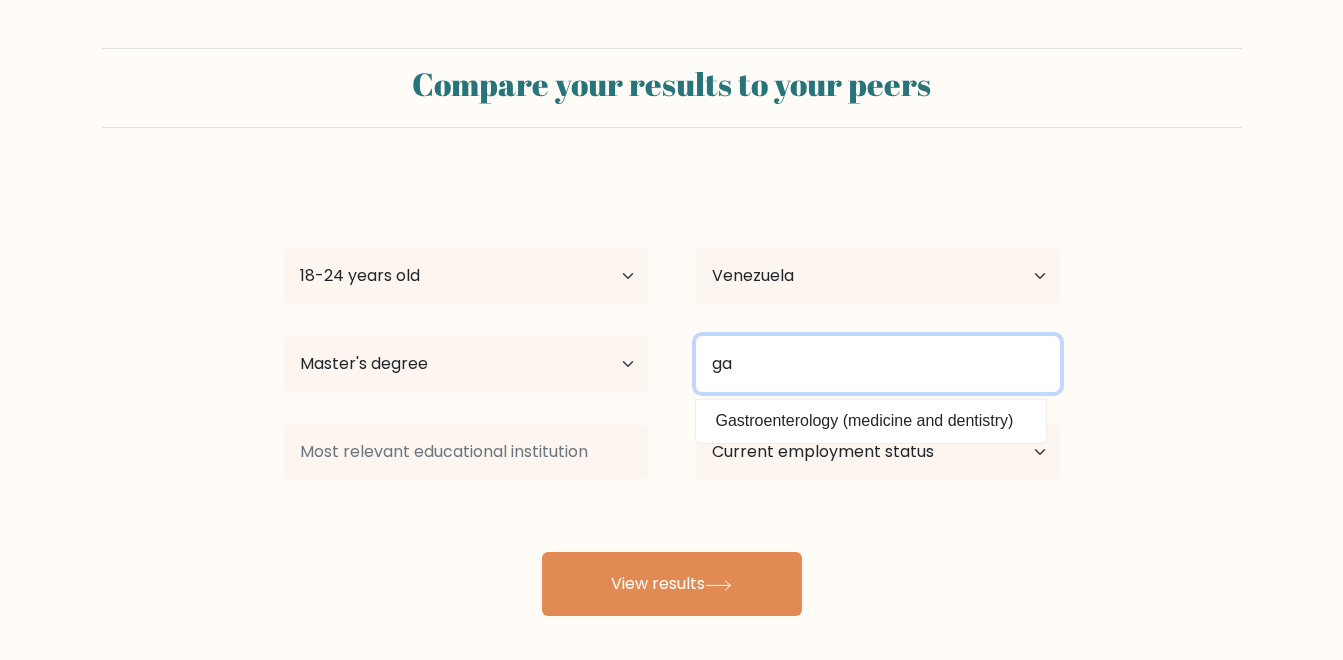 type on "g" 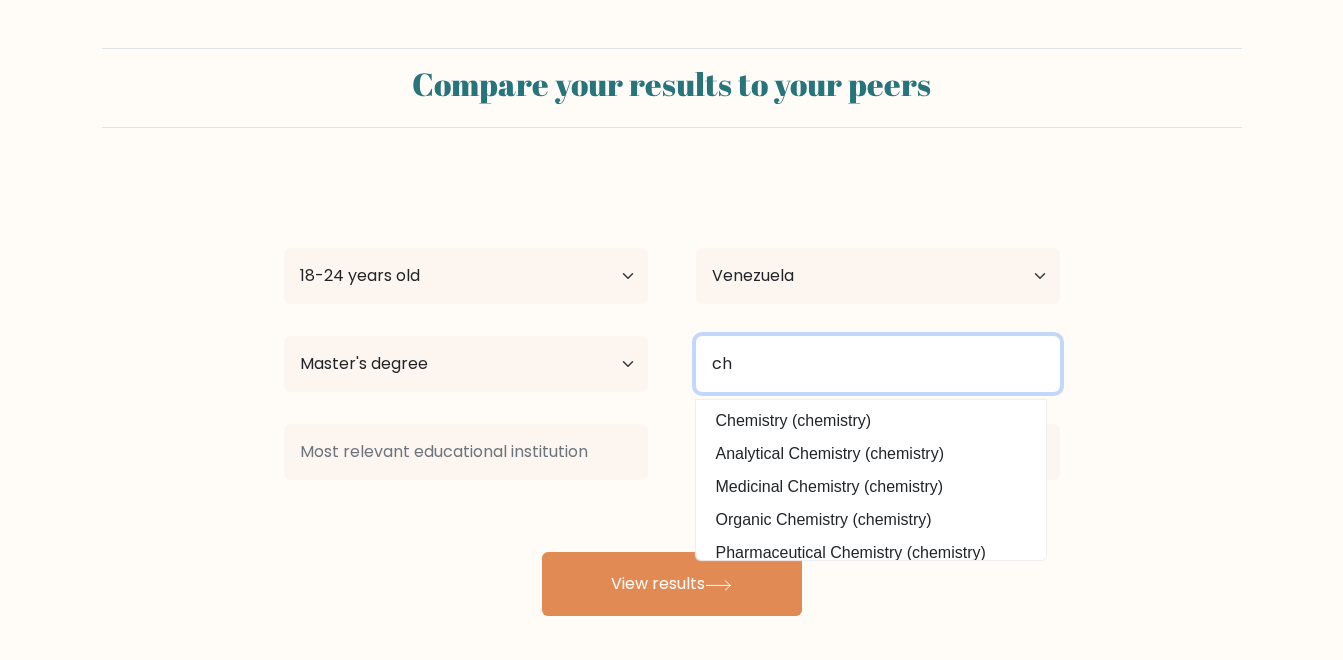 type on "c" 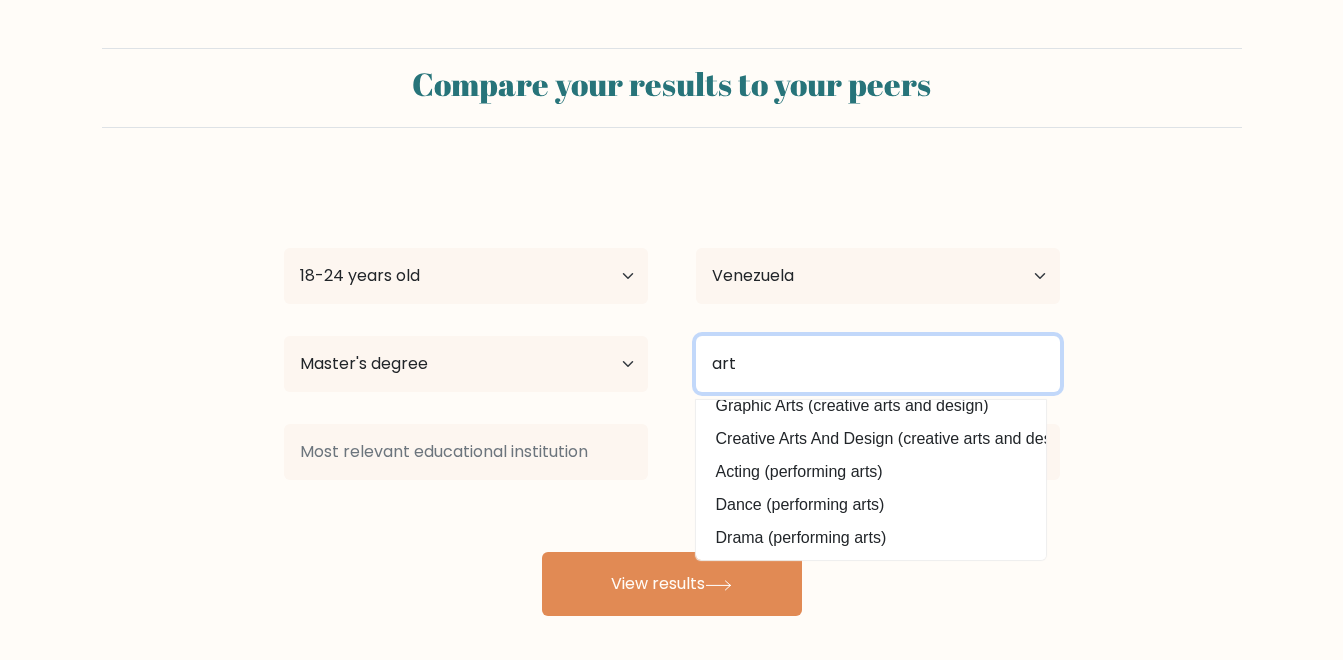 scroll, scrollTop: 195, scrollLeft: 0, axis: vertical 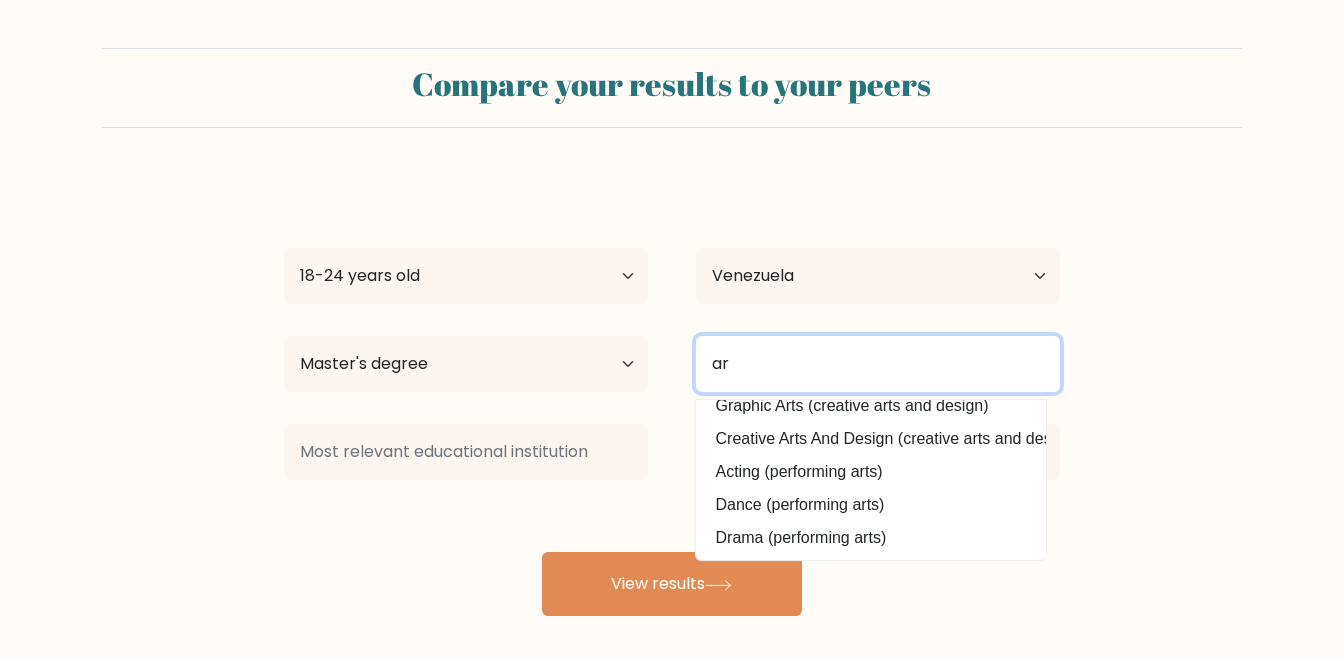 type on "a" 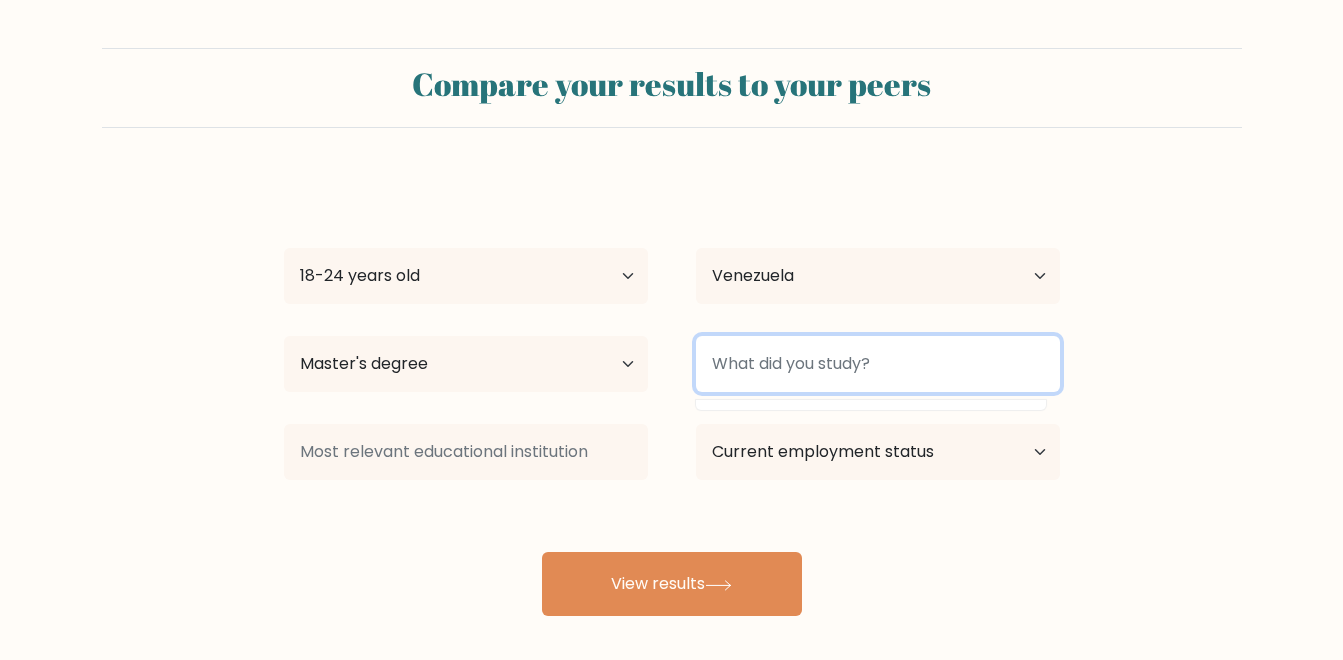 scroll, scrollTop: 0, scrollLeft: 0, axis: both 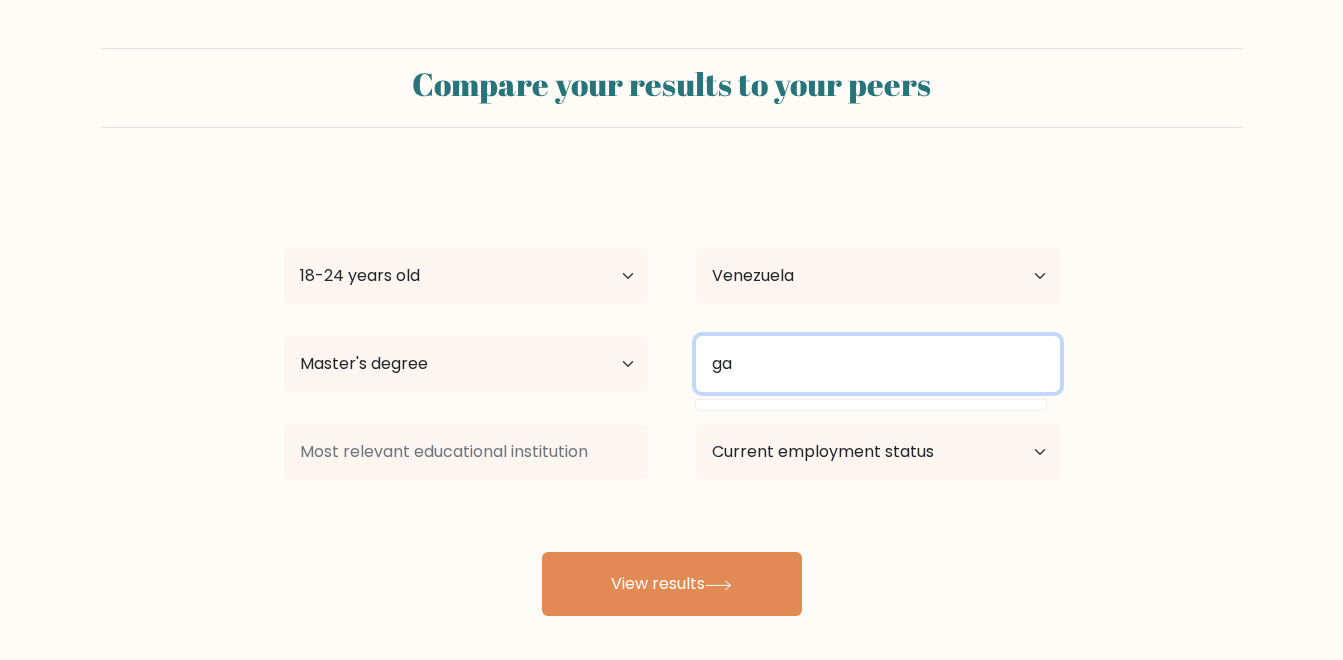 type on "g" 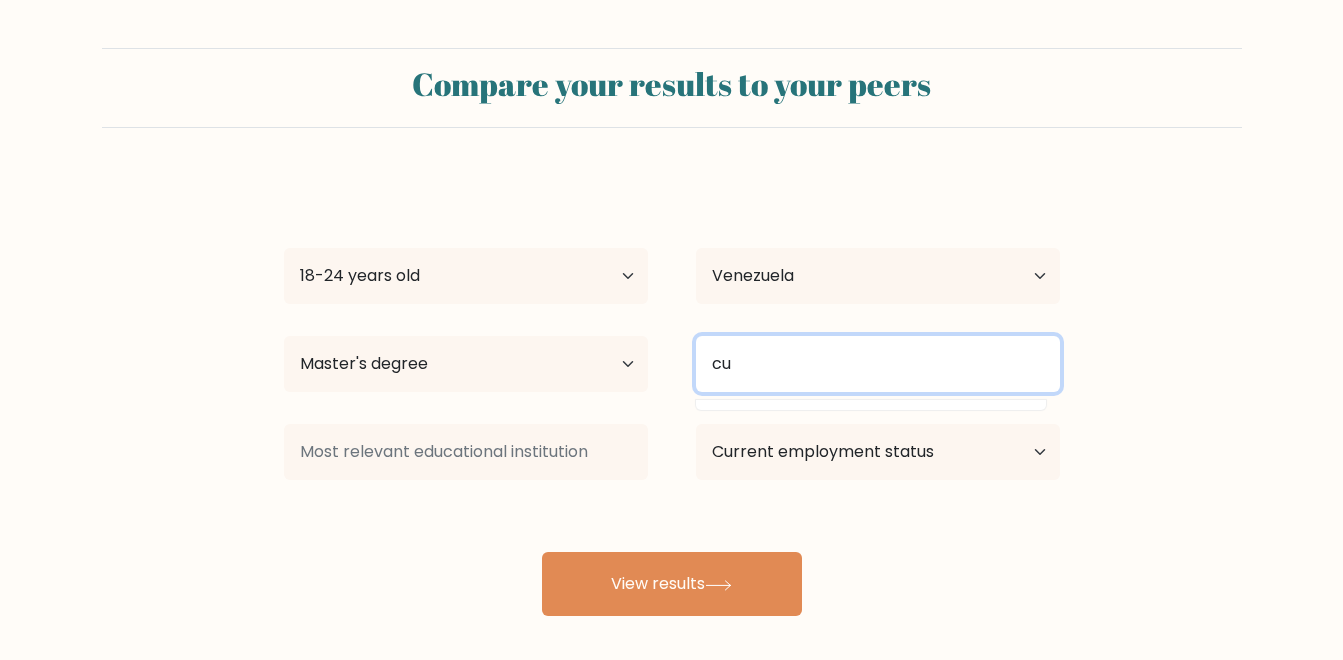 type on "c" 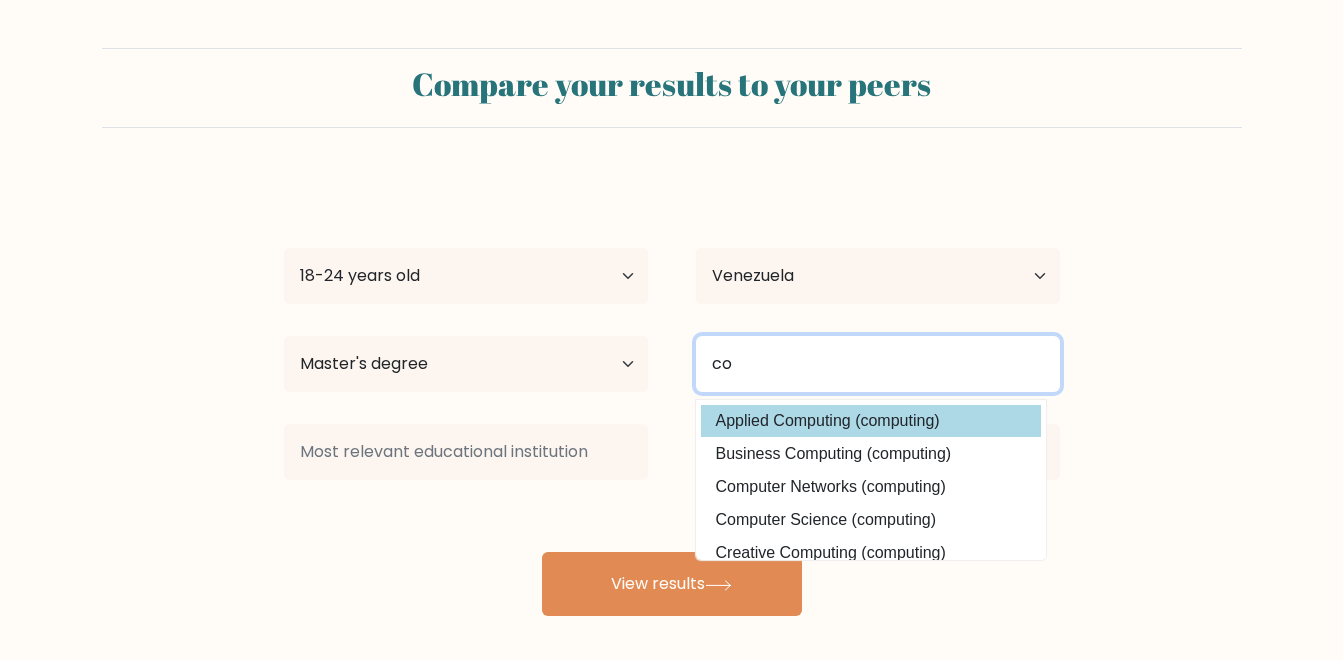type on "co" 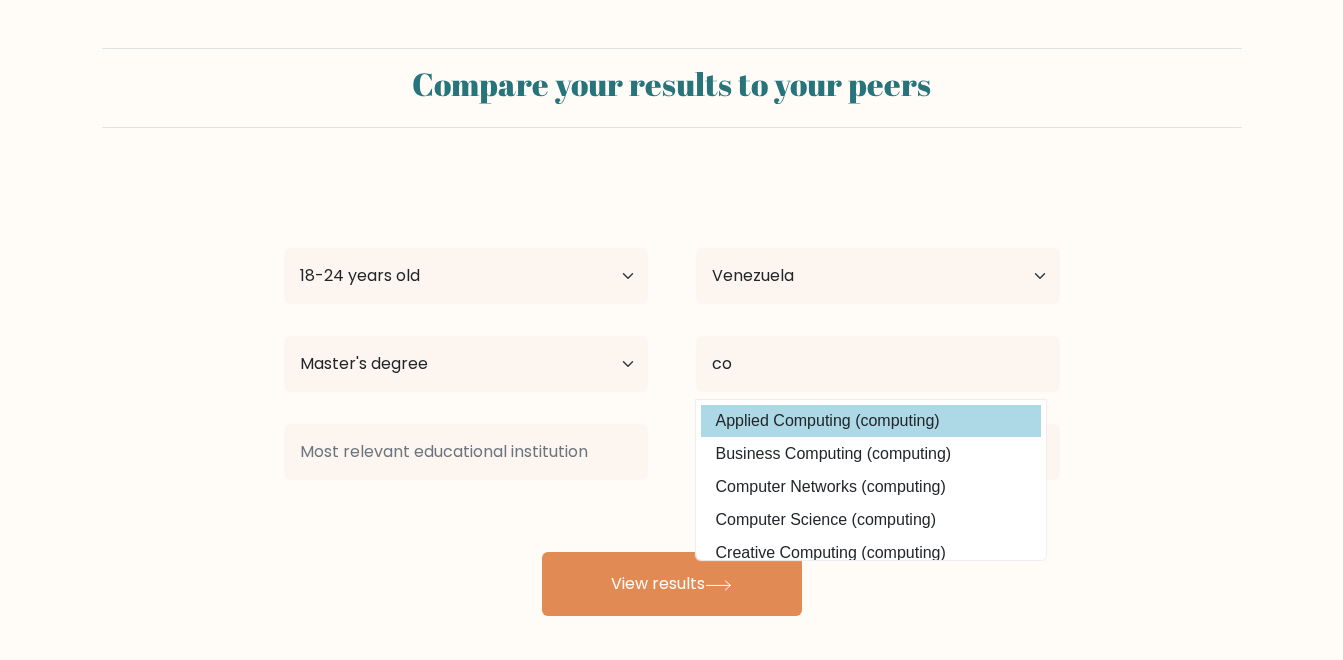 click on "[PERSON]
Age
Under 18 years old
18-24 years old
25-34 years old
35-44 years old
45-54 years old
55-64 years old
65 years old and above
Country
Afghanistan
Albania
Algeria
American Samoa
Andorra
Angola
Anguilla
Antarctica
Antigua and Barbuda
Argentina
Armenia
Aruba
Australia
Austria
Azerbaijan
Bahamas
Bahrain
Bangladesh
Barbados
Belarus
Belgium
Belize
Benin
Bermuda
Bhutan
Bolivia
Bonaire, Sint Eustatius and Saba
Bosnia and Herzegovina
Botswana
Bouvet Island
Brazil
Brunei" at bounding box center [672, 396] 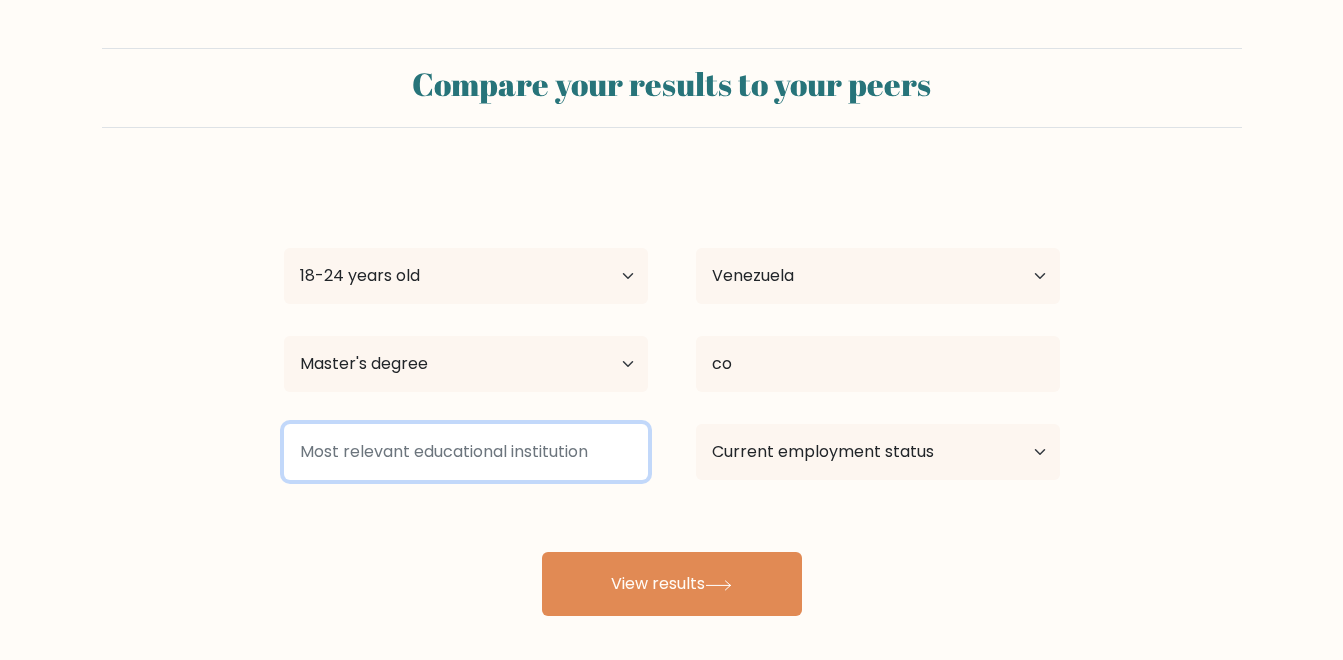 click at bounding box center (466, 452) 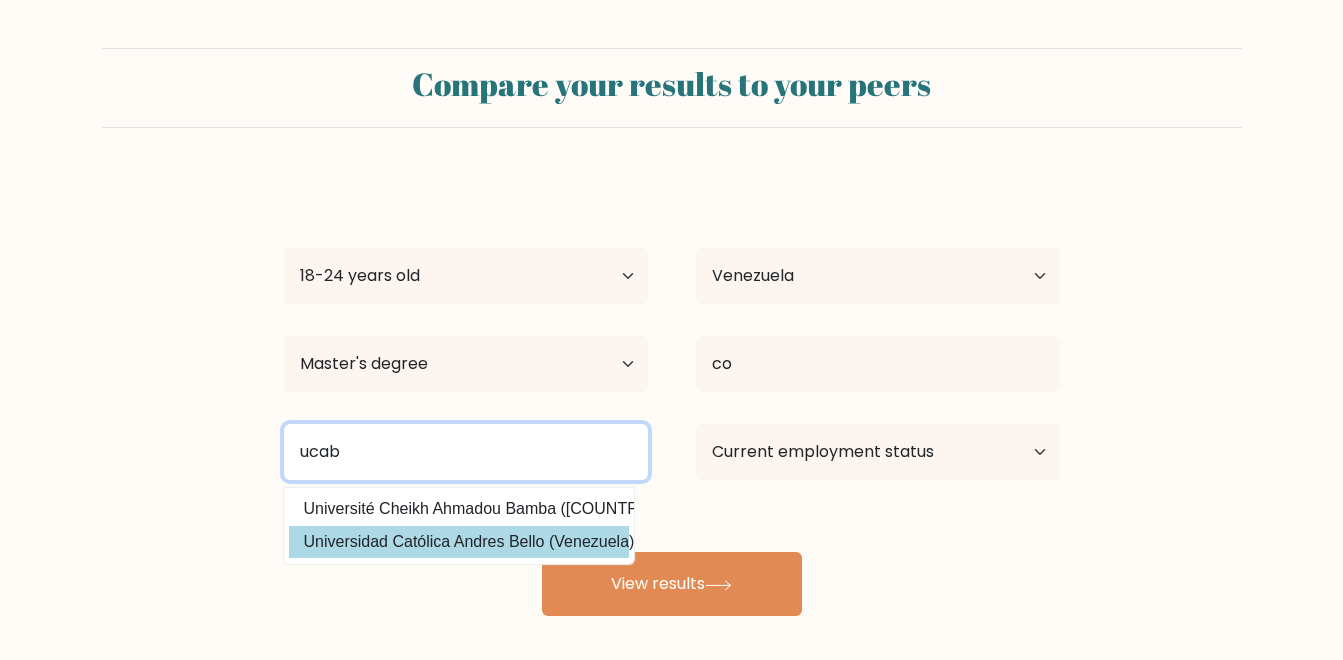 type on "ucab" 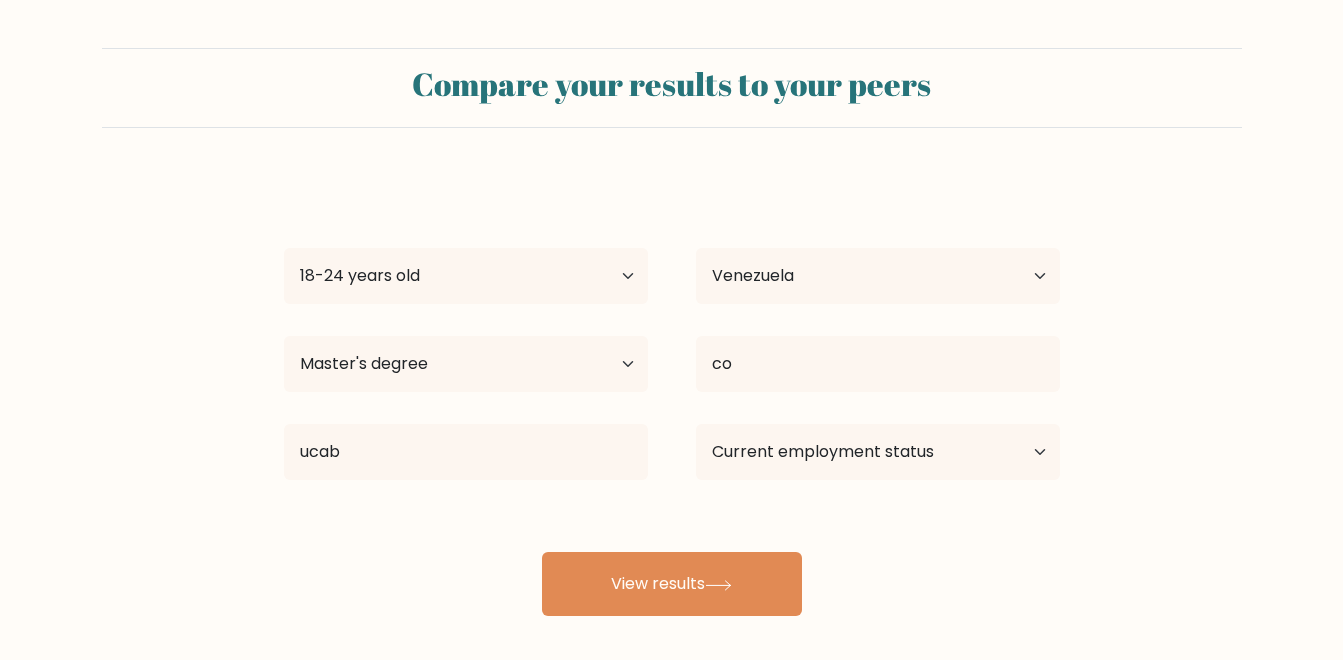 click on "[PERSON]
Age
Under 18 years old
18-24 years old
25-34 years old
35-44 years old
45-54 years old
55-64 years old
65 years old and above
Country
Afghanistan
Albania
Algeria
American Samoa
Andorra
Angola
Anguilla
Antarctica
Antigua and Barbuda
Argentina
Armenia
Aruba
Australia
Austria
Azerbaijan
Bahamas
Bahrain
Bangladesh
Barbados
Belarus
Belgium
Belize
Benin
Bermuda
Bhutan
Bolivia
Bonaire, Sint Eustatius and Saba
Bosnia and Herzegovina
Botswana
Bouvet Island
Brazil
Brunei" at bounding box center (672, 396) 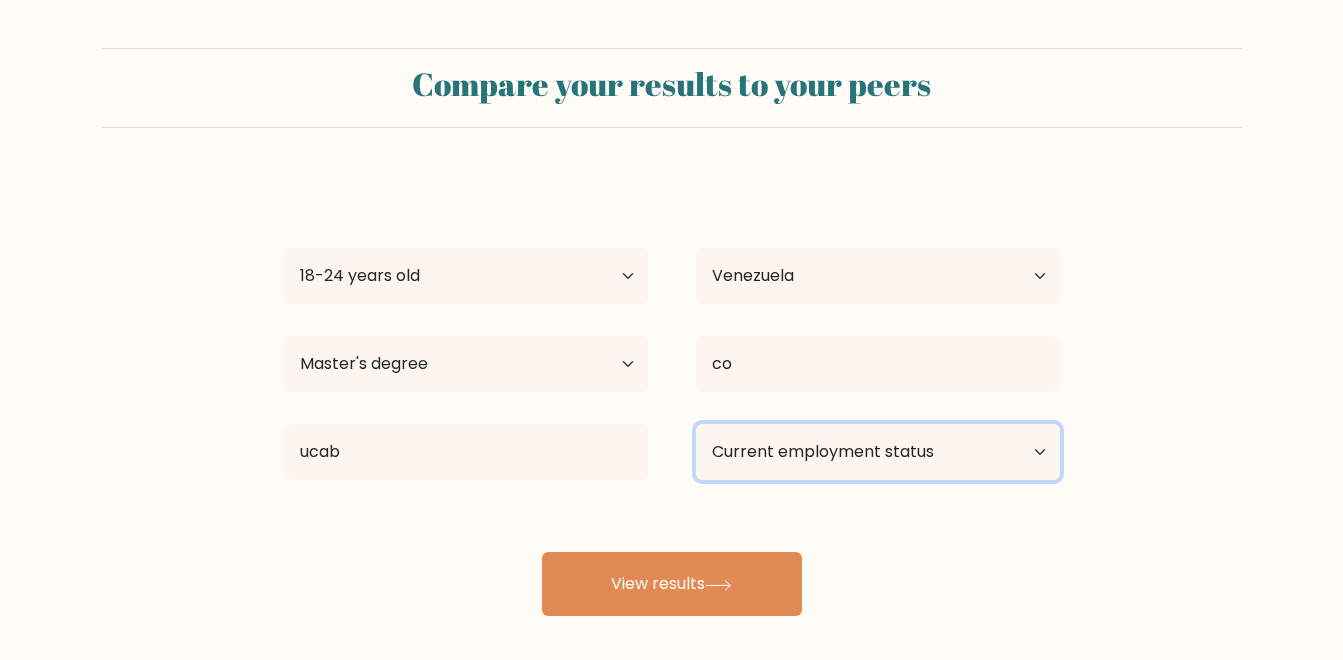 click on "Current employment status
Employed
Student
Retired
Other / prefer not to answer" at bounding box center [878, 452] 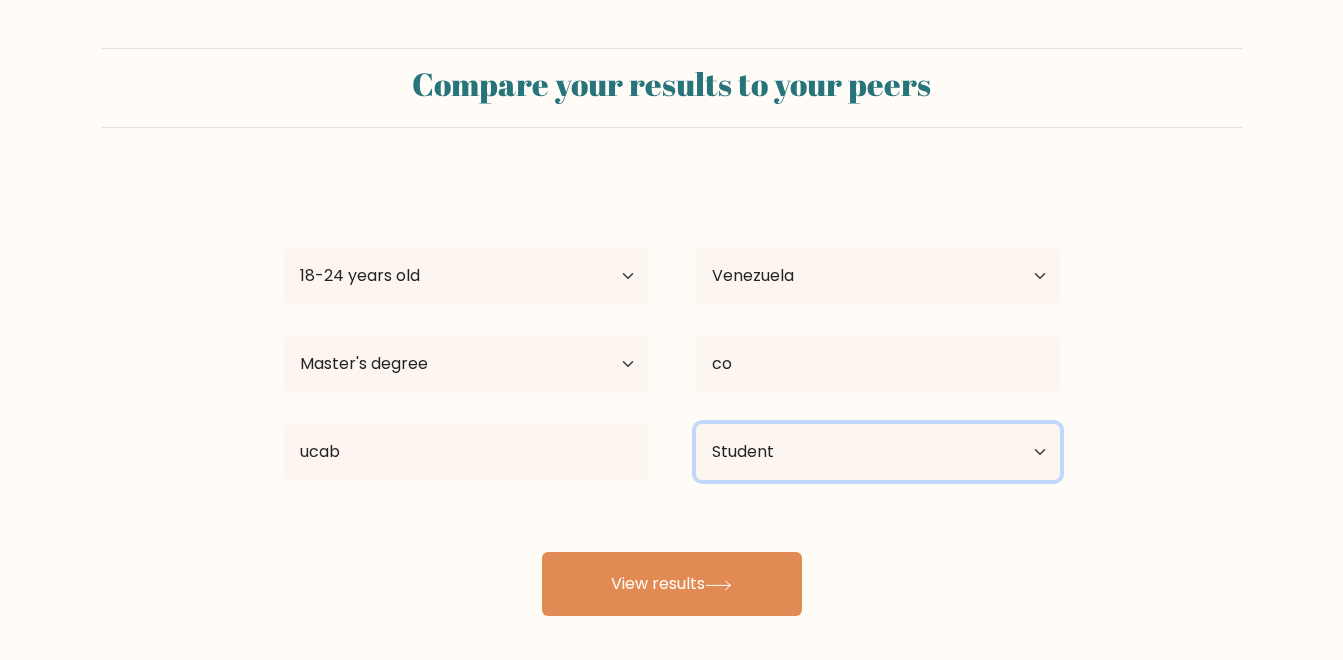 click on "Current employment status
Employed
Student
Retired
Other / prefer not to answer" at bounding box center (878, 452) 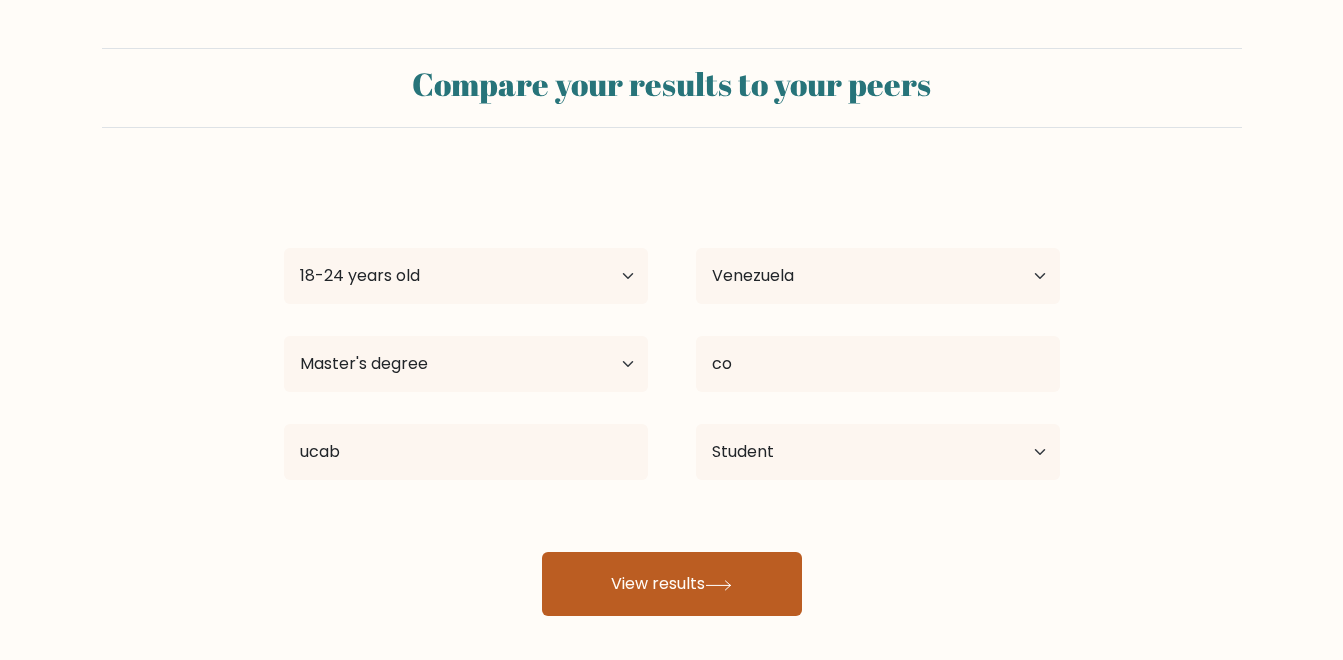 click on "View results" at bounding box center [672, 584] 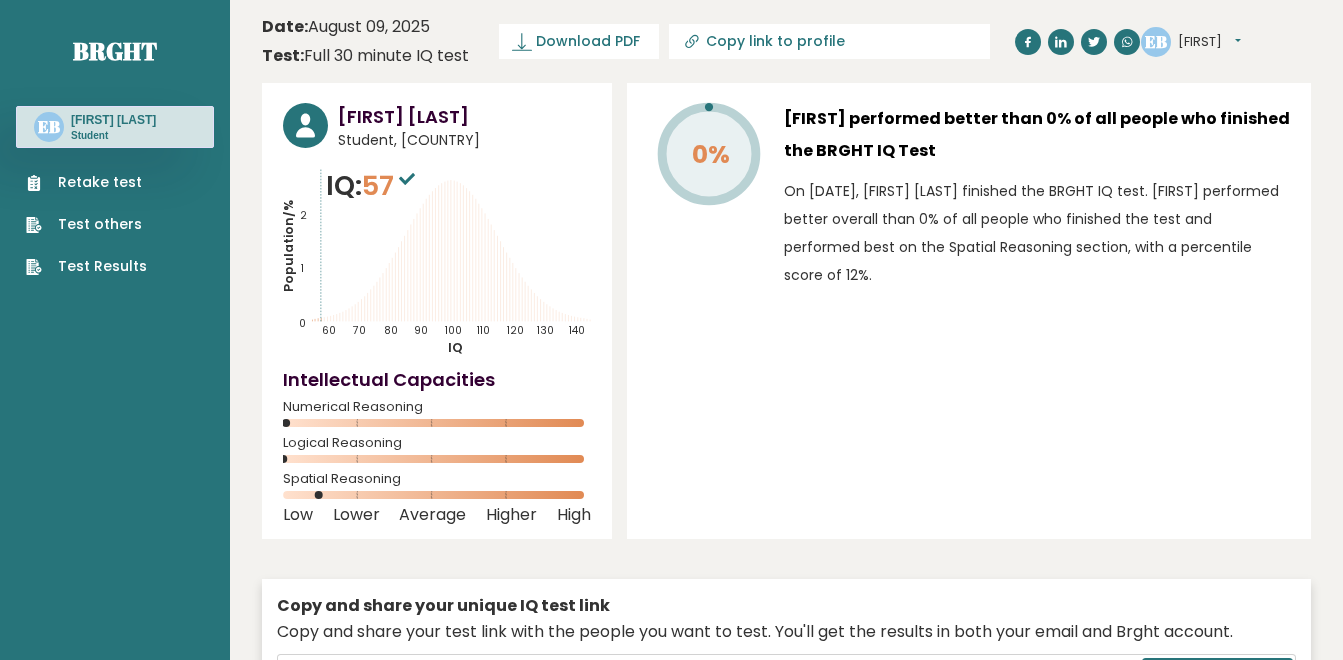 scroll, scrollTop: 0, scrollLeft: 0, axis: both 